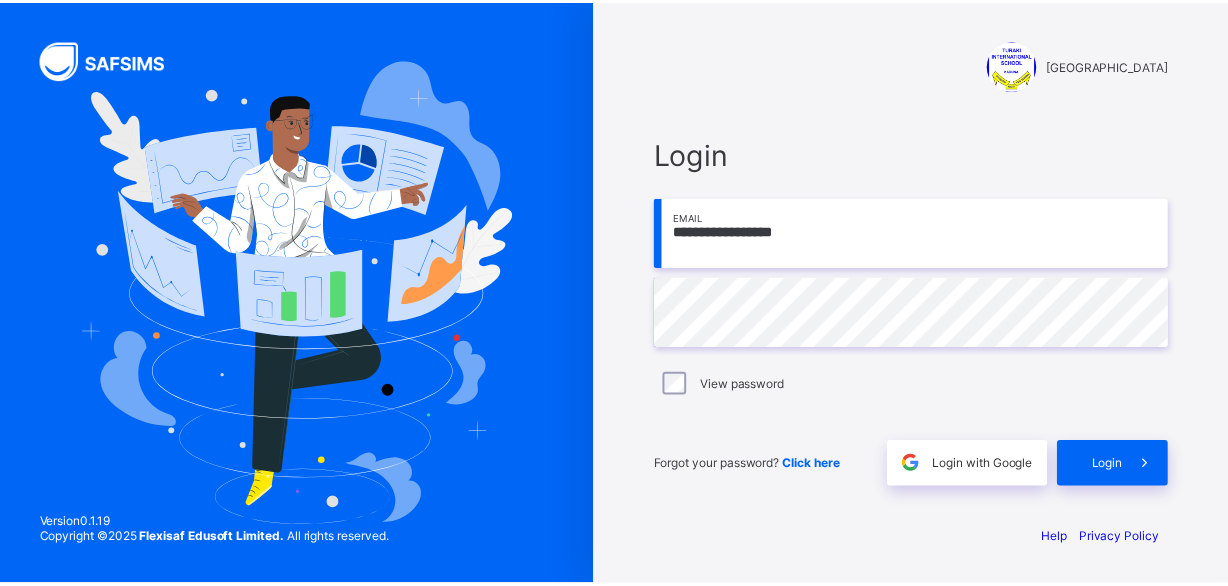 scroll, scrollTop: 0, scrollLeft: 0, axis: both 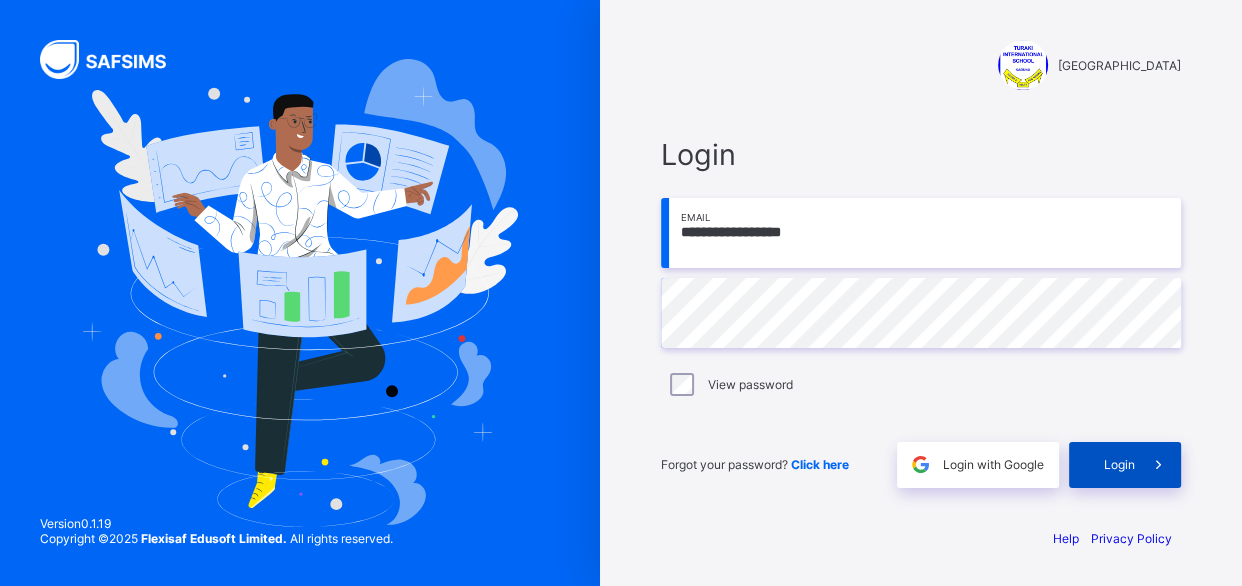 click at bounding box center [1158, 465] 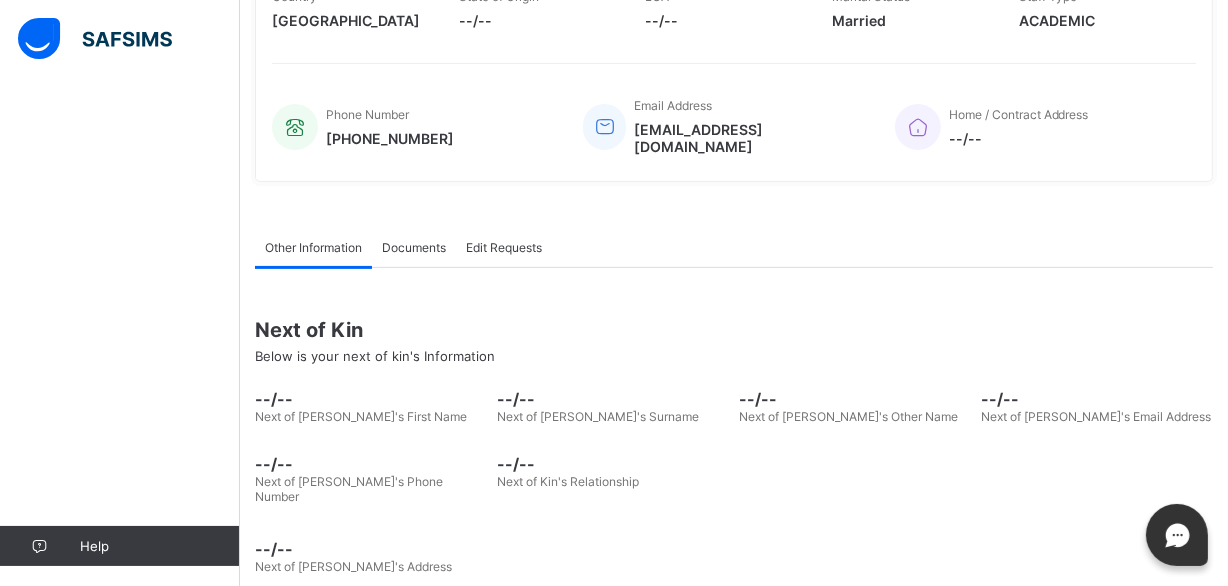 scroll, scrollTop: 0, scrollLeft: 0, axis: both 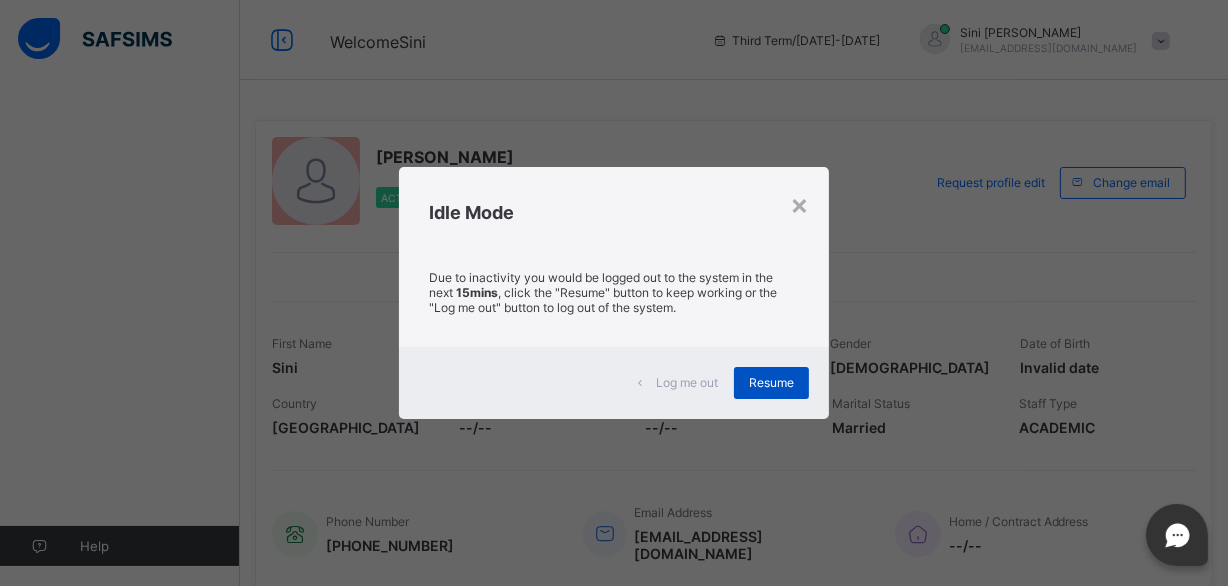 click on "Resume" at bounding box center [771, 382] 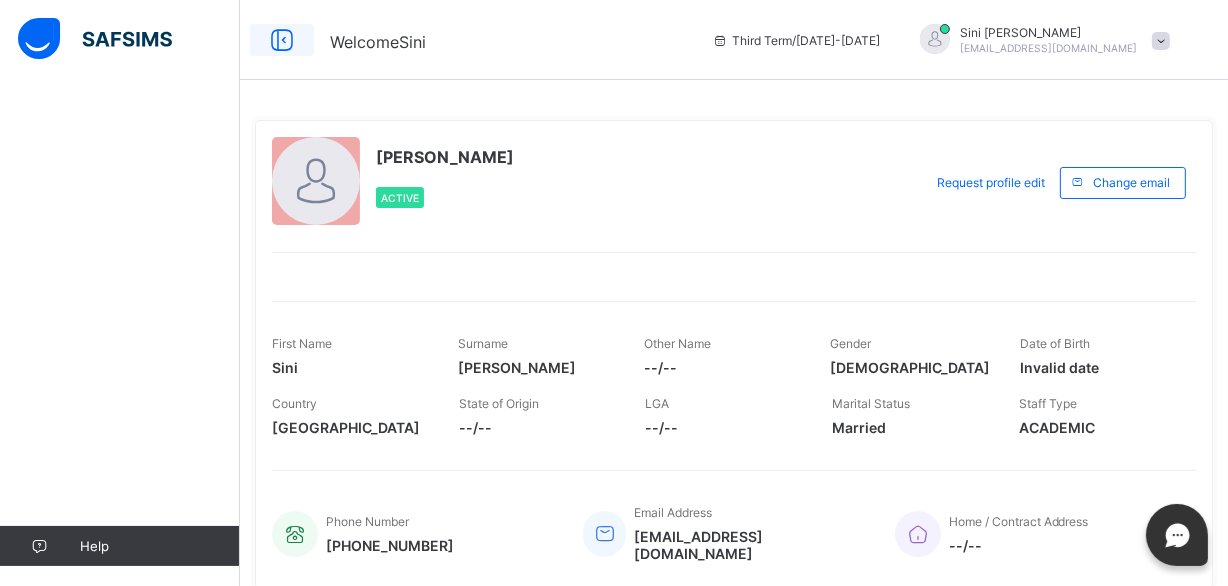 click at bounding box center (282, 40) 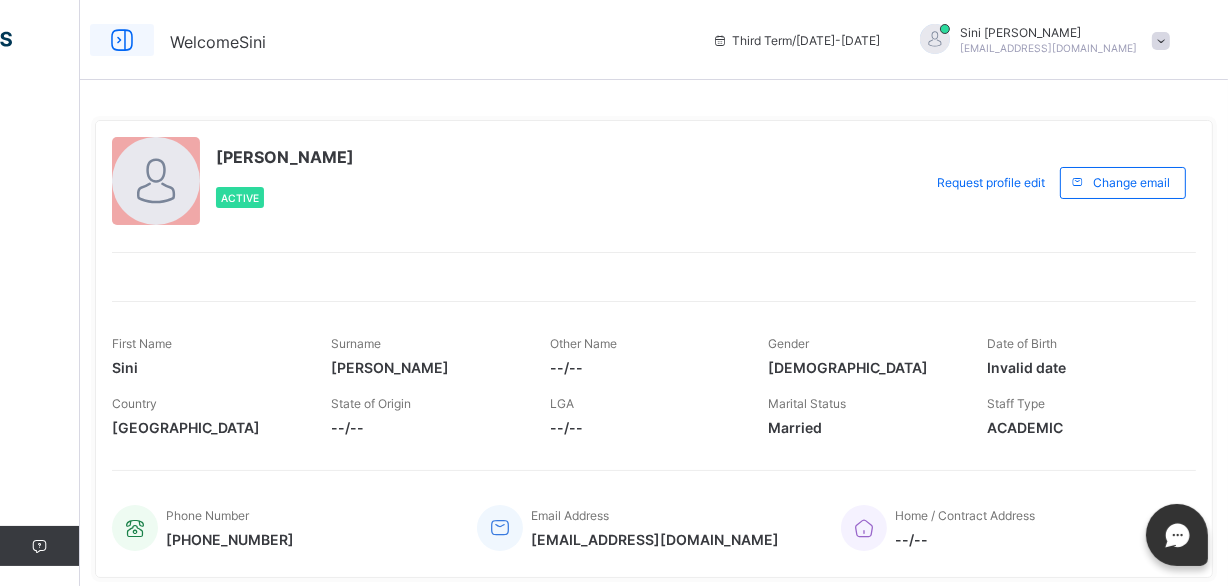 click at bounding box center [122, 40] 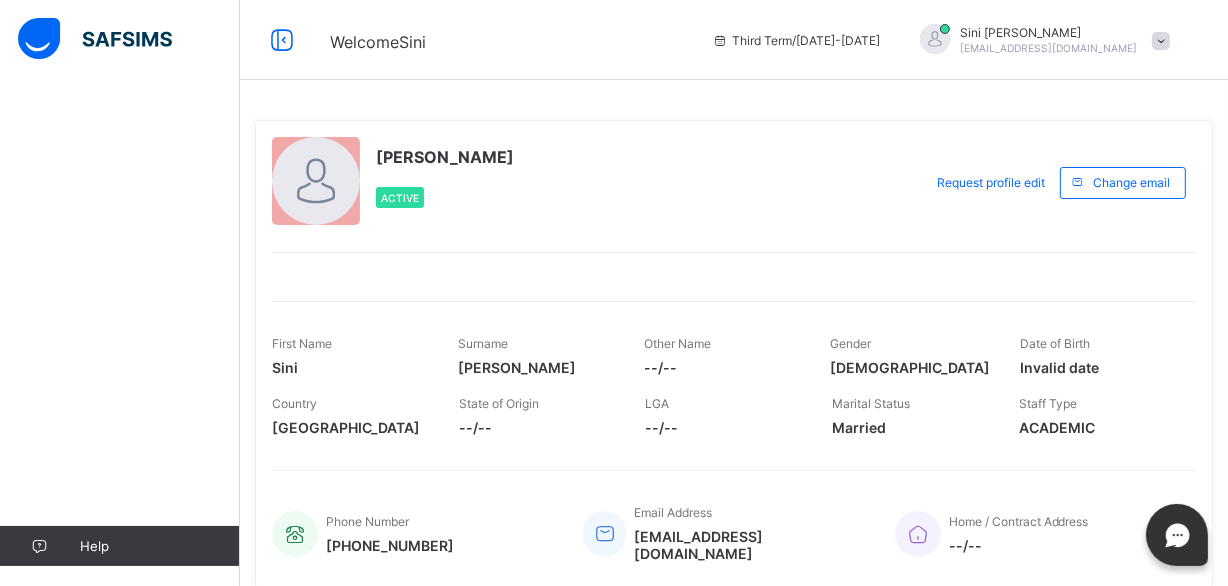 click at bounding box center (1161, 41) 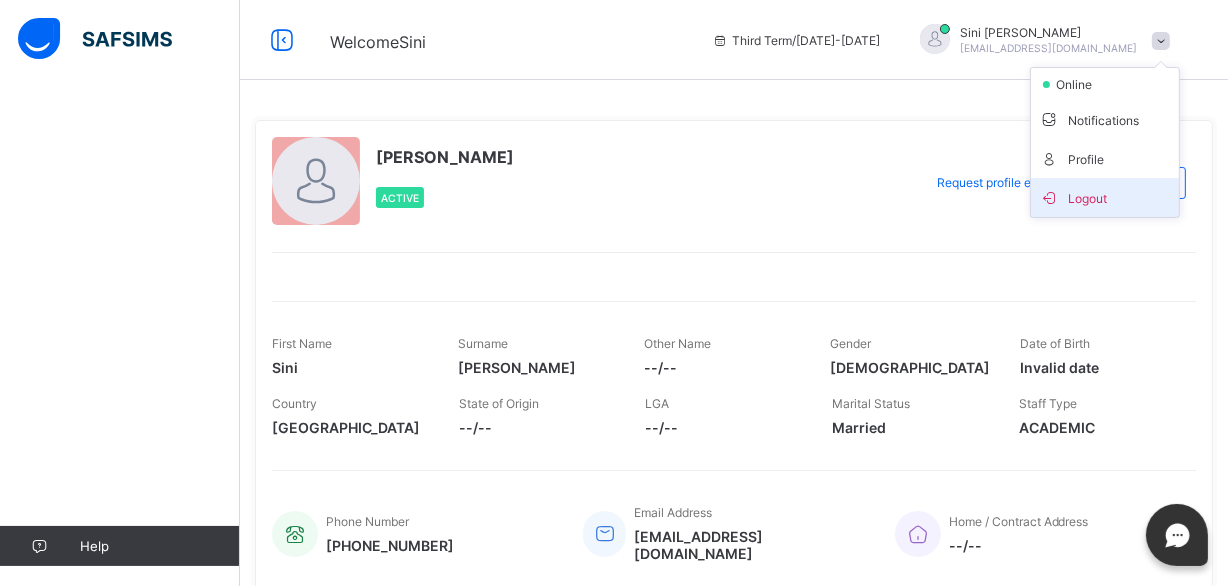 click on "Logout" at bounding box center [1105, 197] 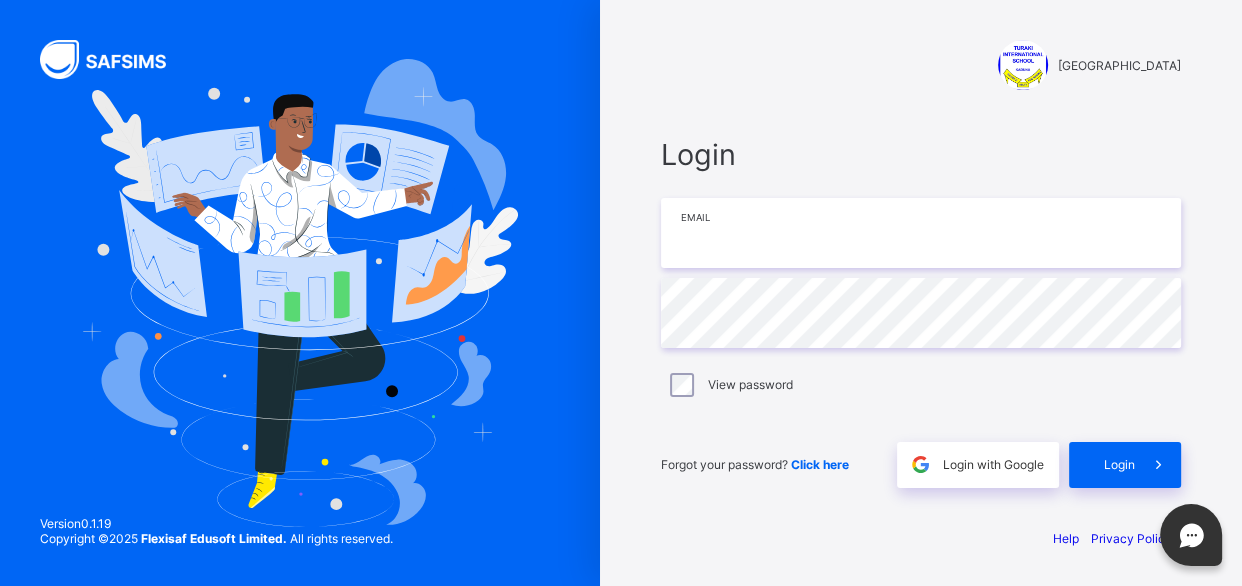 type on "**********" 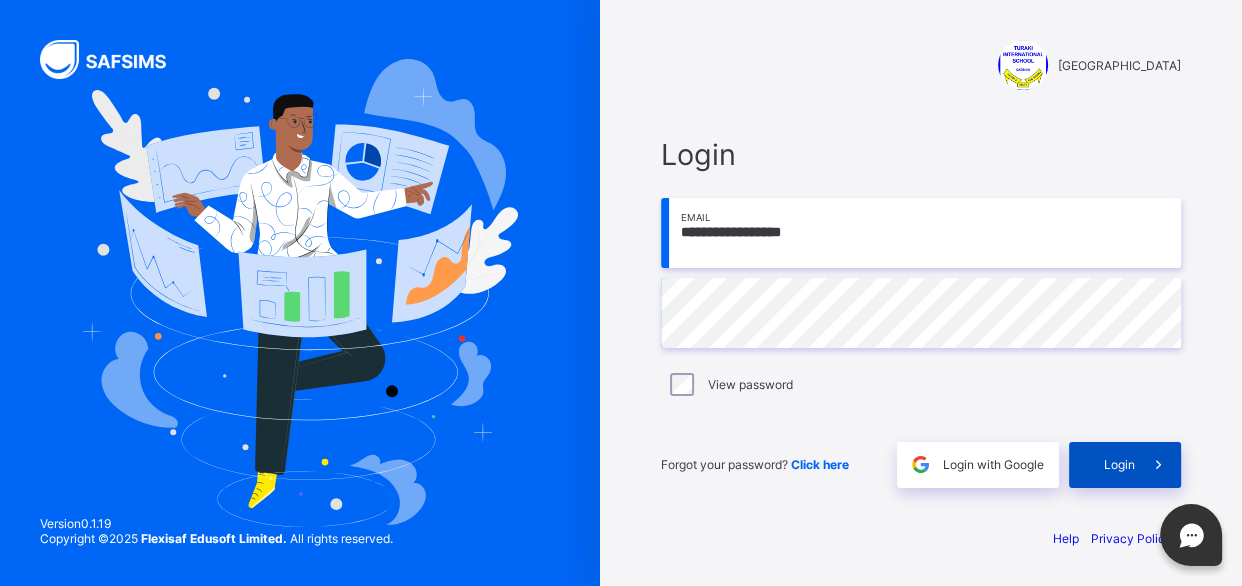 click on "Login" at bounding box center [1119, 464] 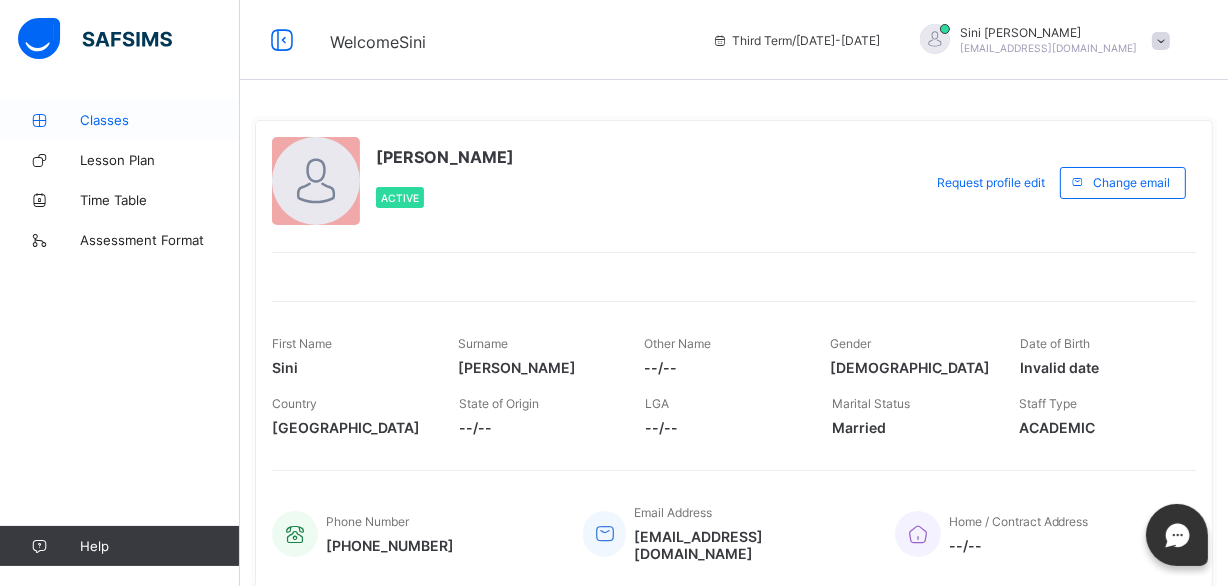 click on "Classes" at bounding box center [160, 120] 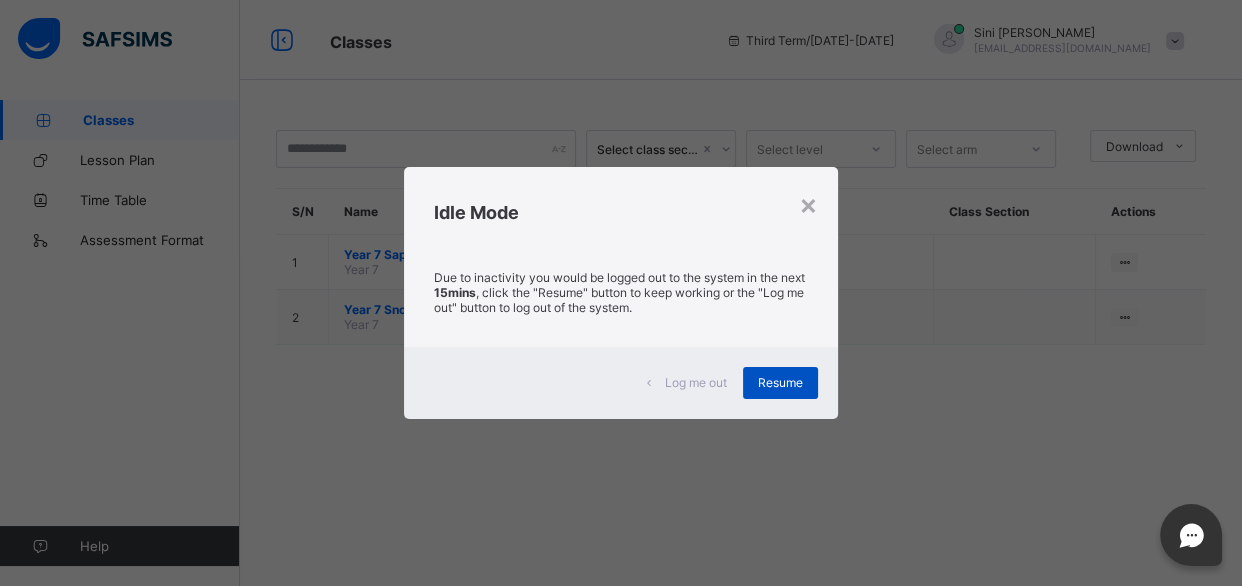 click on "Resume" at bounding box center [780, 383] 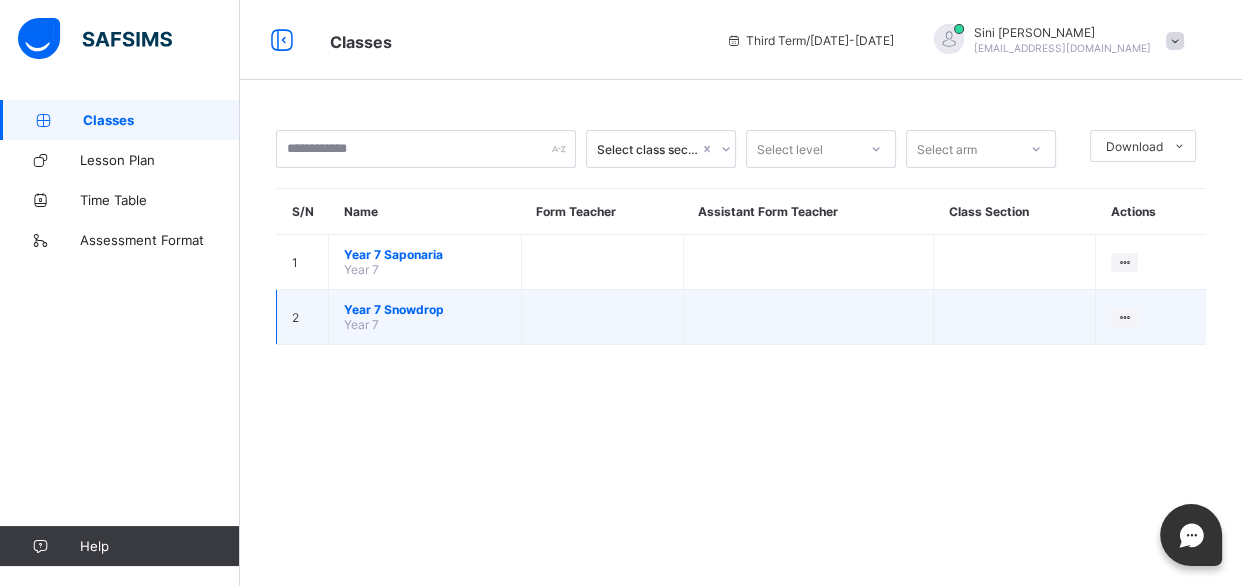 click on "Year 7   Snowdrop" at bounding box center [425, 309] 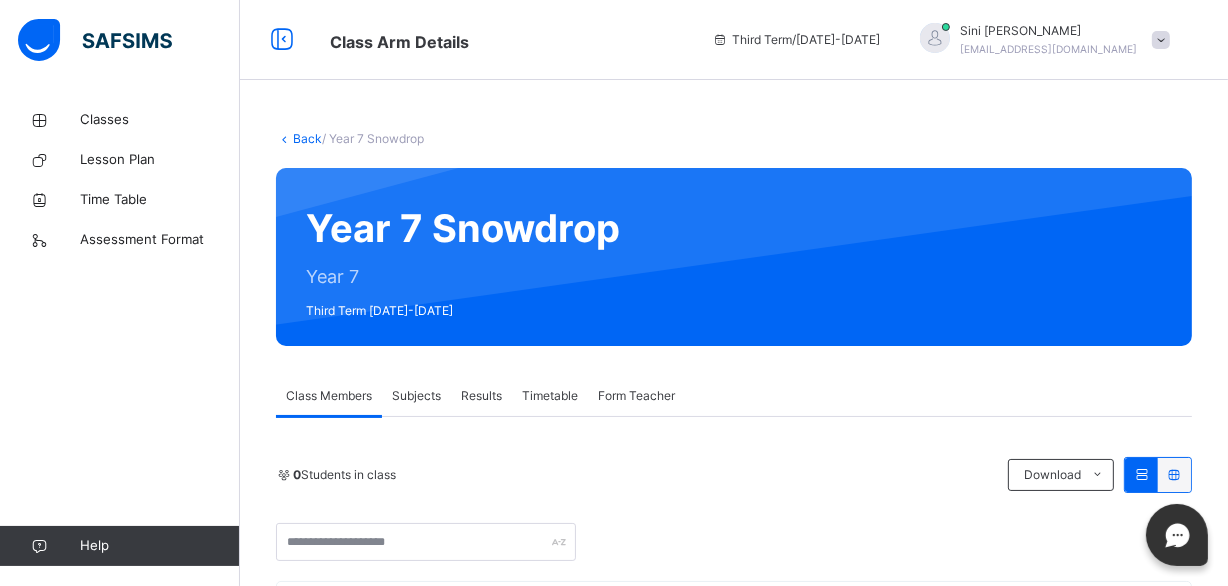 click on "Subjects" at bounding box center [416, 396] 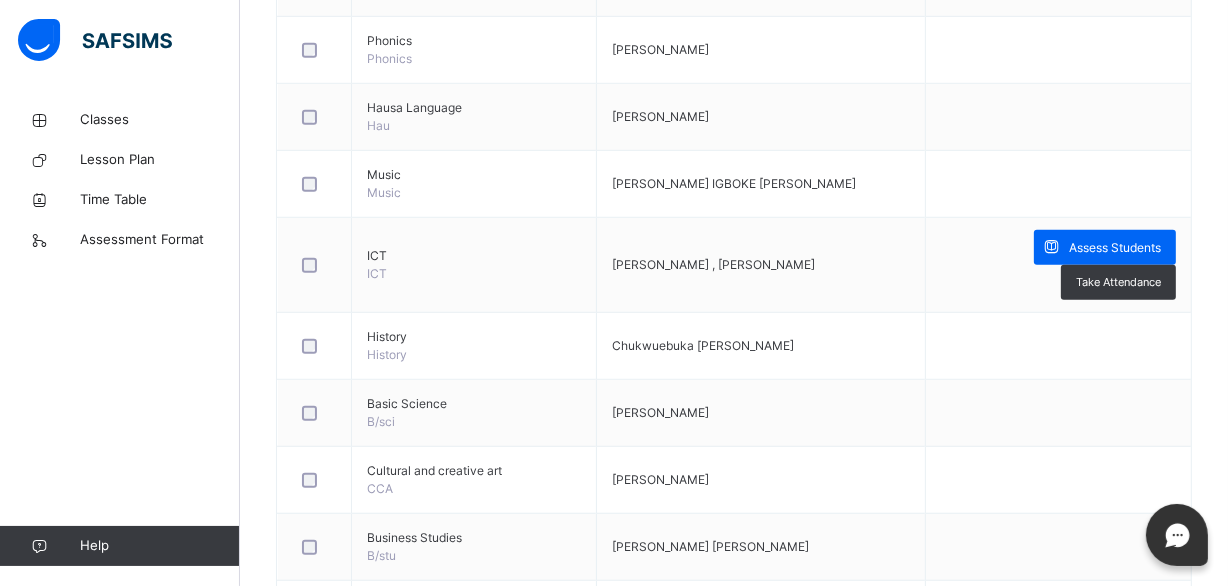 scroll, scrollTop: 1272, scrollLeft: 0, axis: vertical 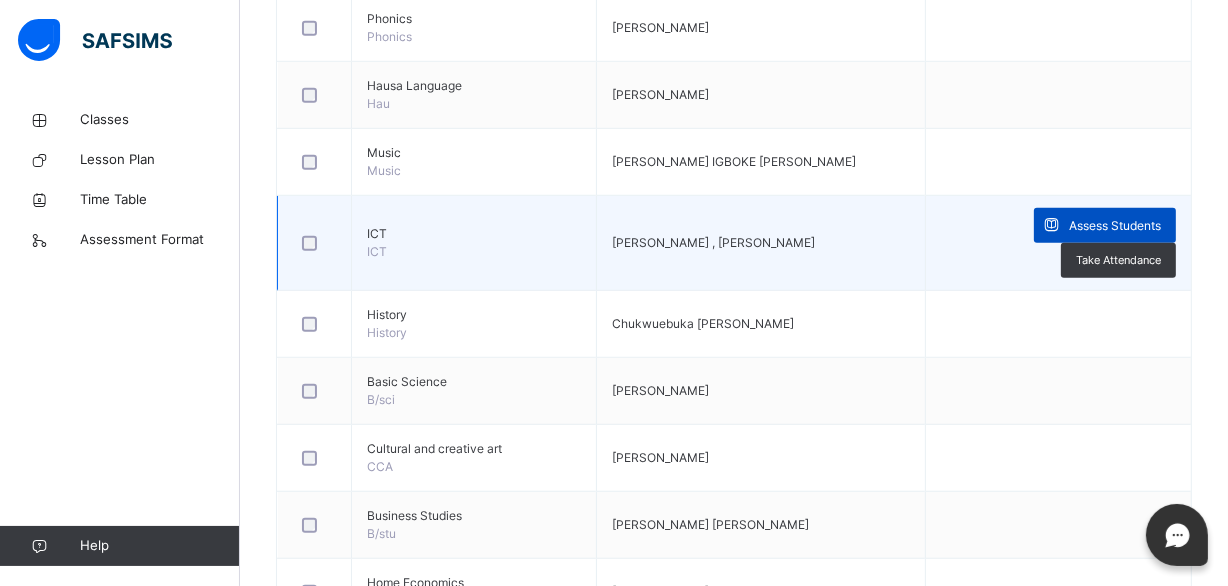 click on "Assess Students" at bounding box center [1115, 226] 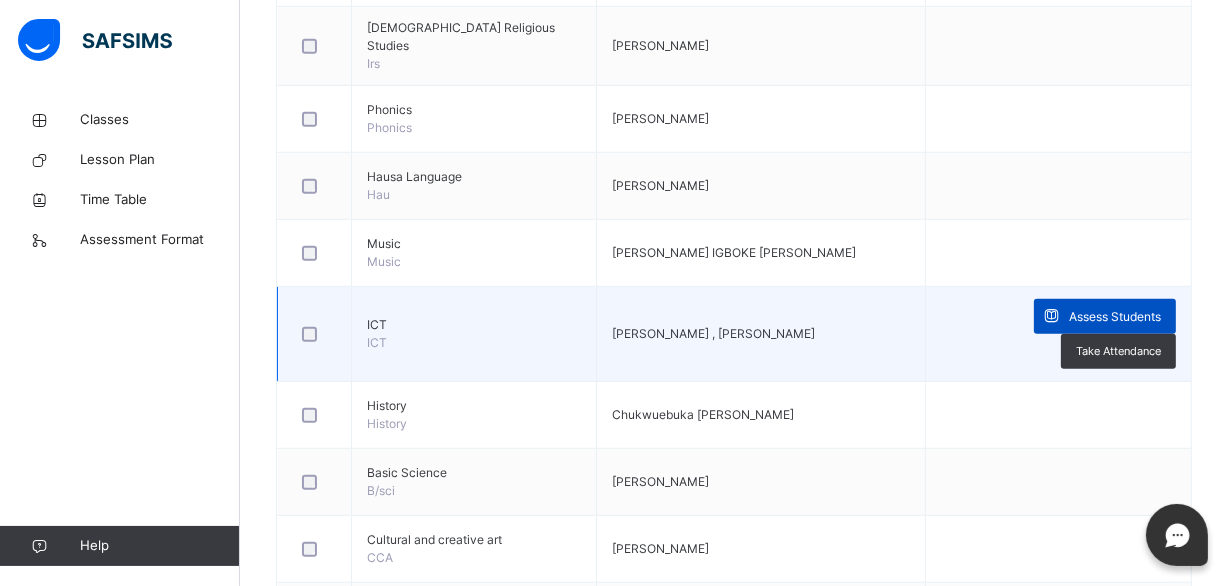 scroll, scrollTop: 1363, scrollLeft: 0, axis: vertical 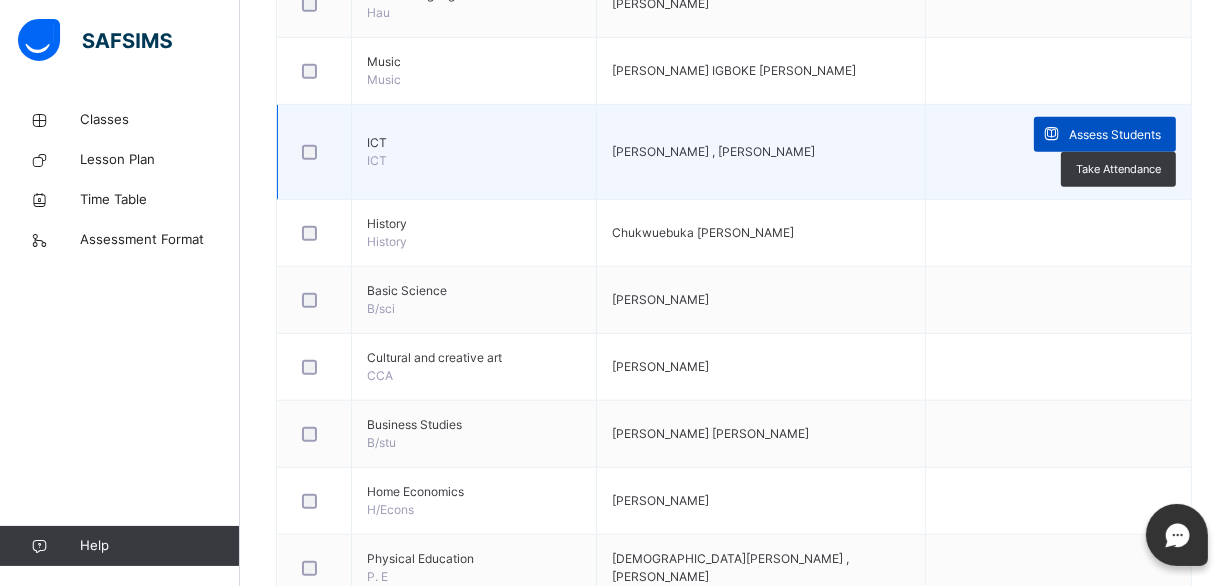 click on "Assess Students" at bounding box center [1115, 135] 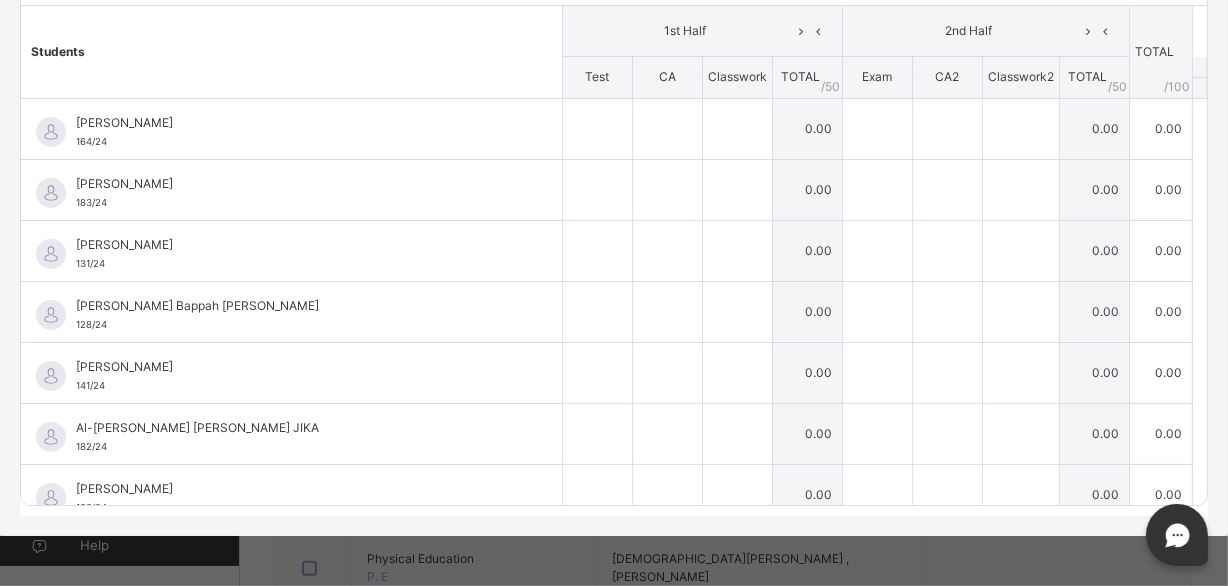 scroll, scrollTop: 0, scrollLeft: 0, axis: both 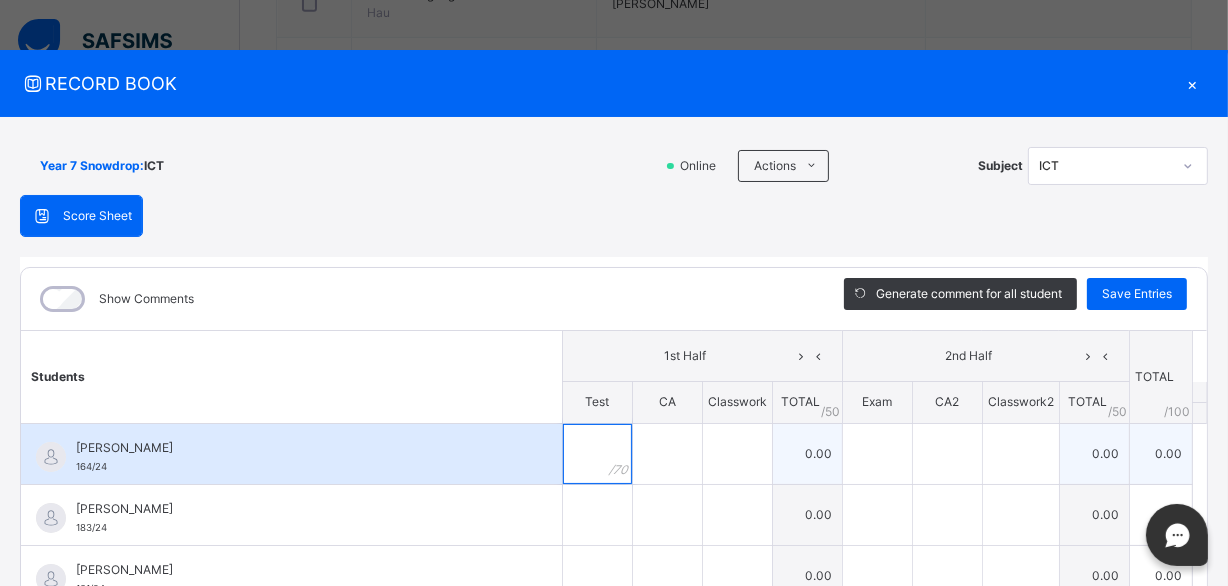 click at bounding box center [597, 454] 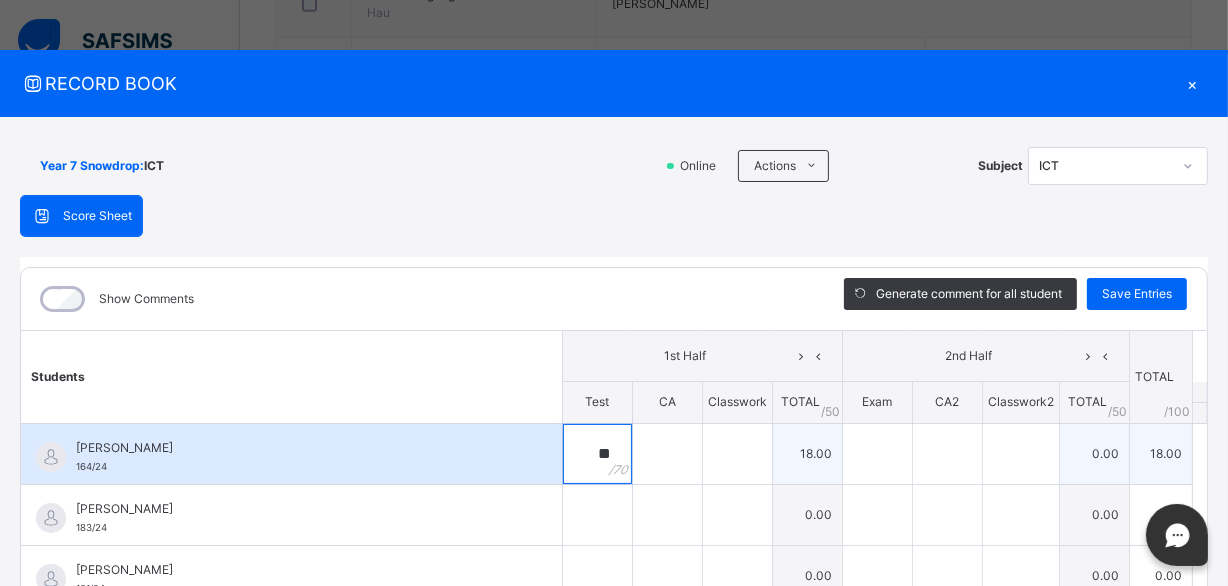 type on "**" 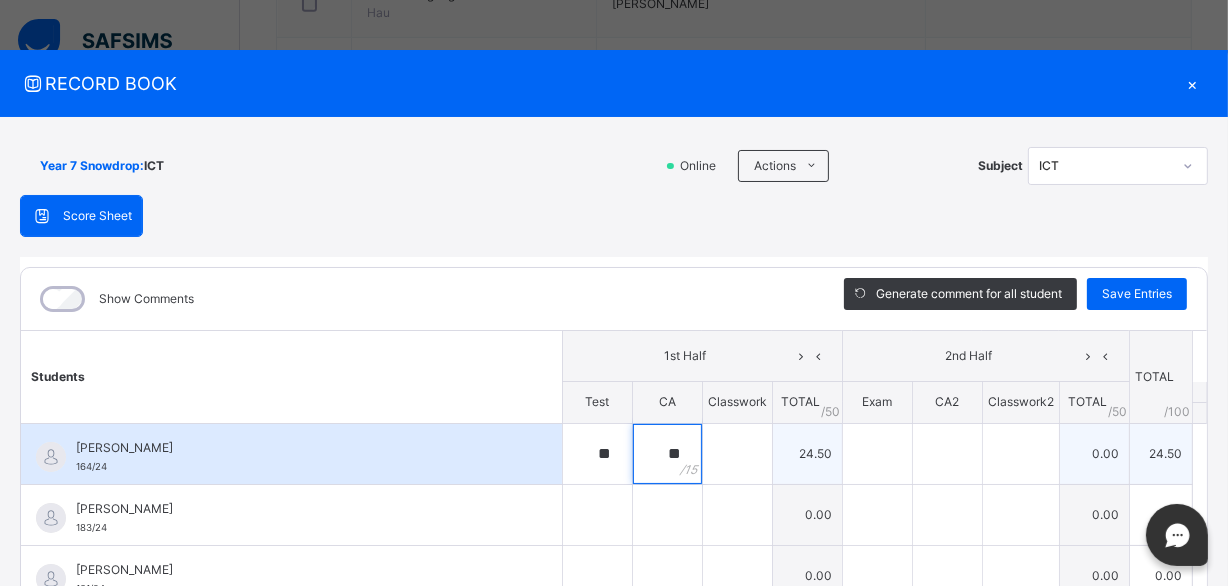 type on "**" 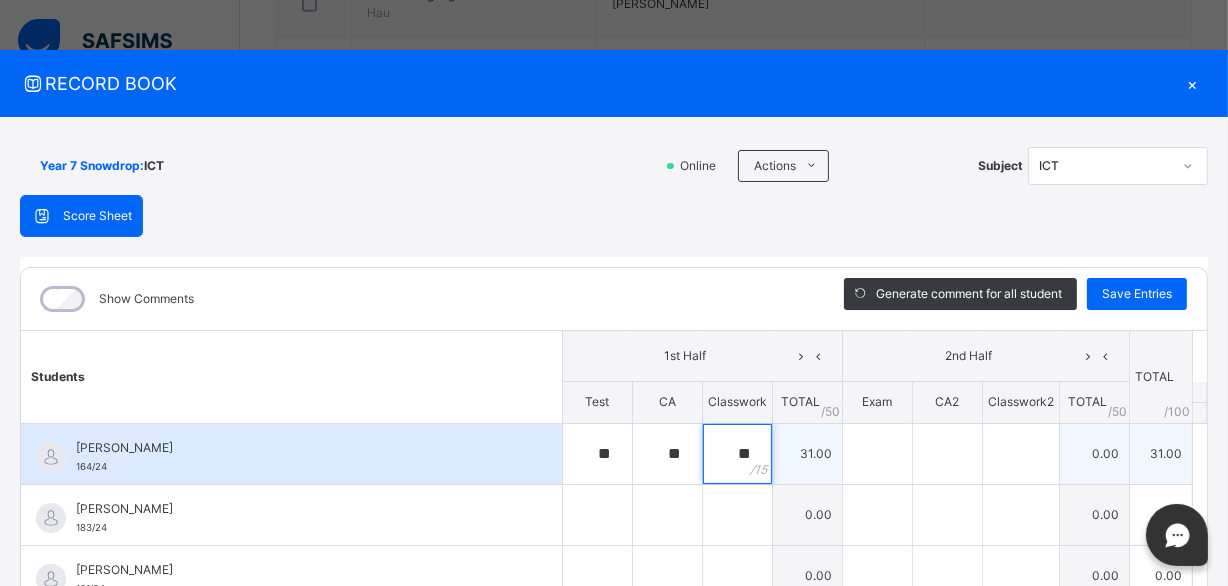 type on "**" 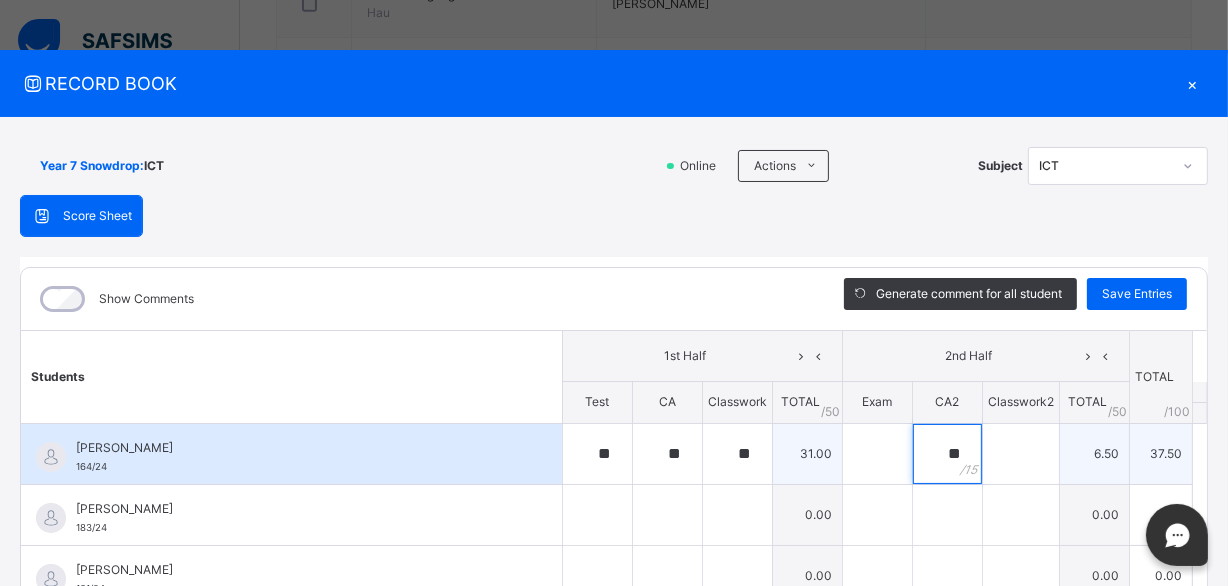 type on "**" 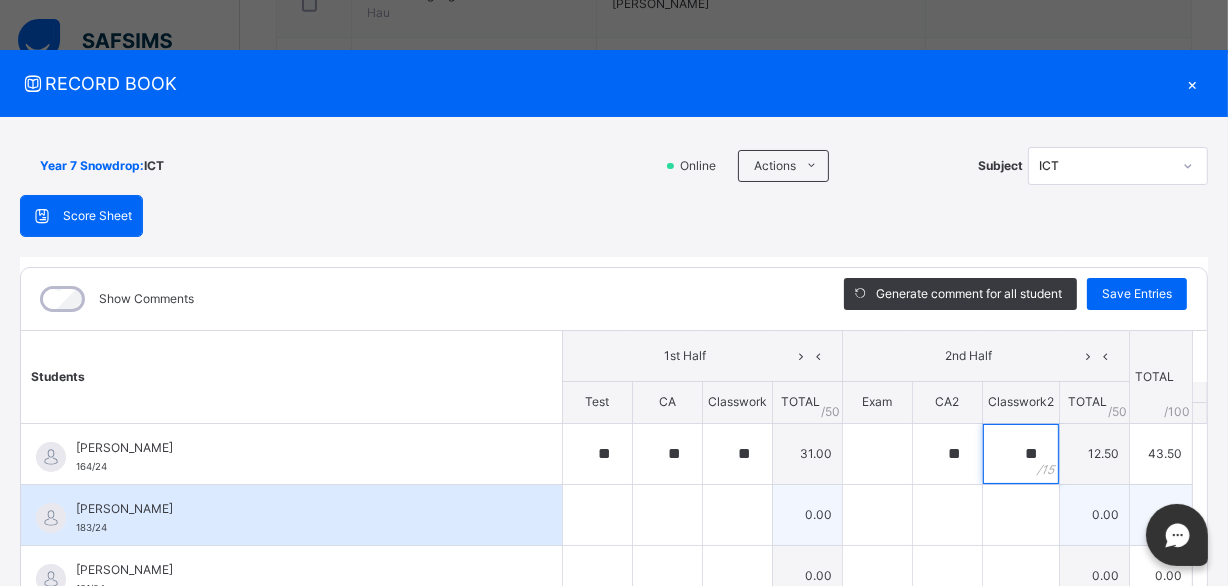 type on "**" 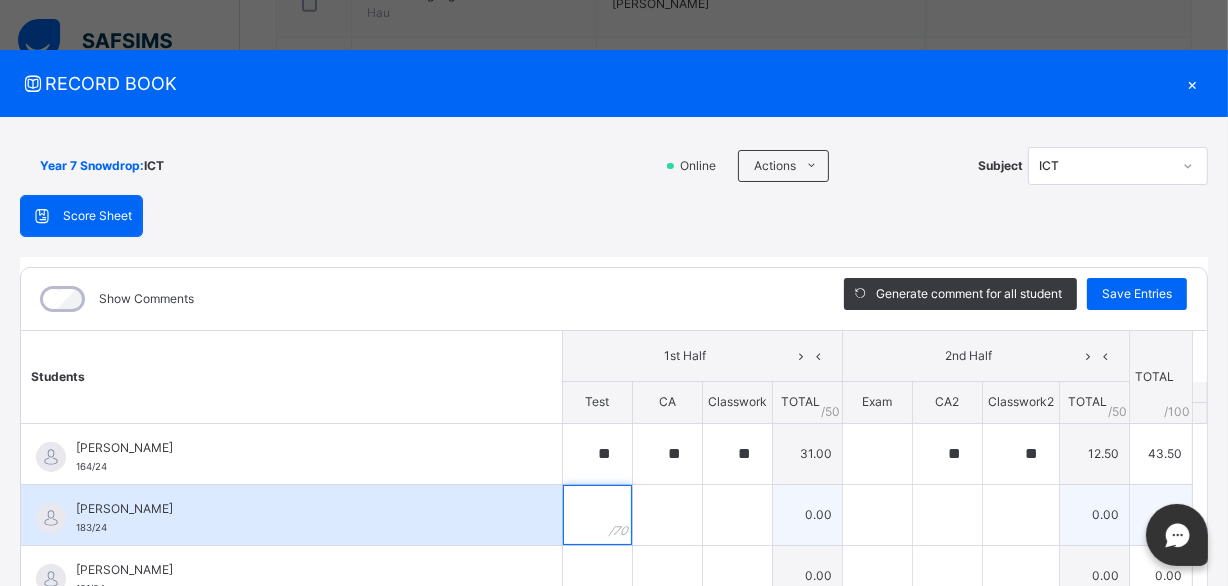 click at bounding box center (597, 515) 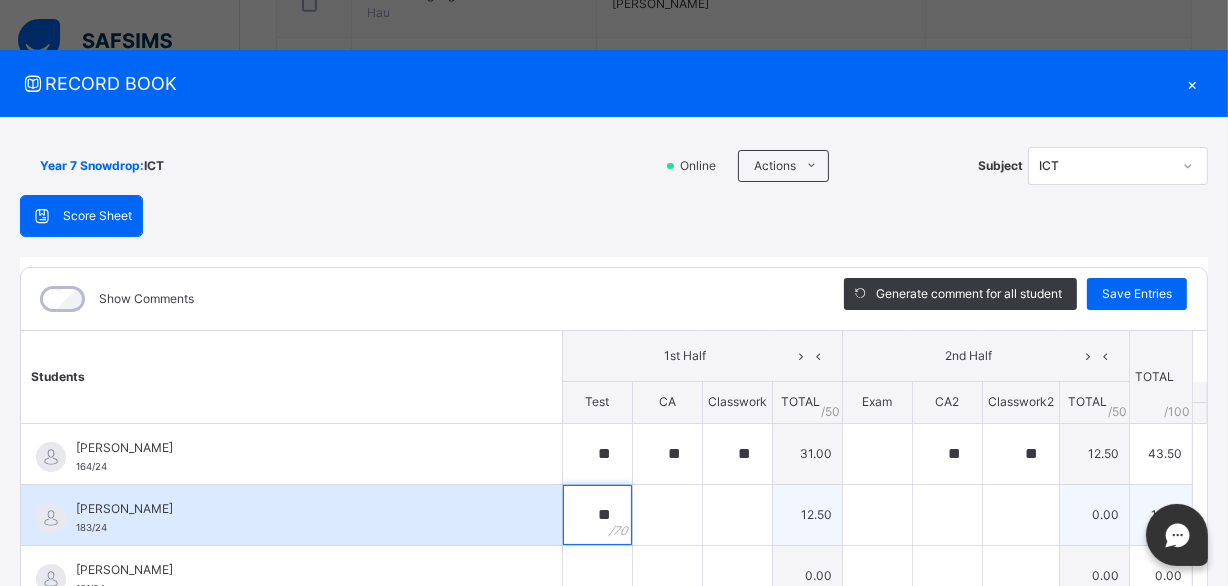 type on "**" 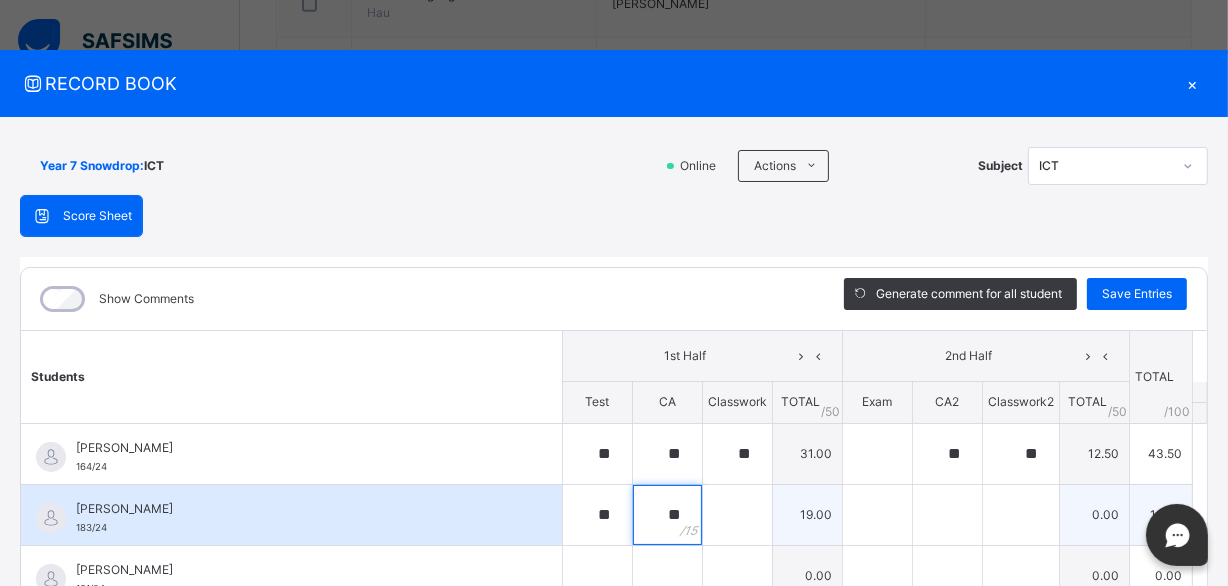 type on "**" 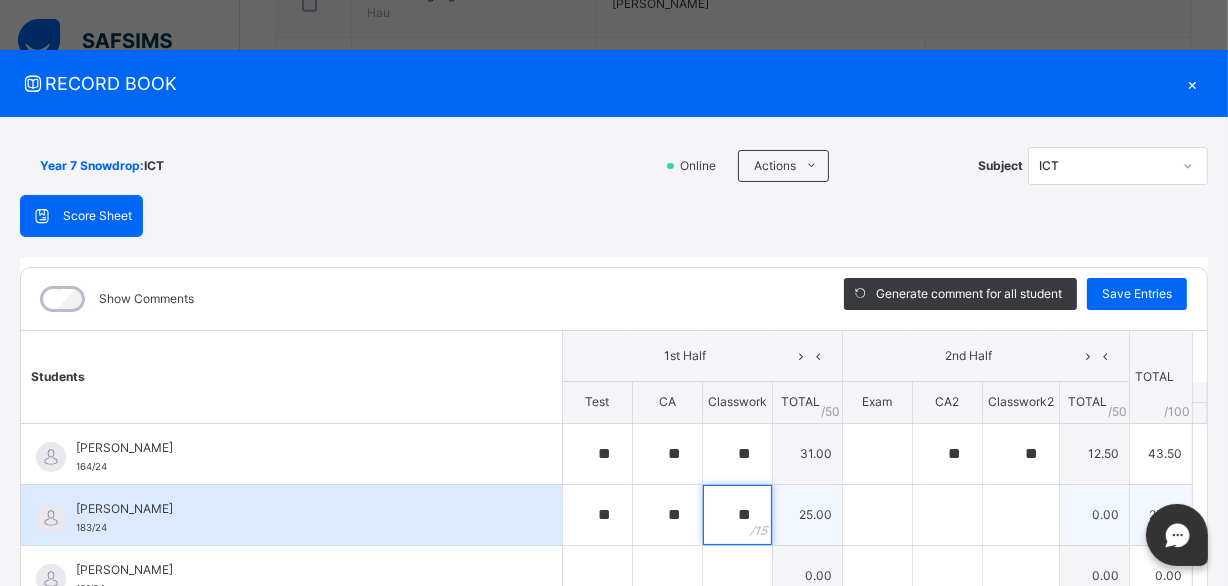 type on "**" 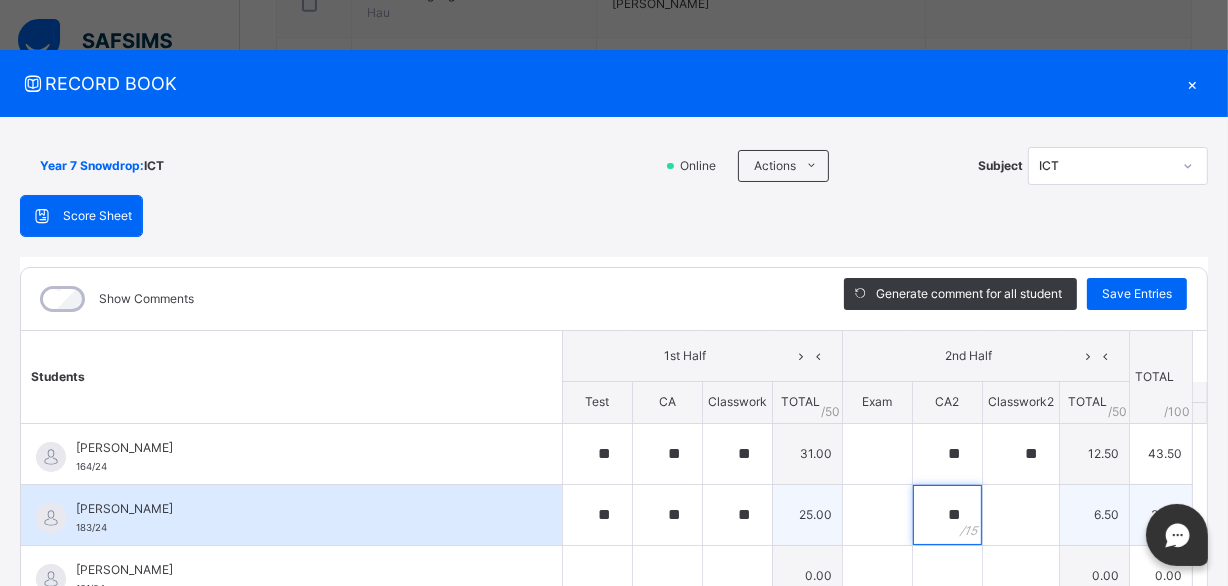 type on "**" 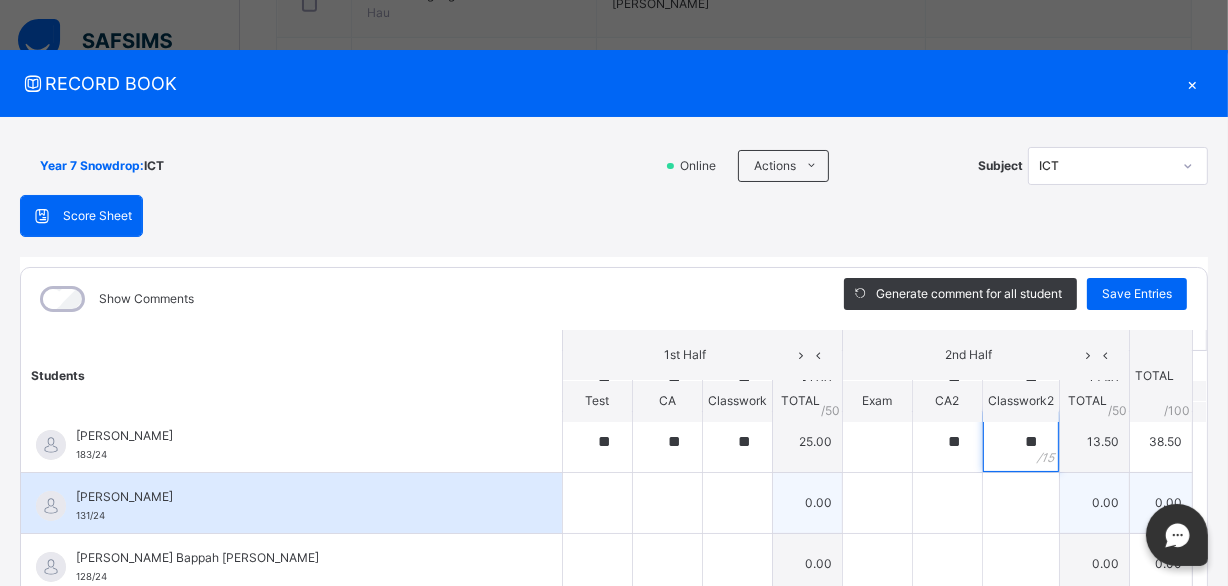 scroll, scrollTop: 90, scrollLeft: 0, axis: vertical 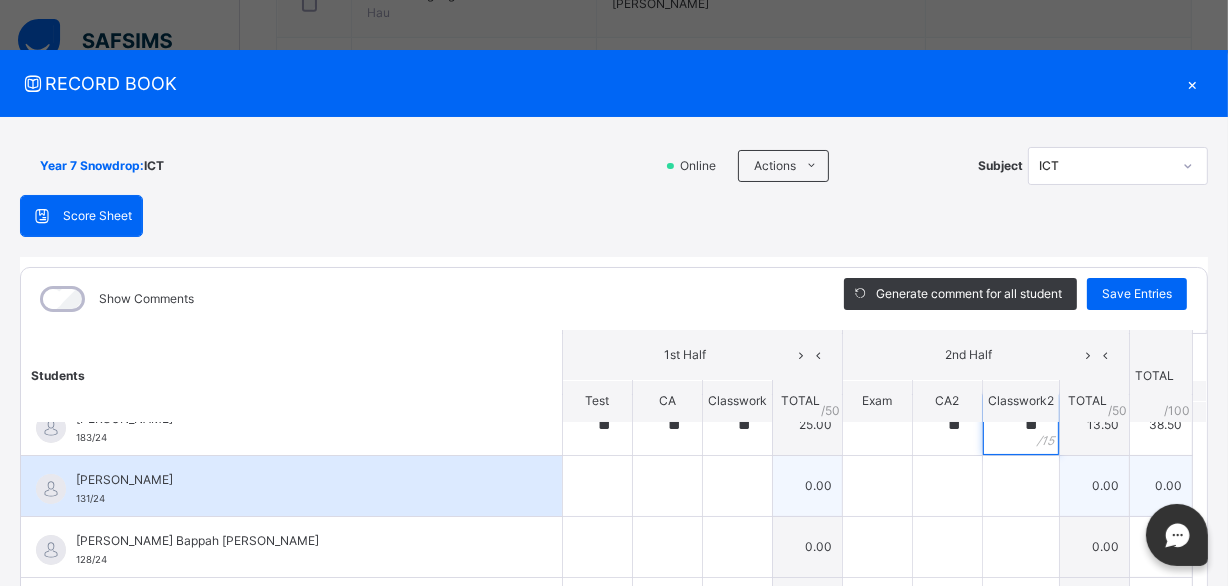 type on "**" 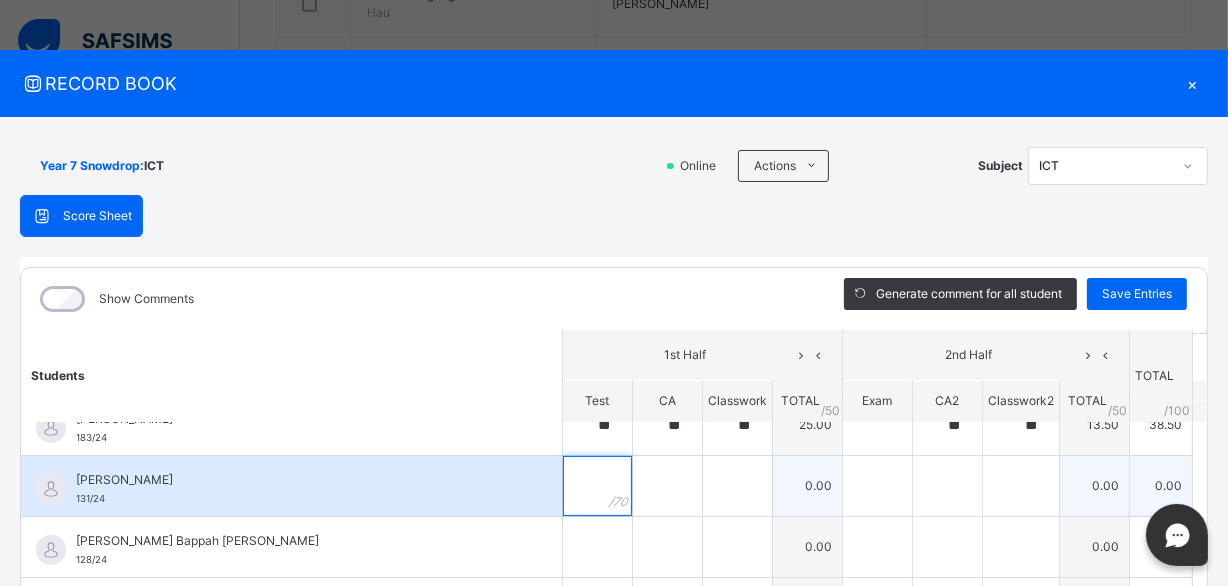click at bounding box center (597, 486) 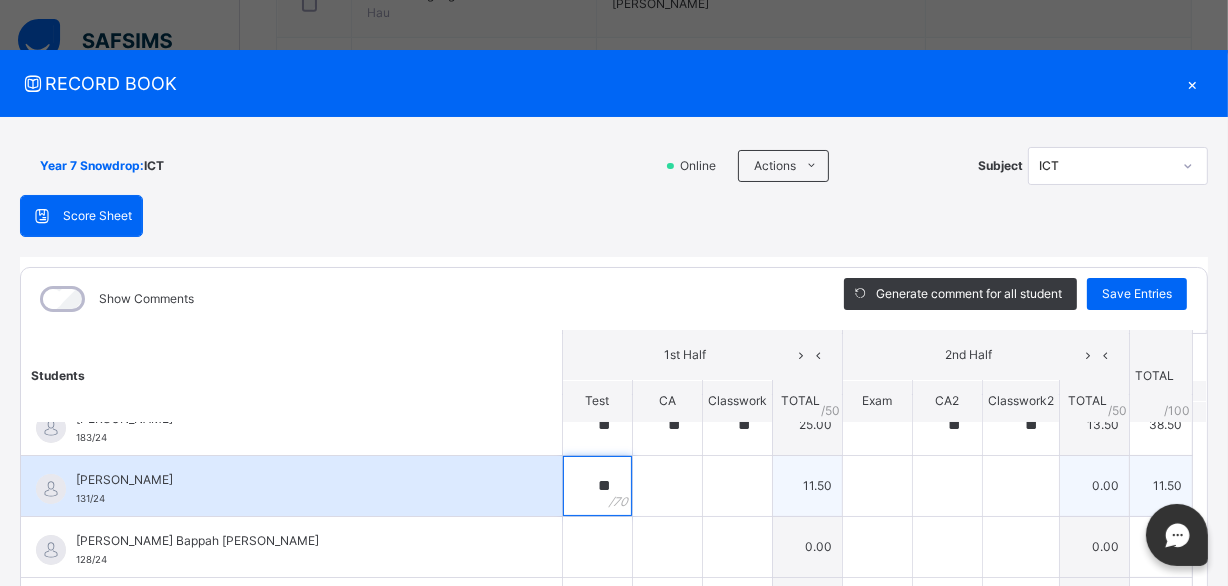 type on "**" 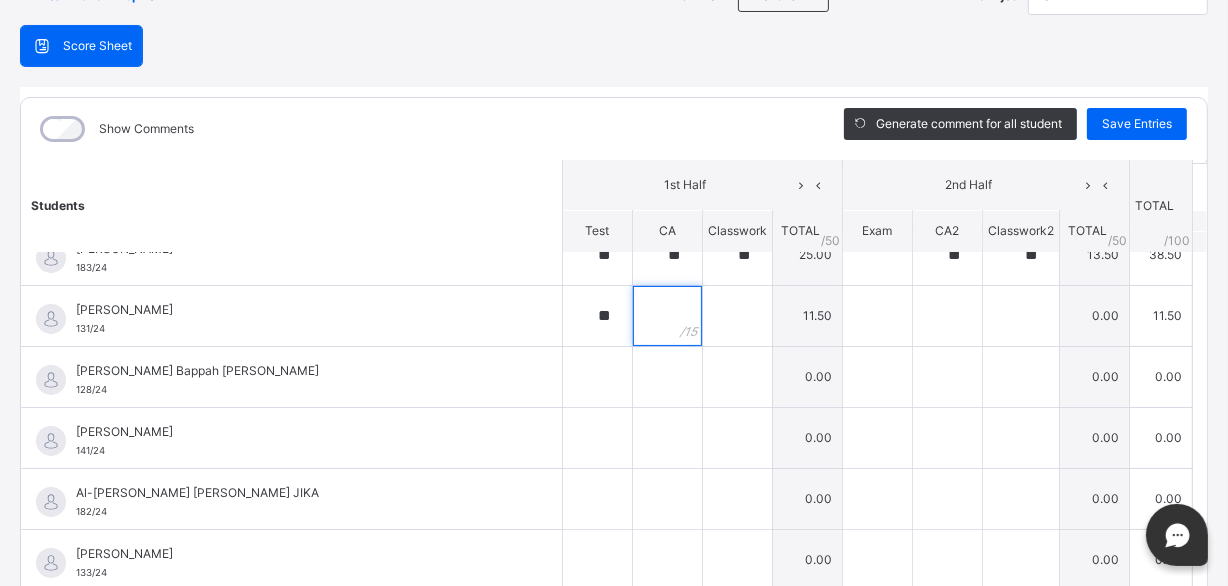 scroll, scrollTop: 171, scrollLeft: 0, axis: vertical 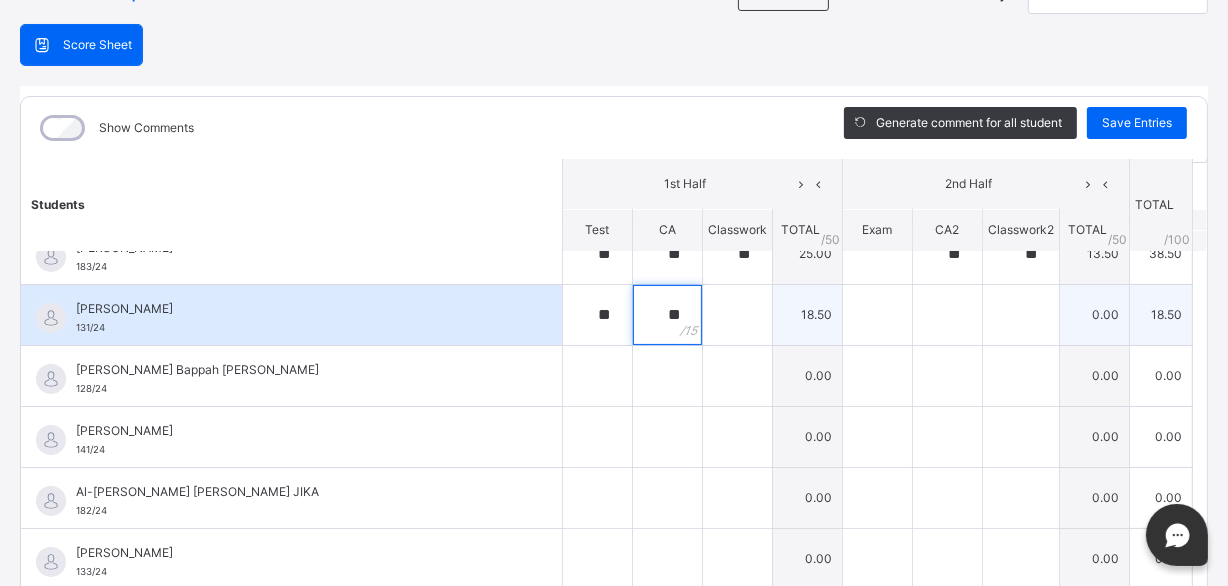 type on "**" 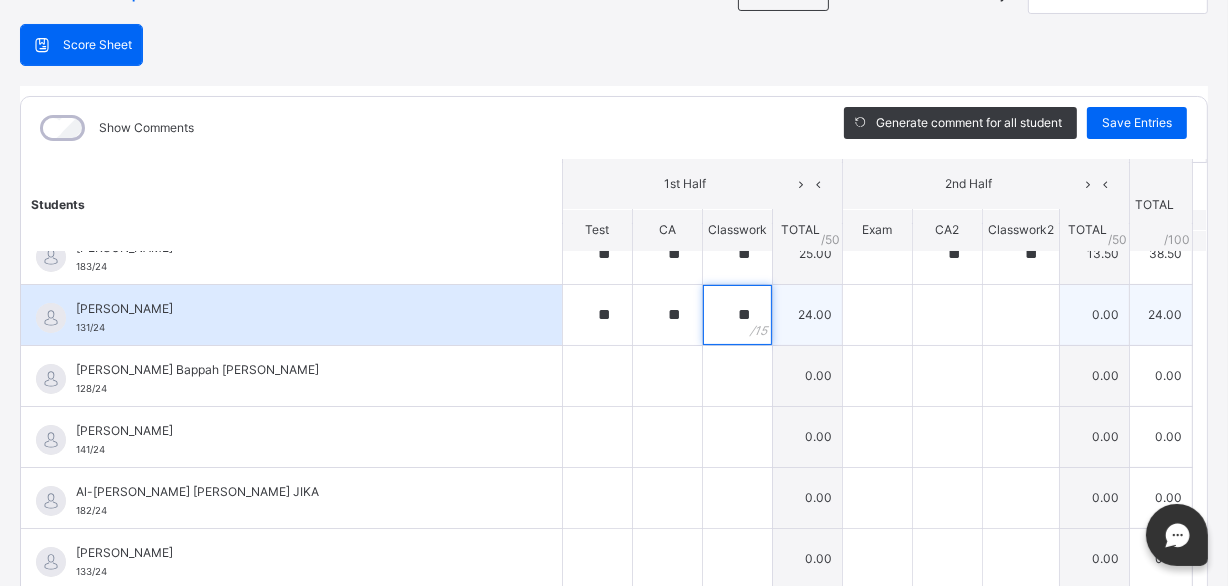 type on "**" 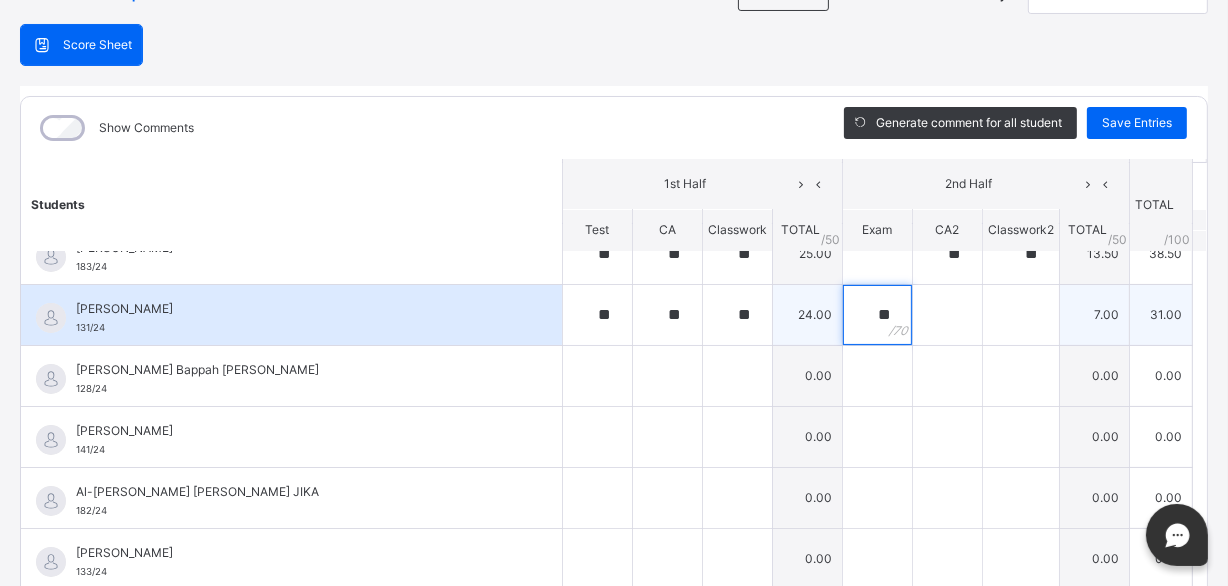 type on "*" 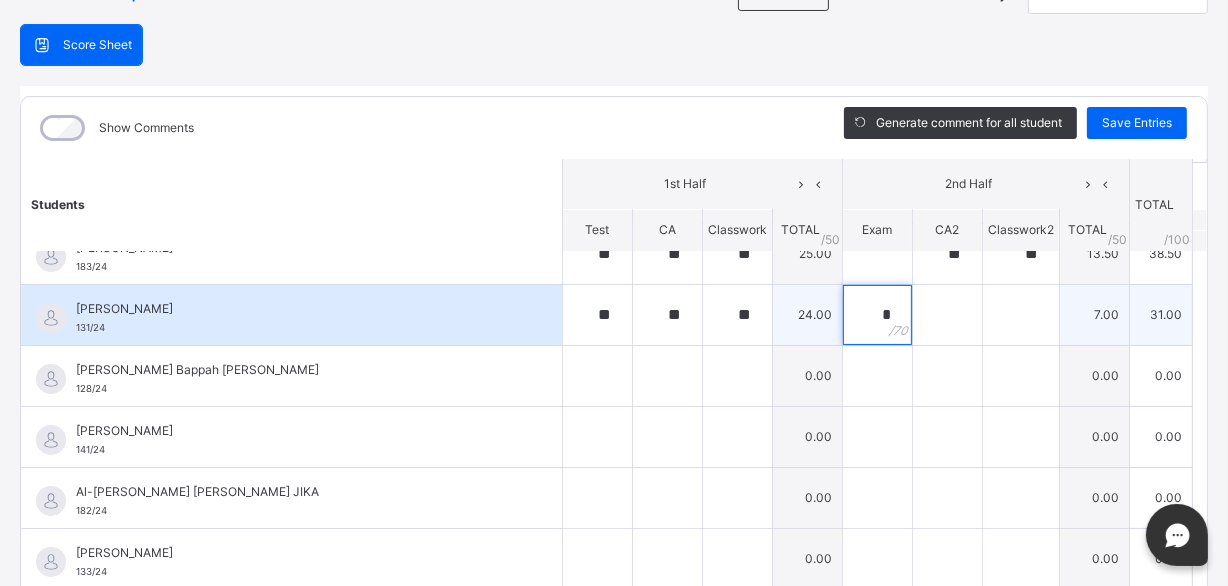 type 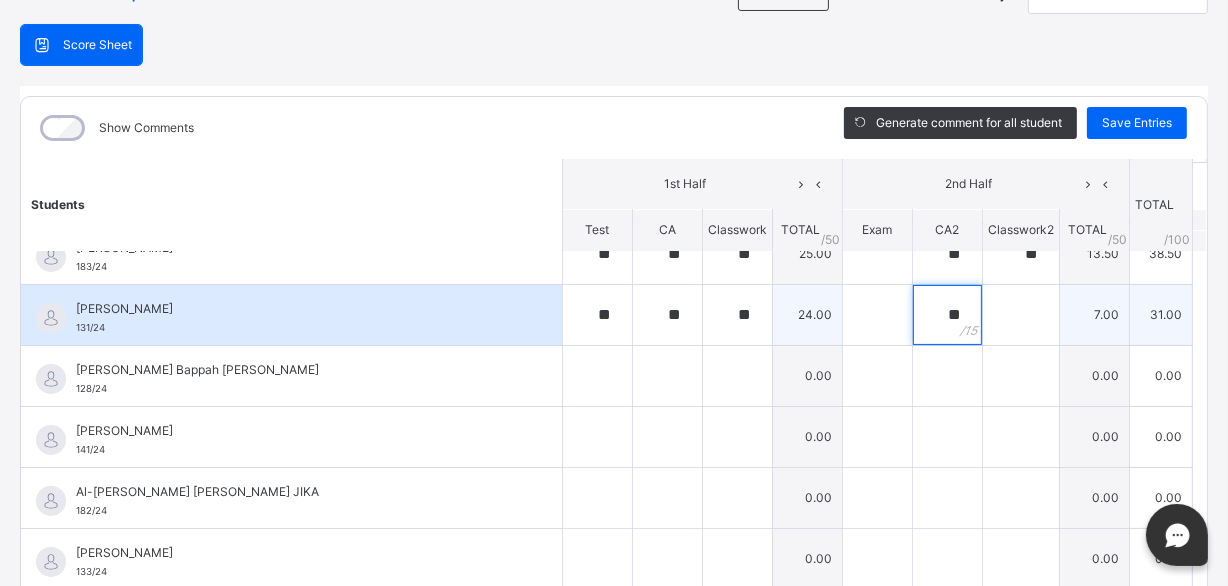type on "**" 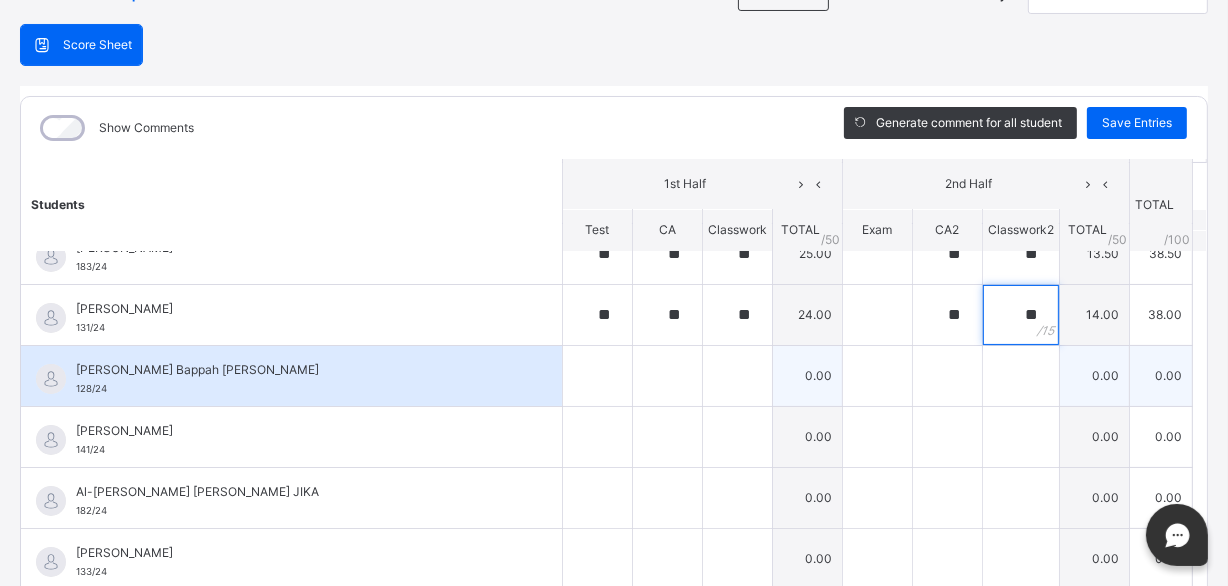 type on "**" 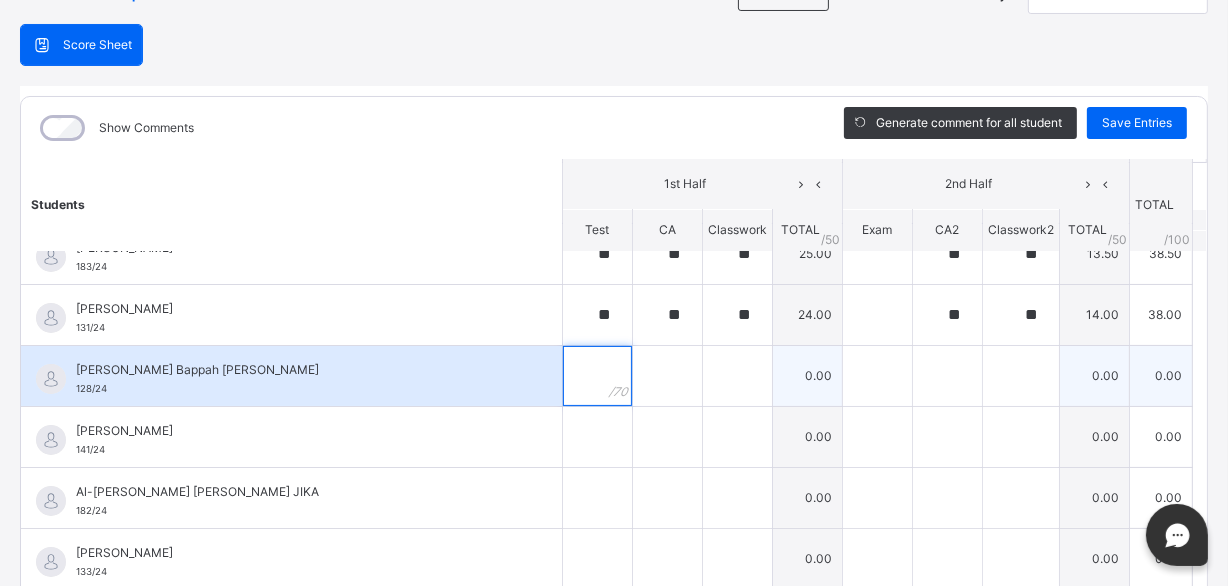 click at bounding box center [597, 376] 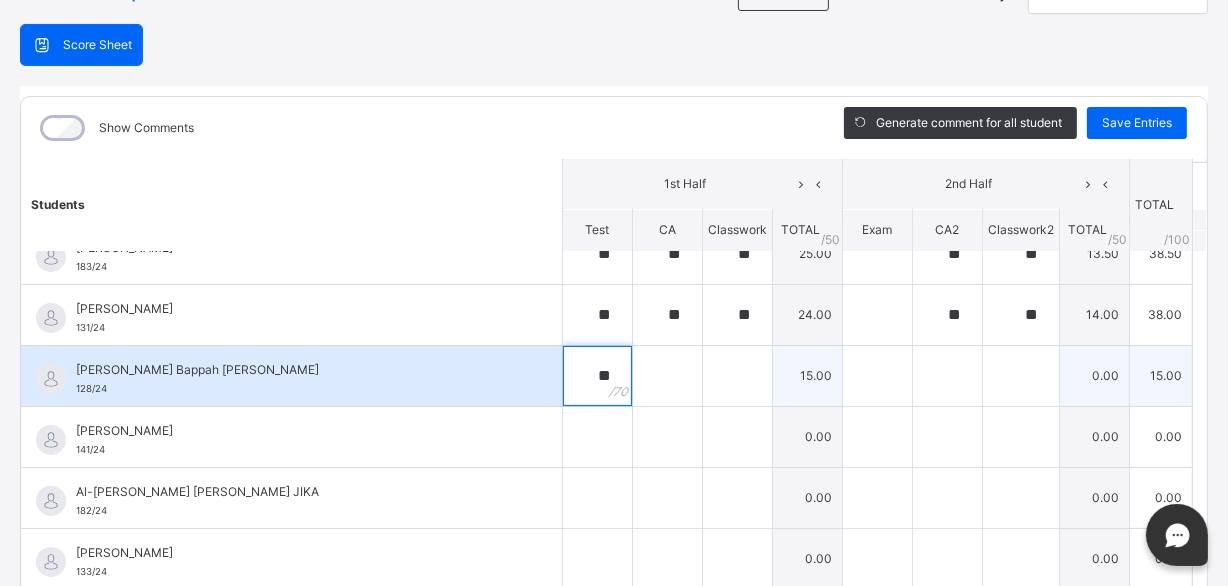 type on "**" 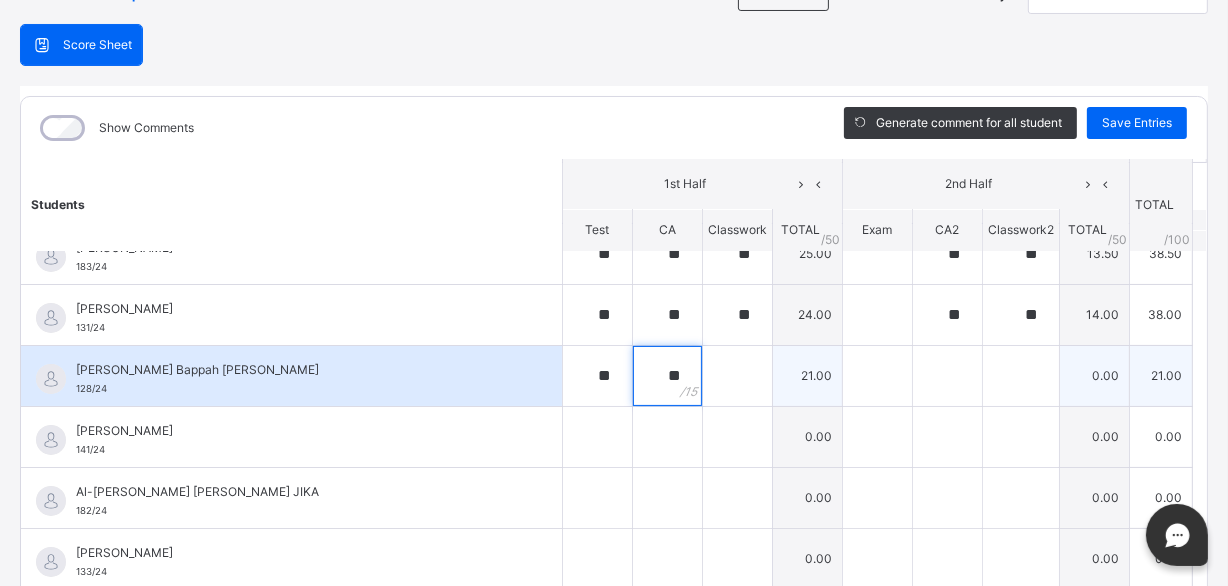 type on "**" 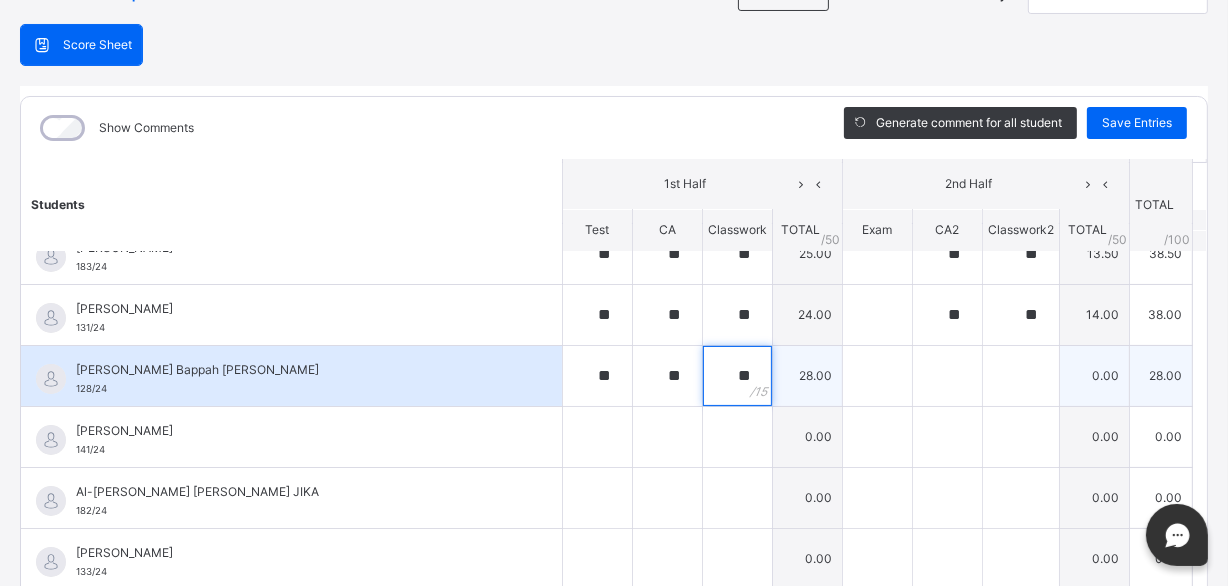 type on "**" 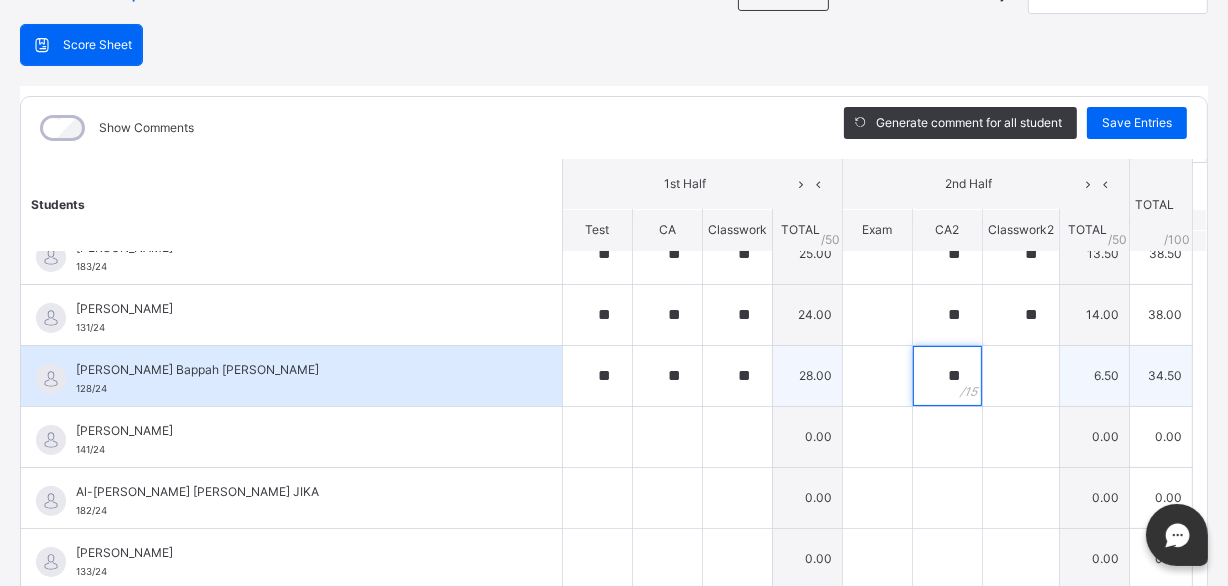 type on "**" 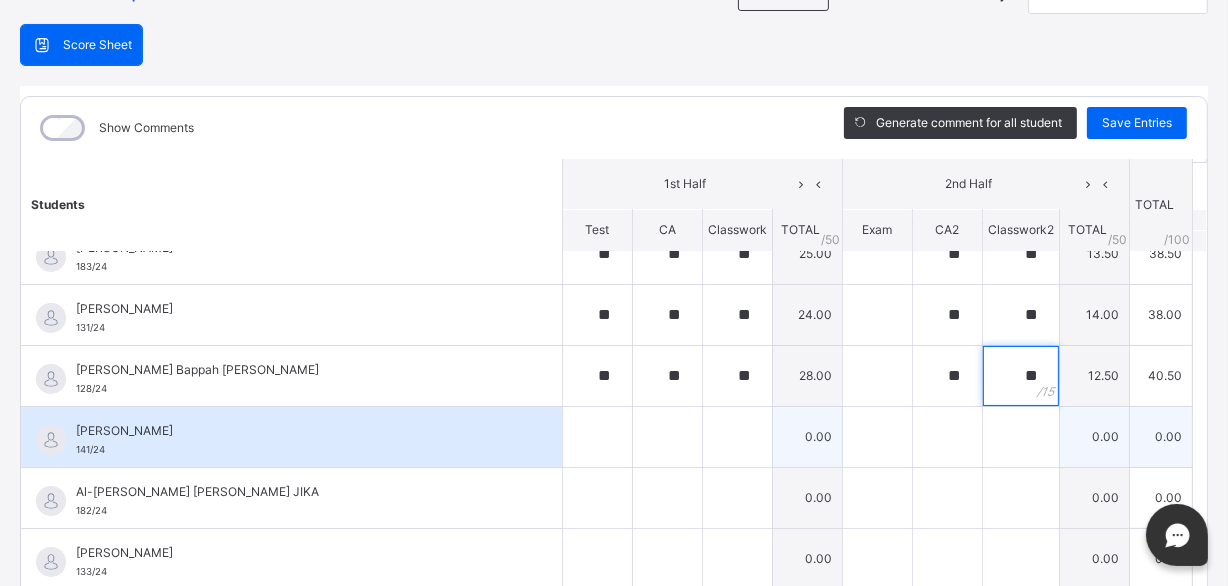 type on "**" 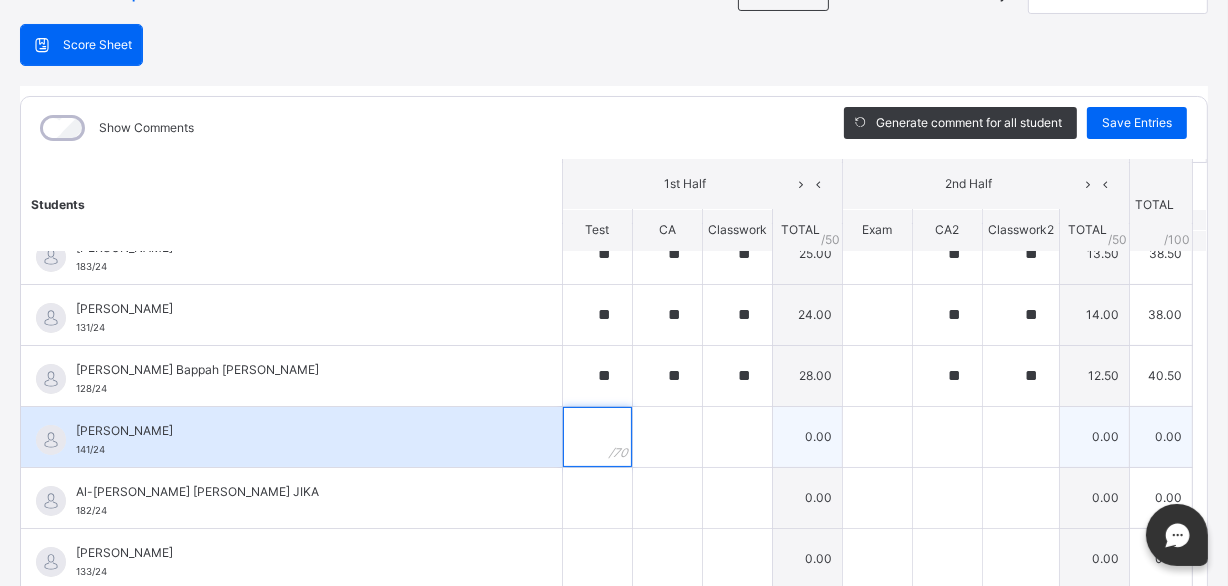 click at bounding box center (597, 437) 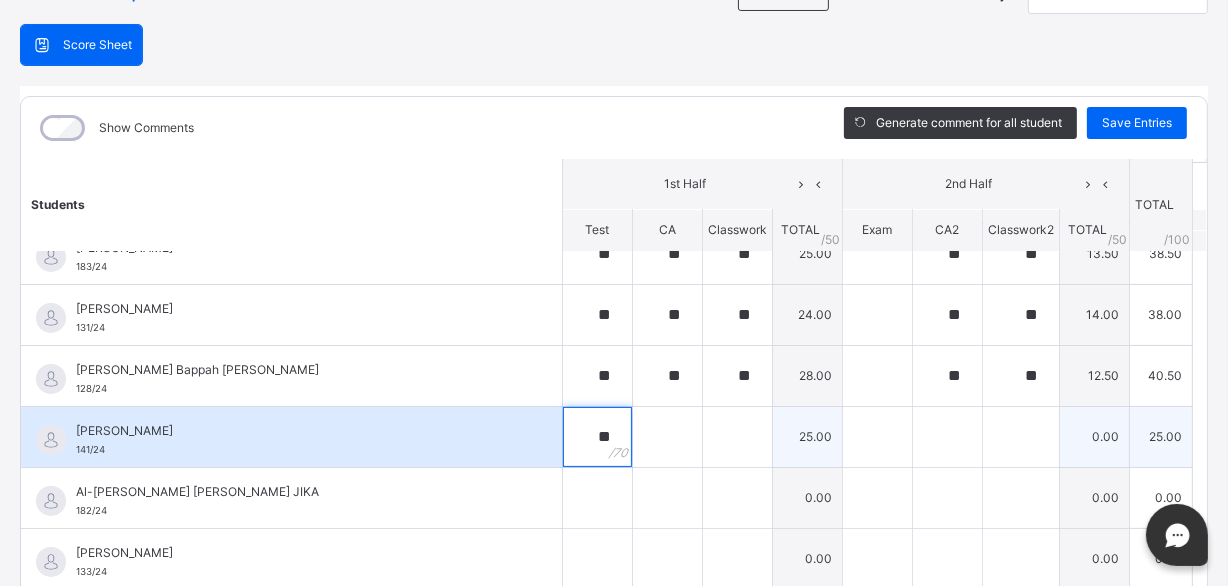 type on "**" 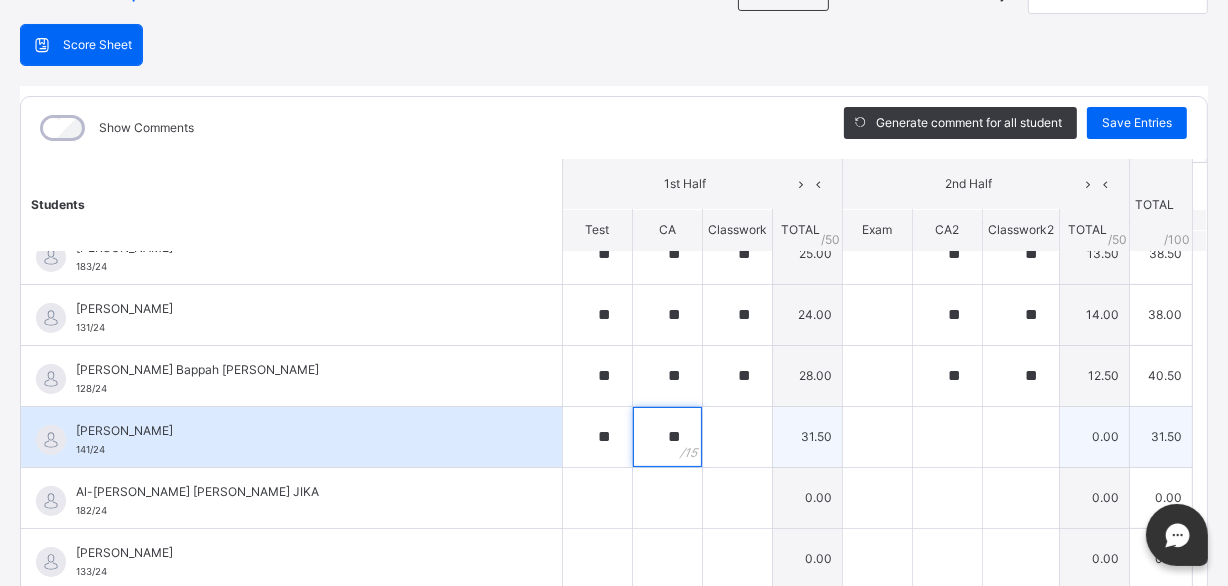 type on "**" 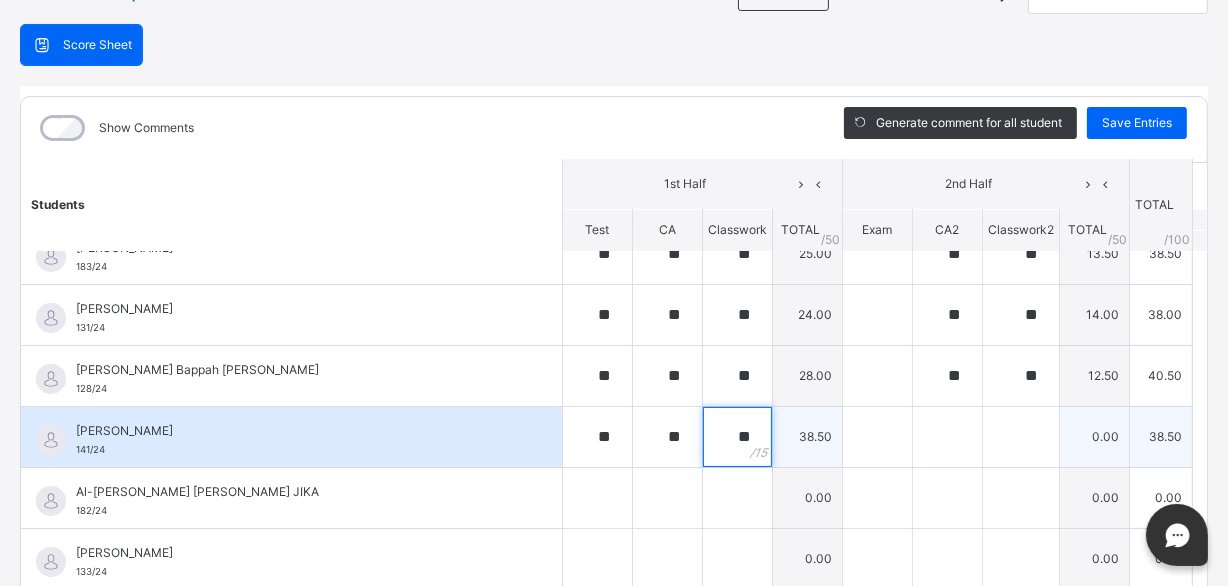 type on "**" 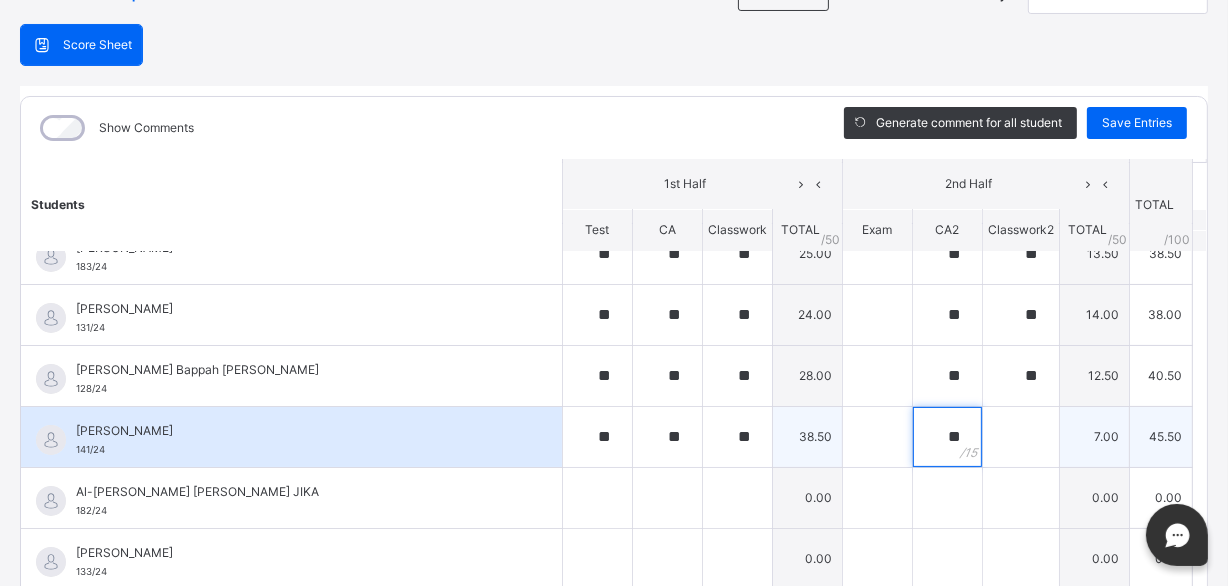 type on "**" 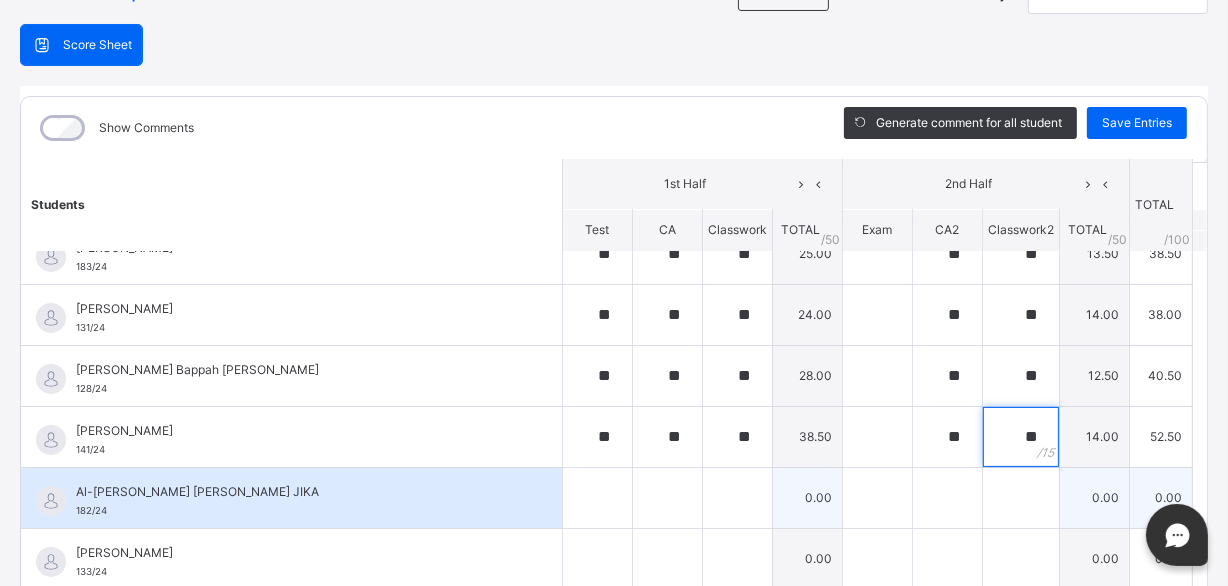 type on "**" 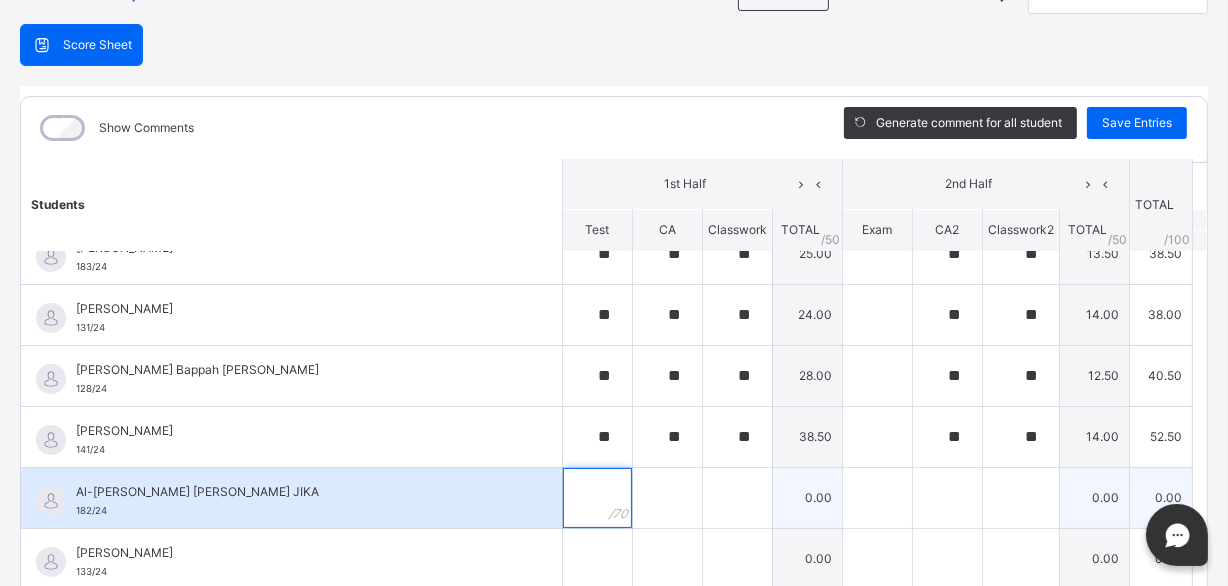 click at bounding box center [597, 498] 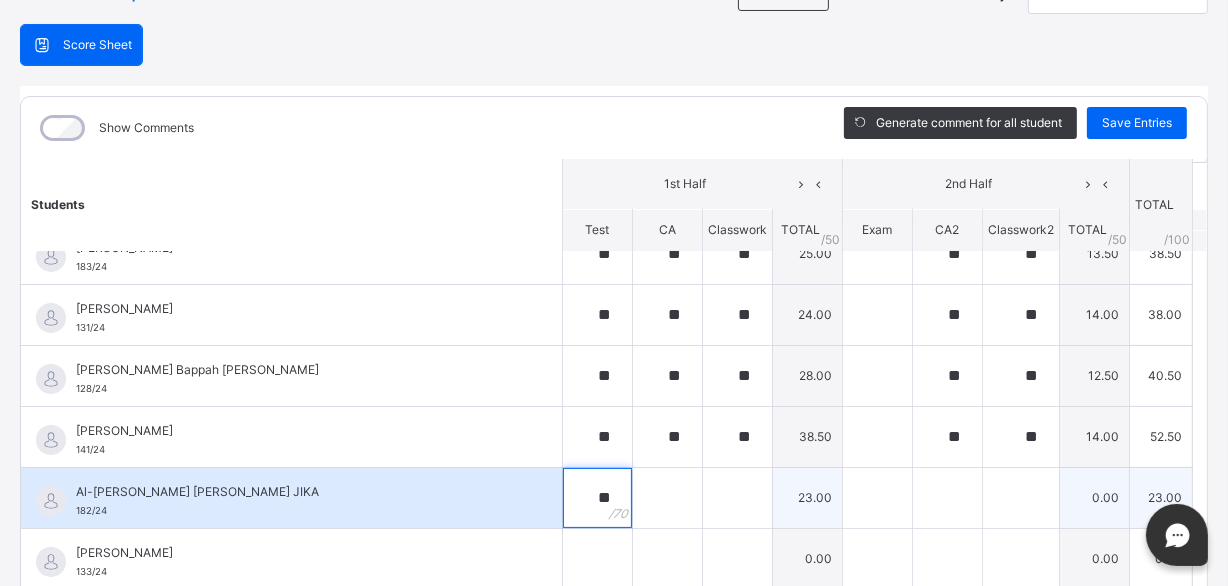 type on "**" 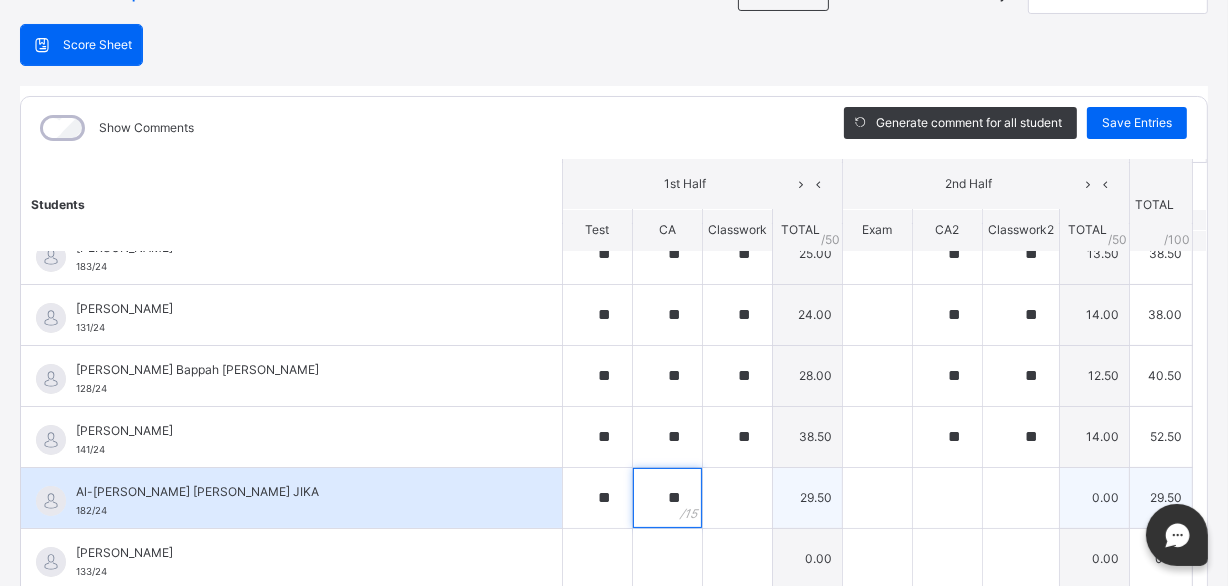 type on "**" 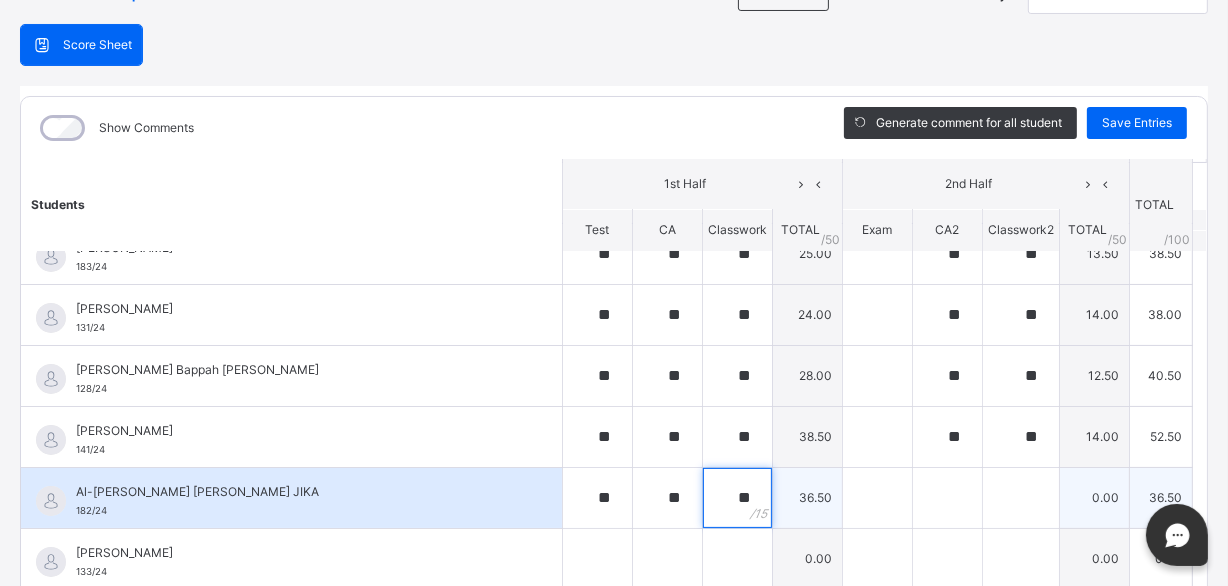 type on "**" 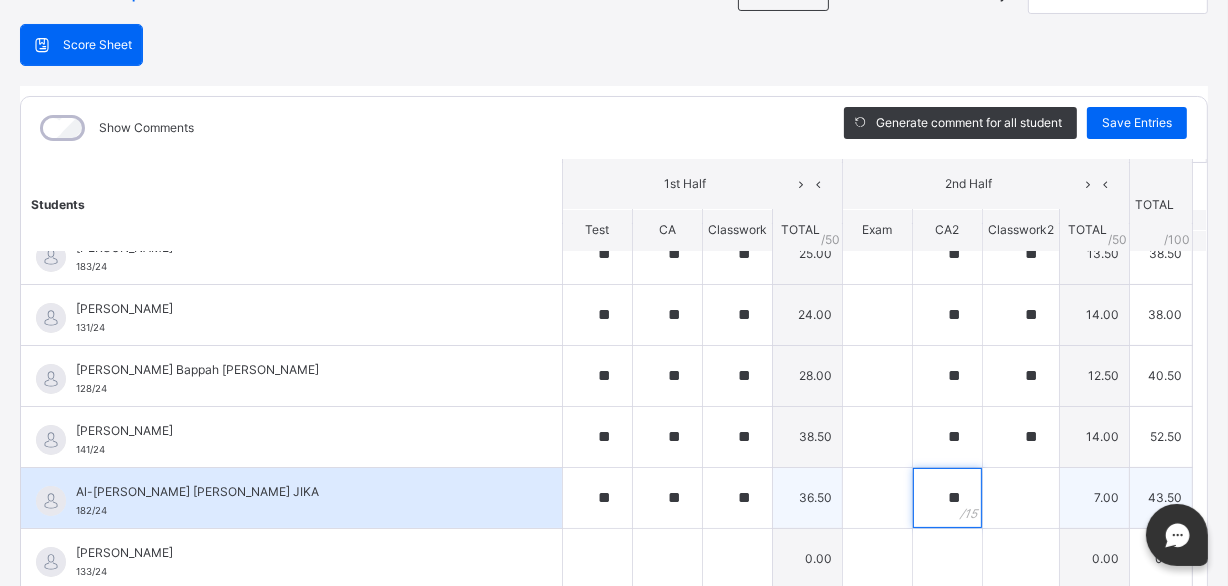 type on "**" 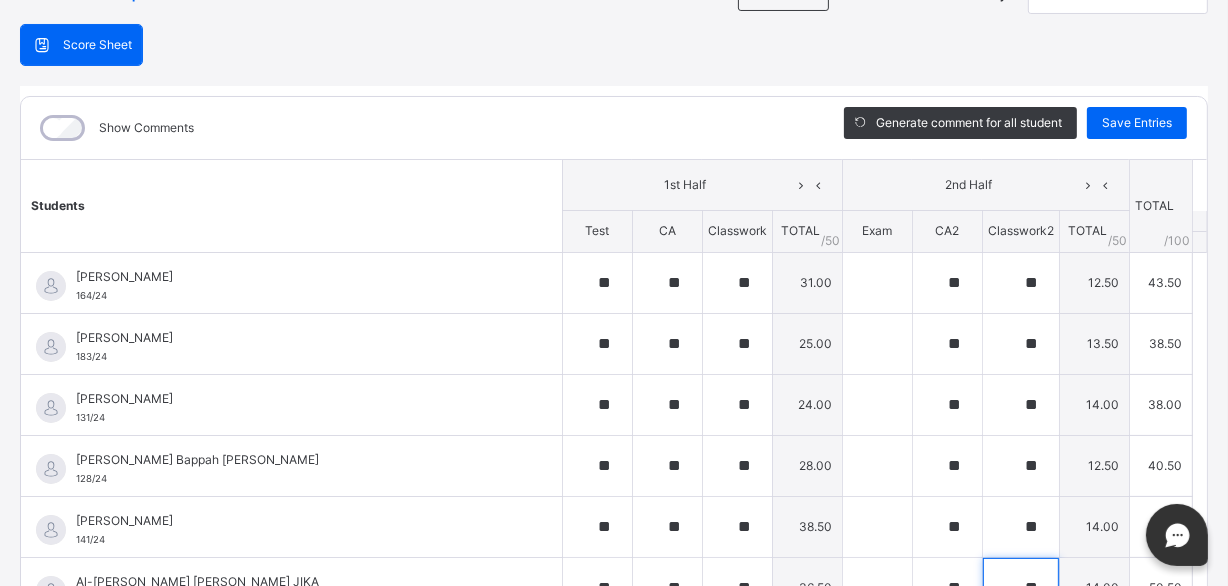 scroll, scrollTop: 181, scrollLeft: 0, axis: vertical 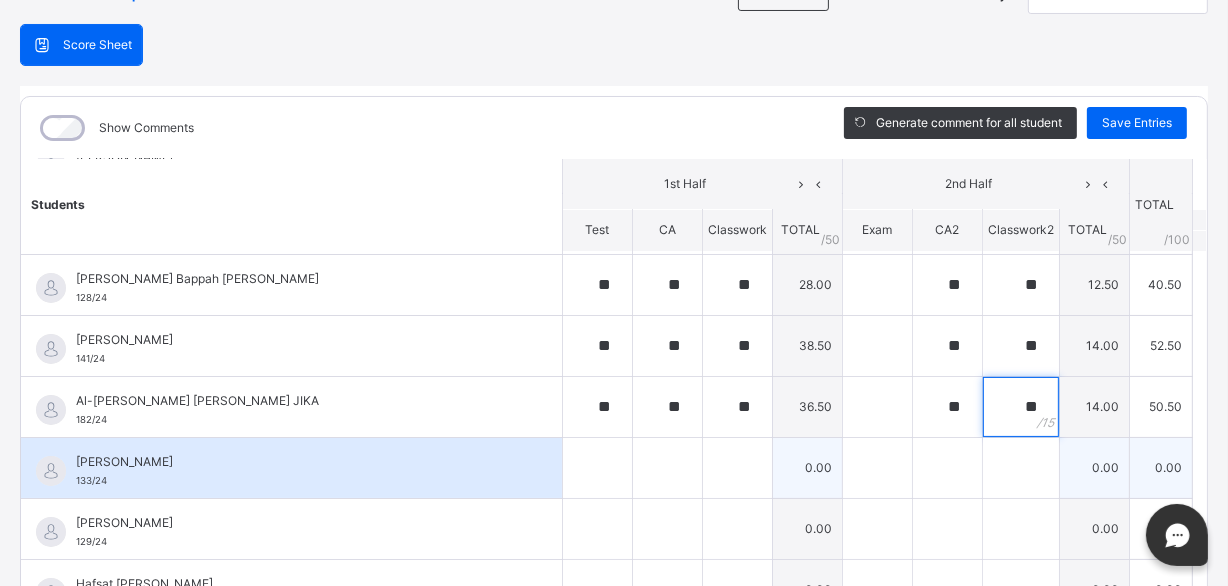 type on "**" 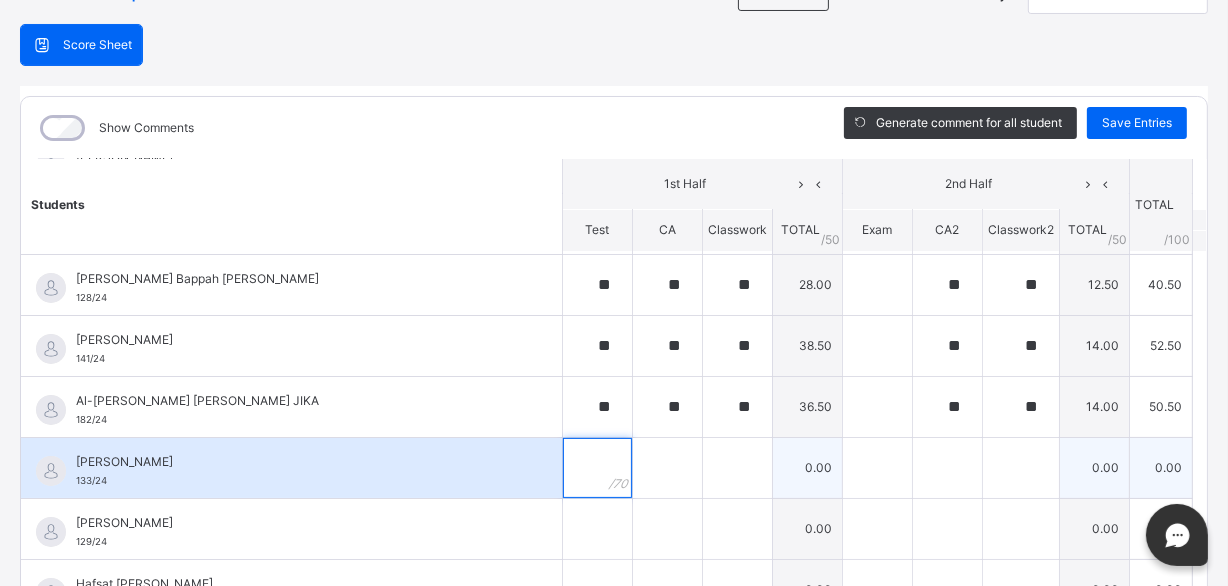 click at bounding box center (597, 468) 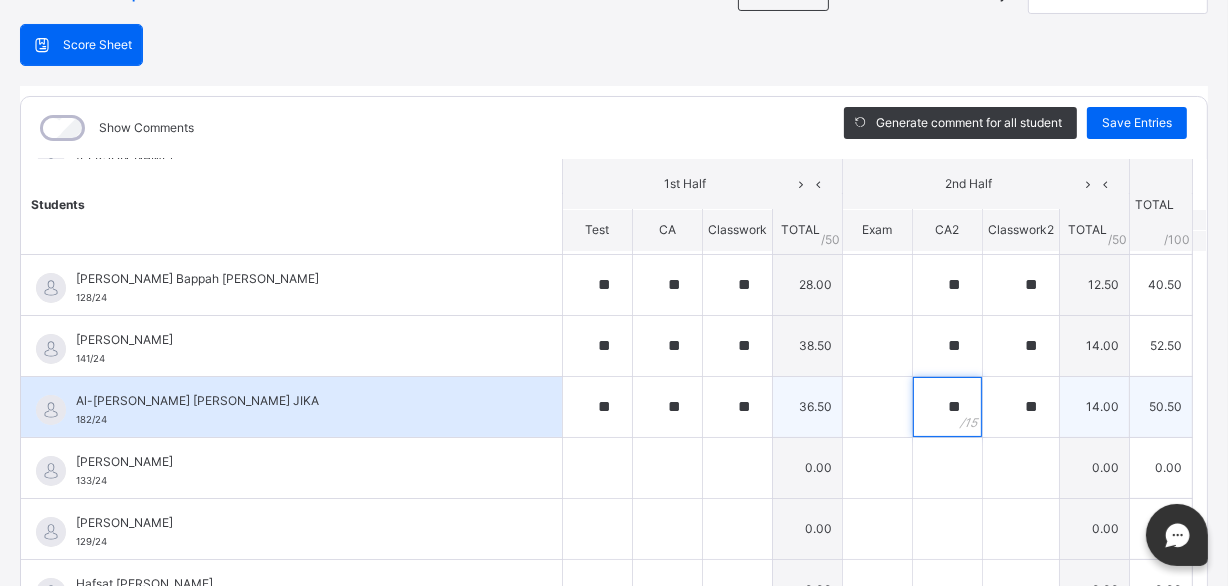 click on "**" at bounding box center (947, 407) 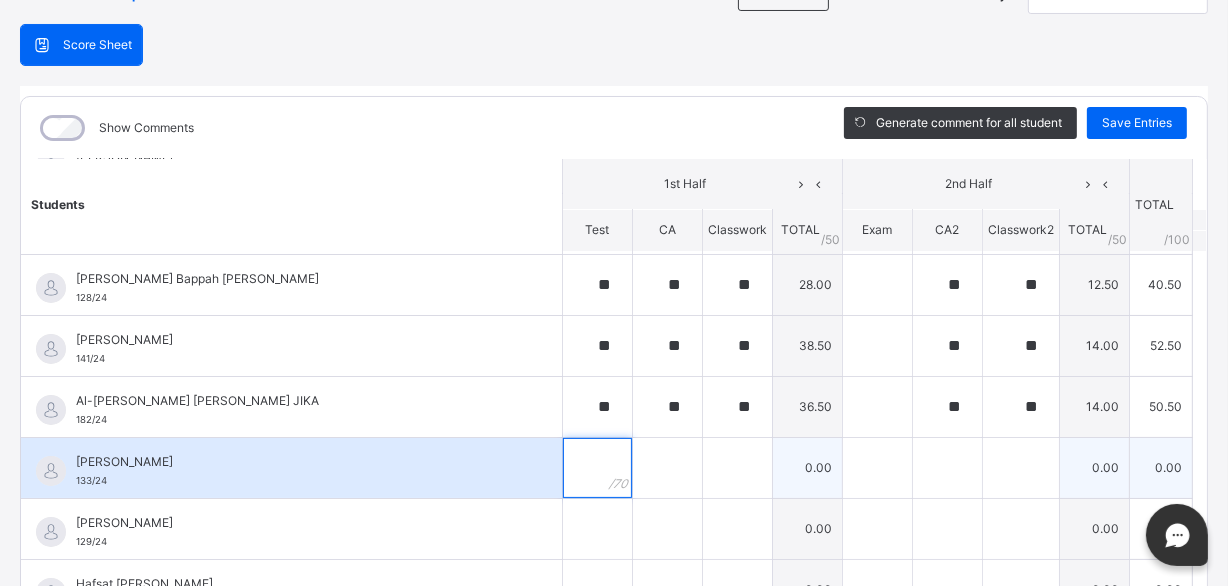 click at bounding box center [597, 468] 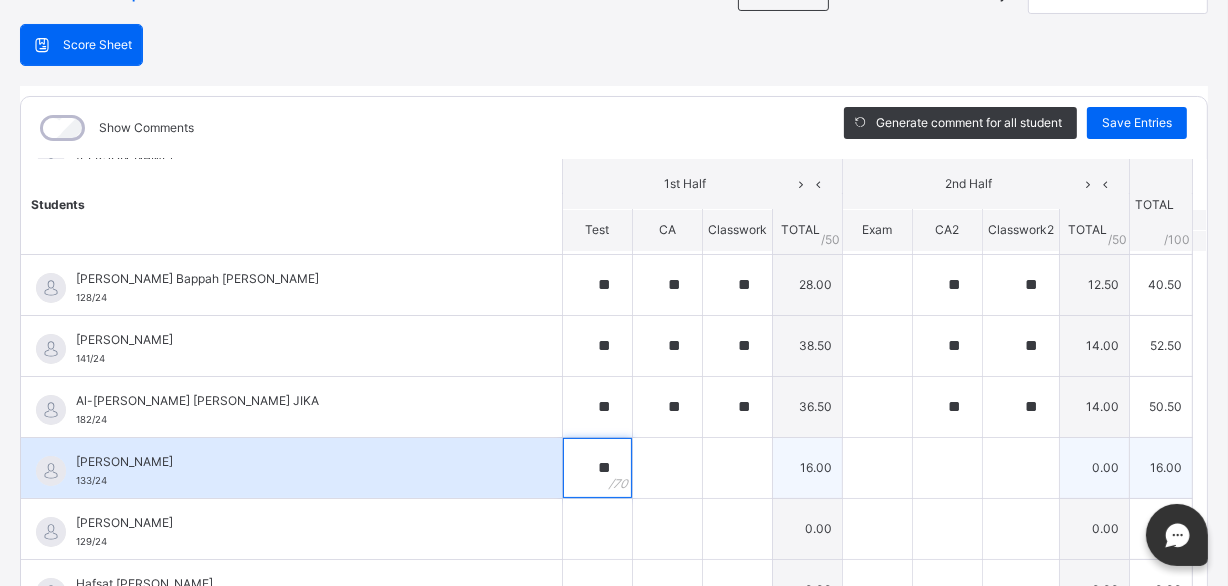type on "**" 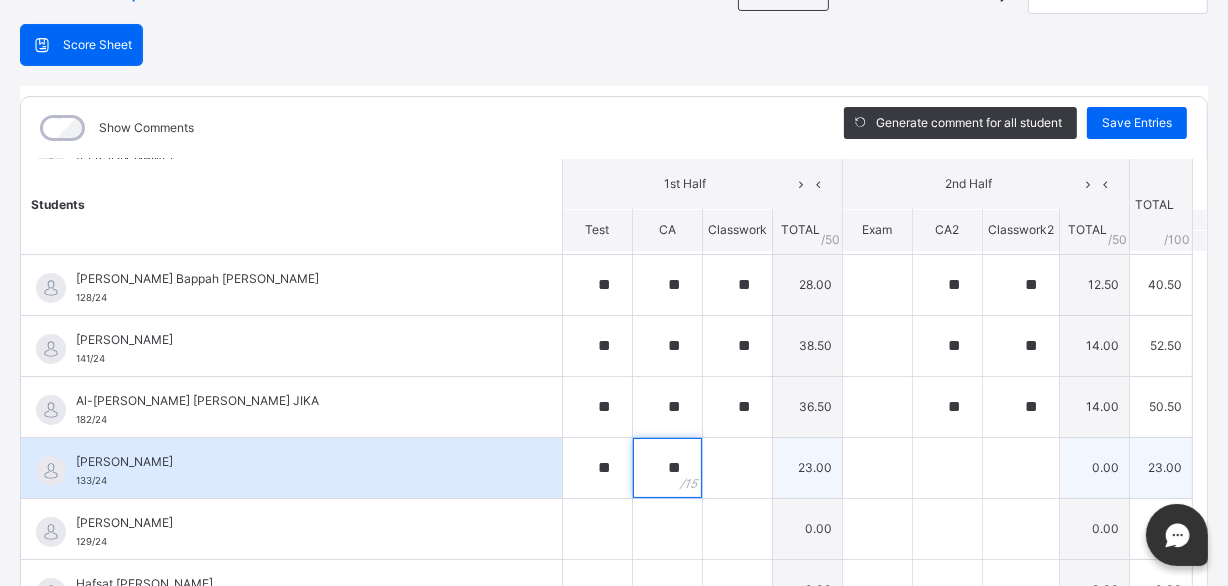type on "**" 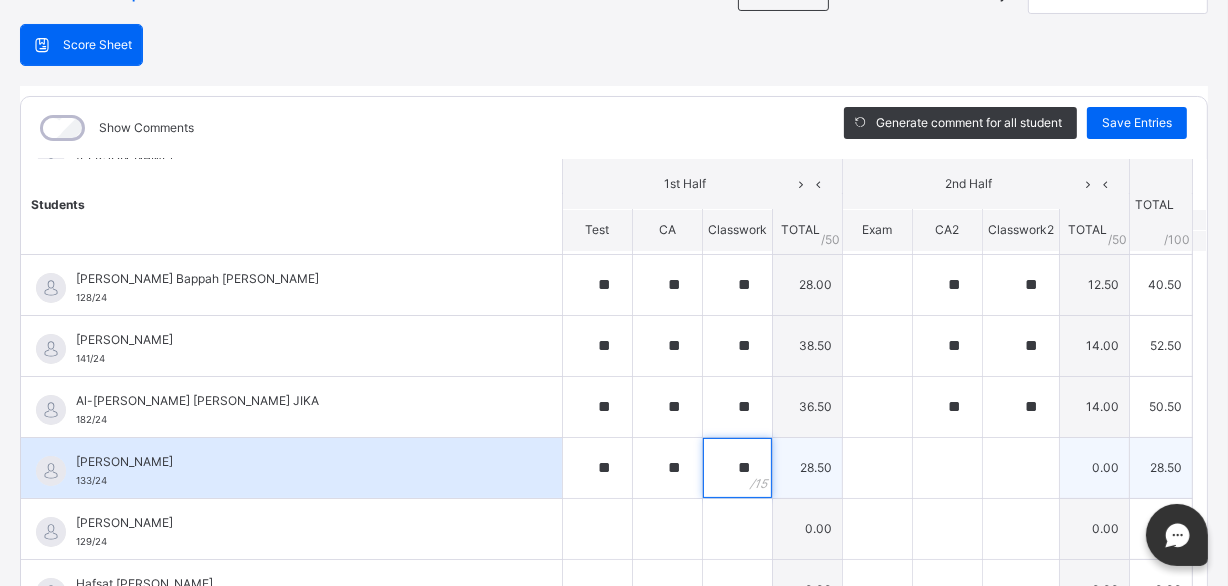 type on "**" 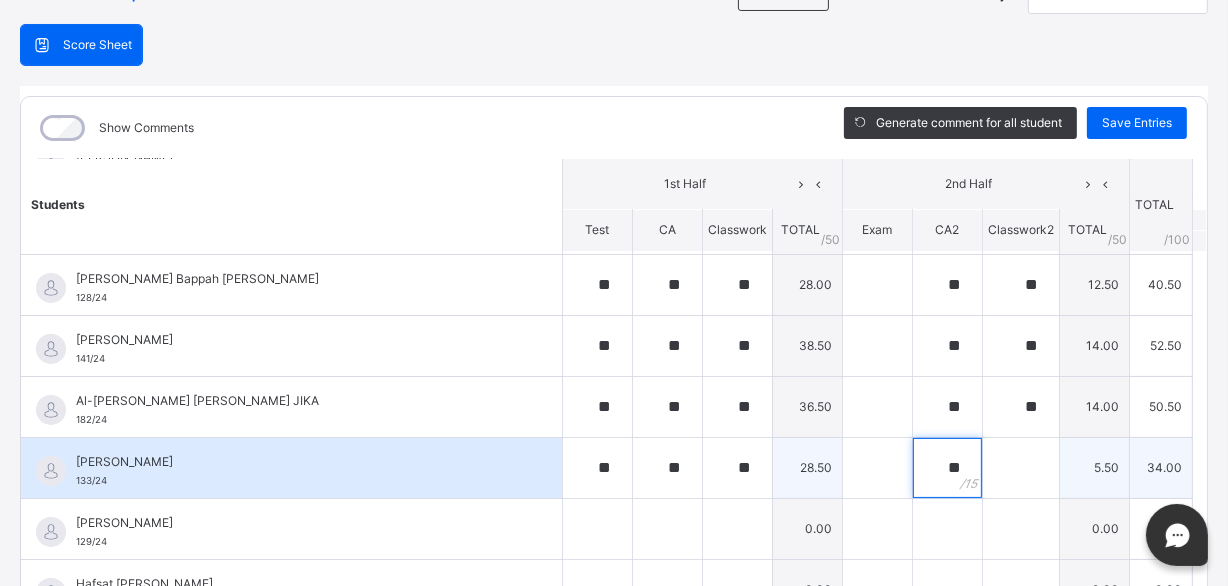 type on "**" 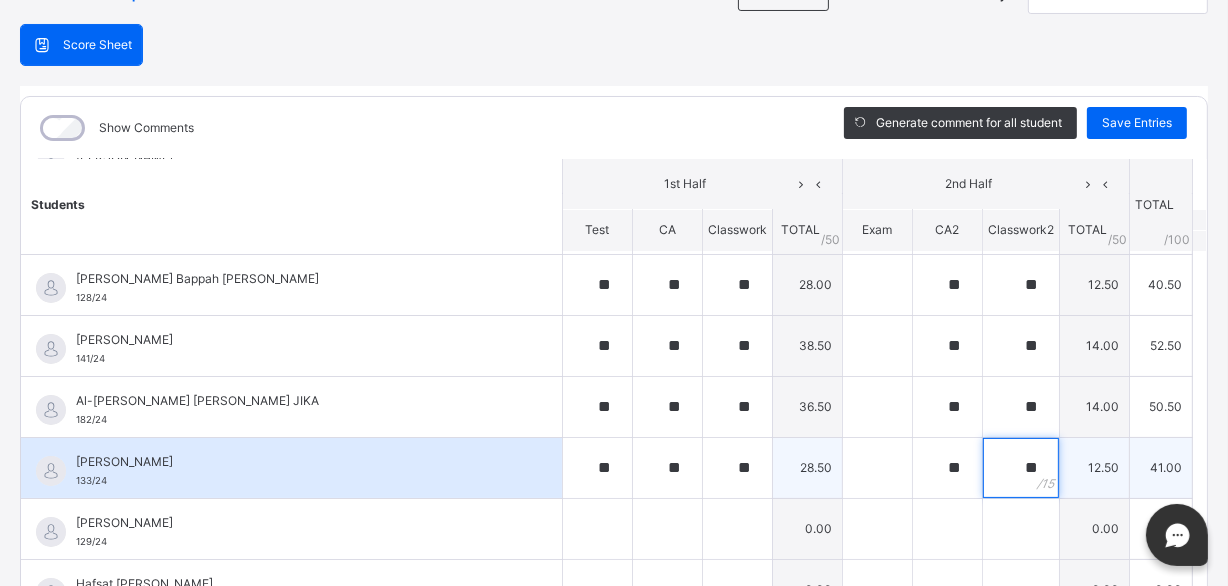 type on "**" 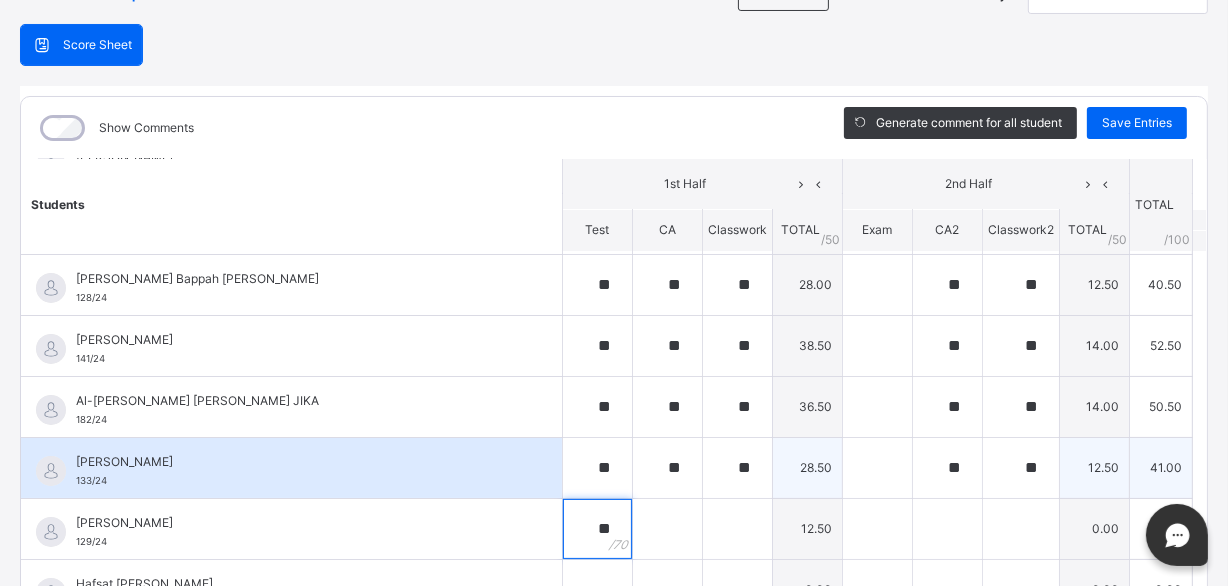 type on "**" 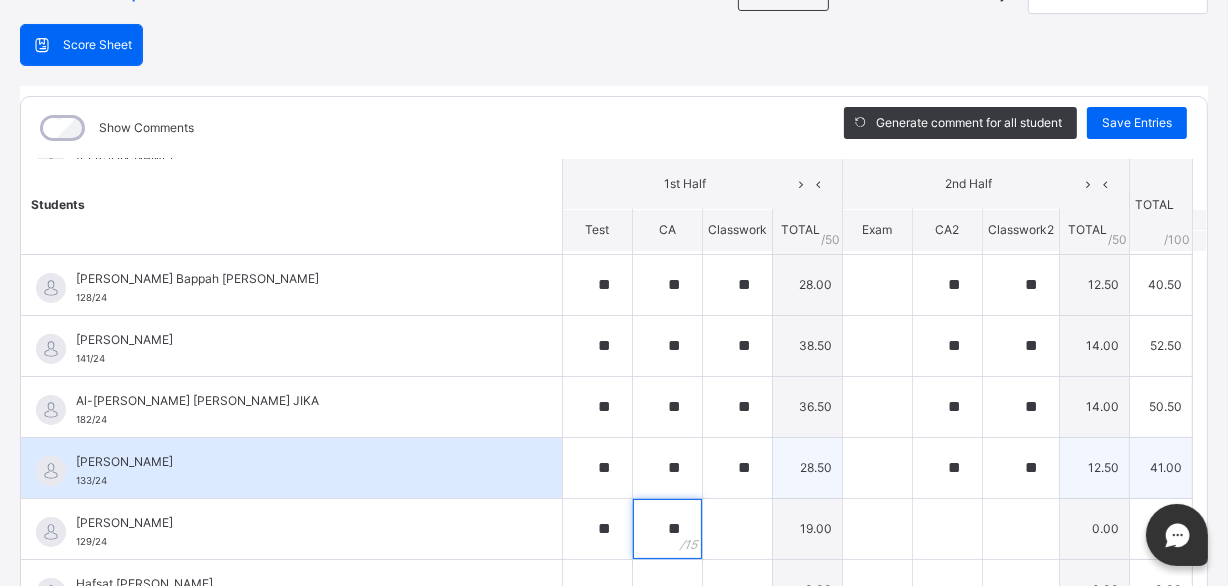 type on "**" 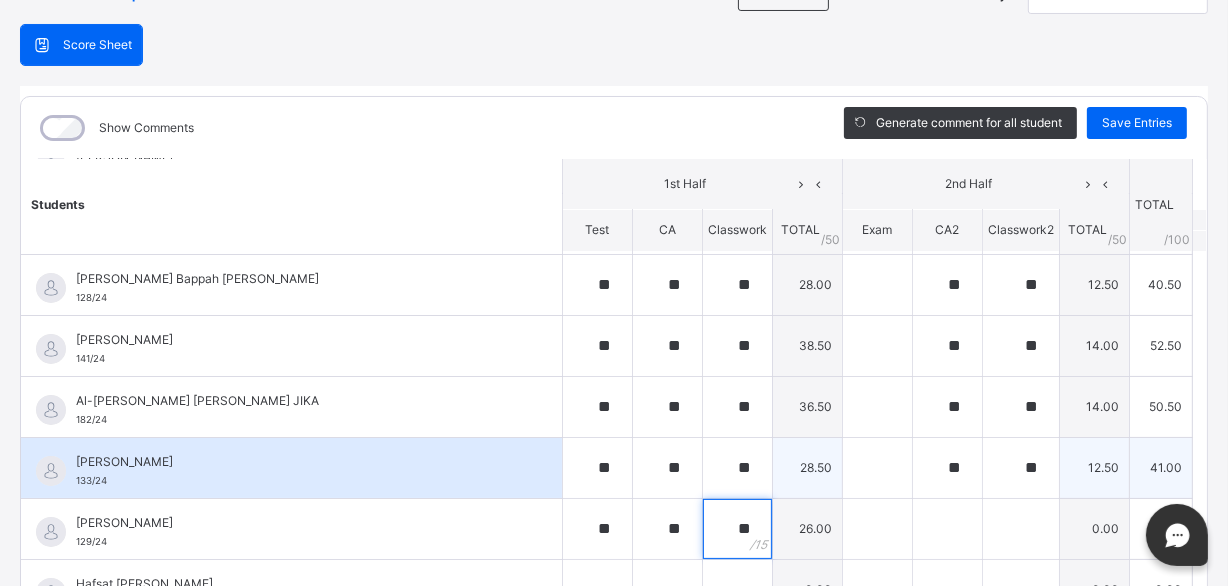 type on "**" 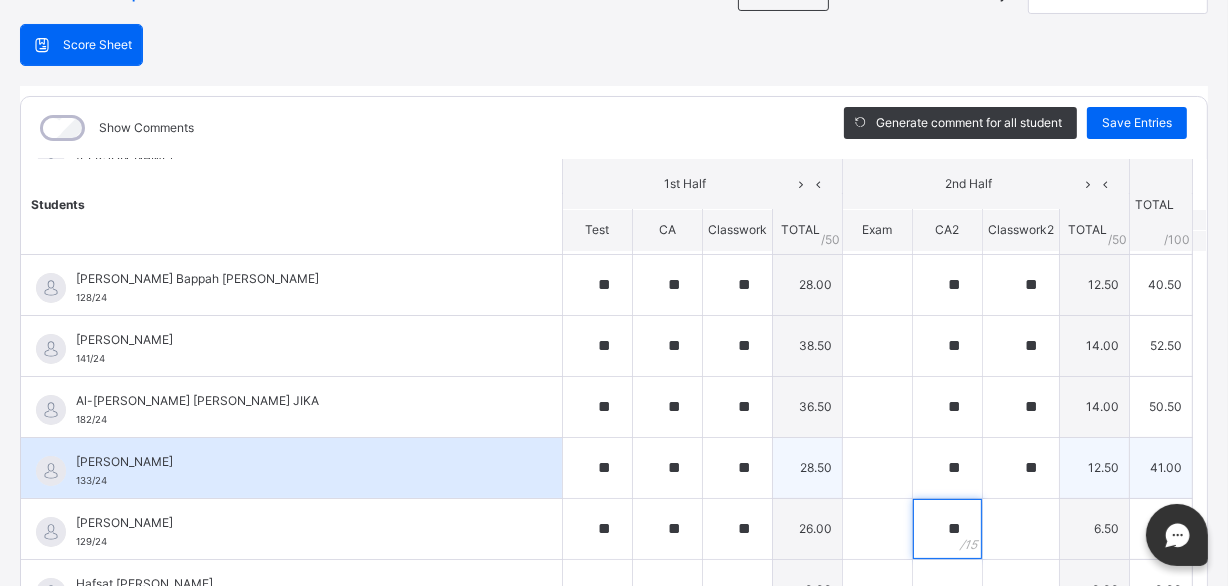 type on "**" 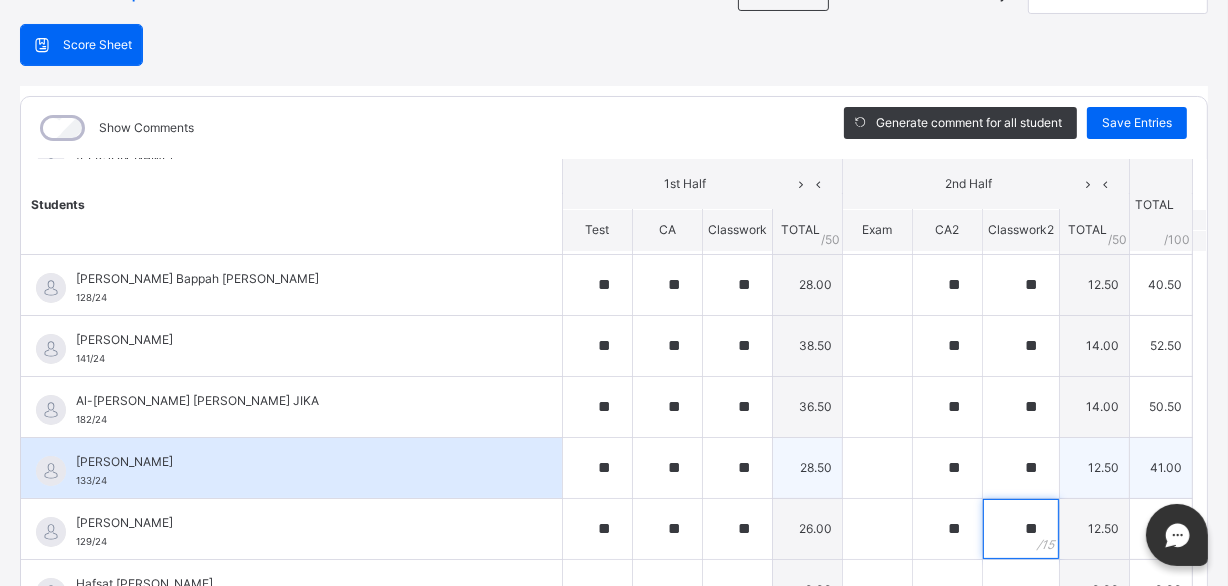 type on "**" 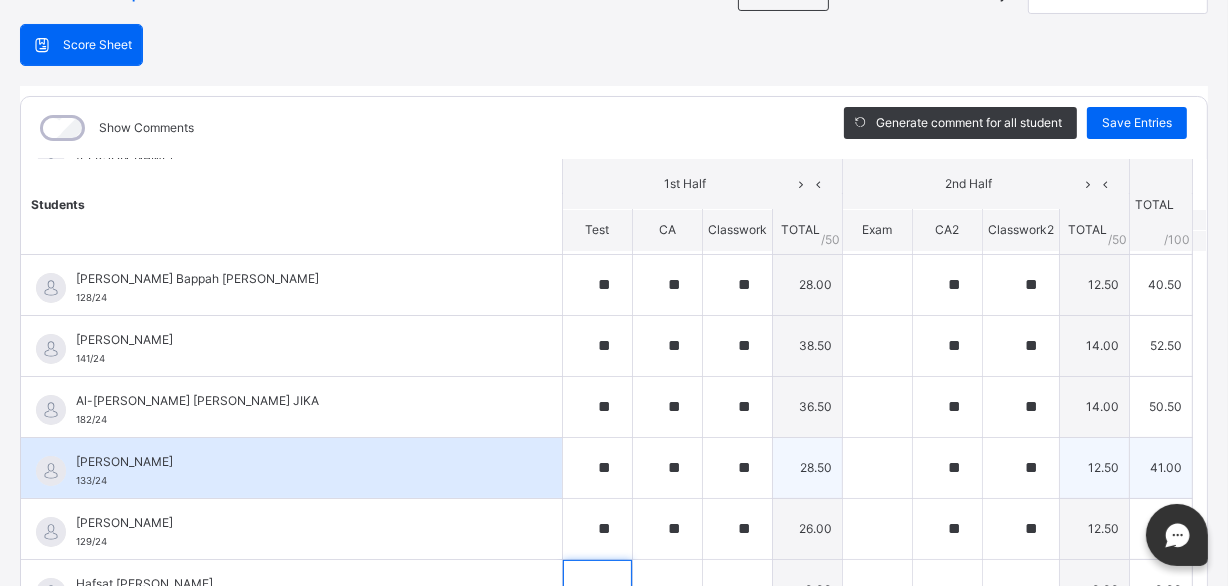 scroll, scrollTop: 201, scrollLeft: 0, axis: vertical 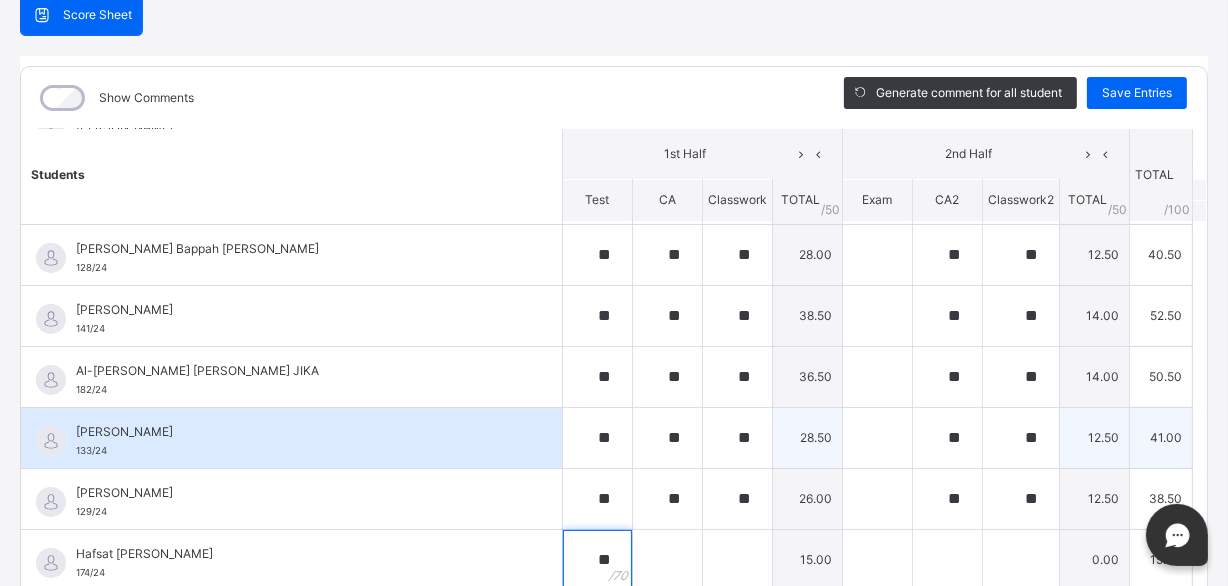 type on "**" 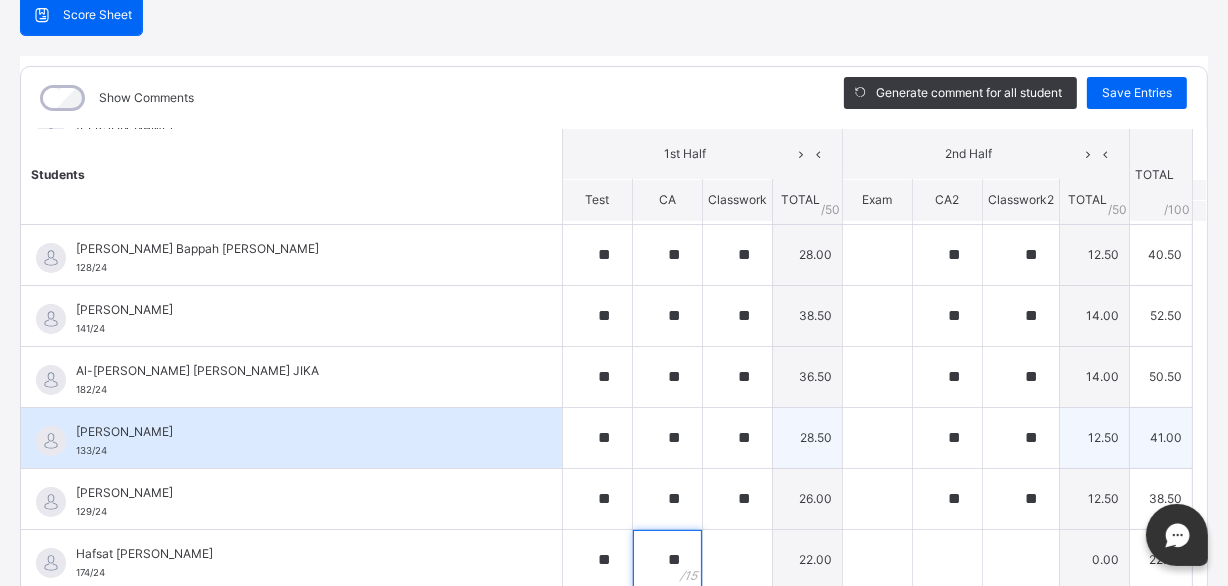 type on "**" 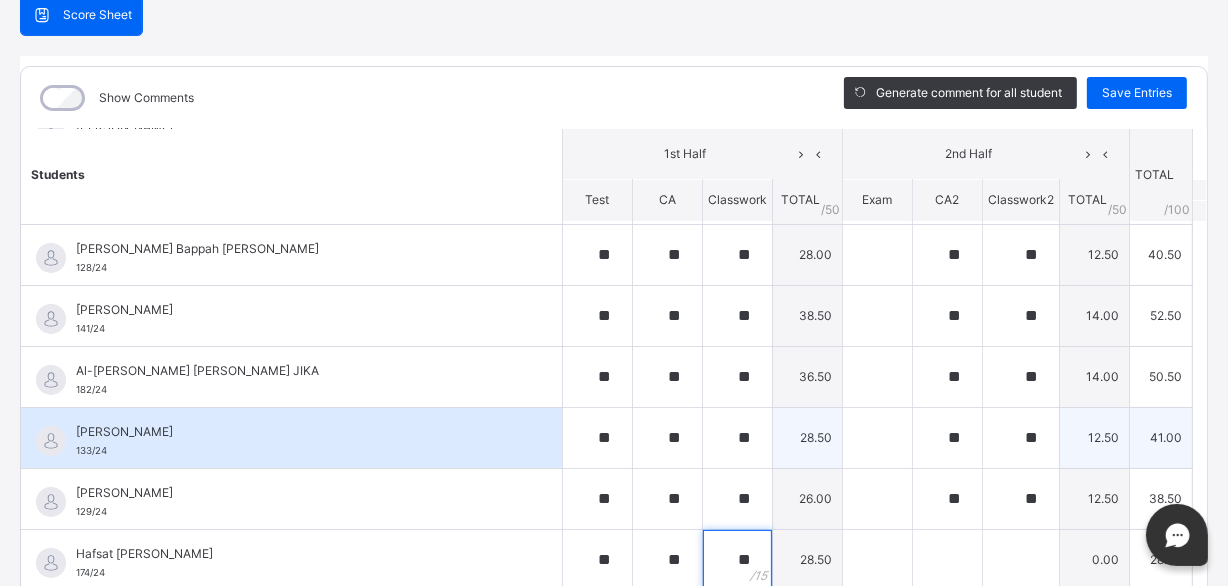 type on "**" 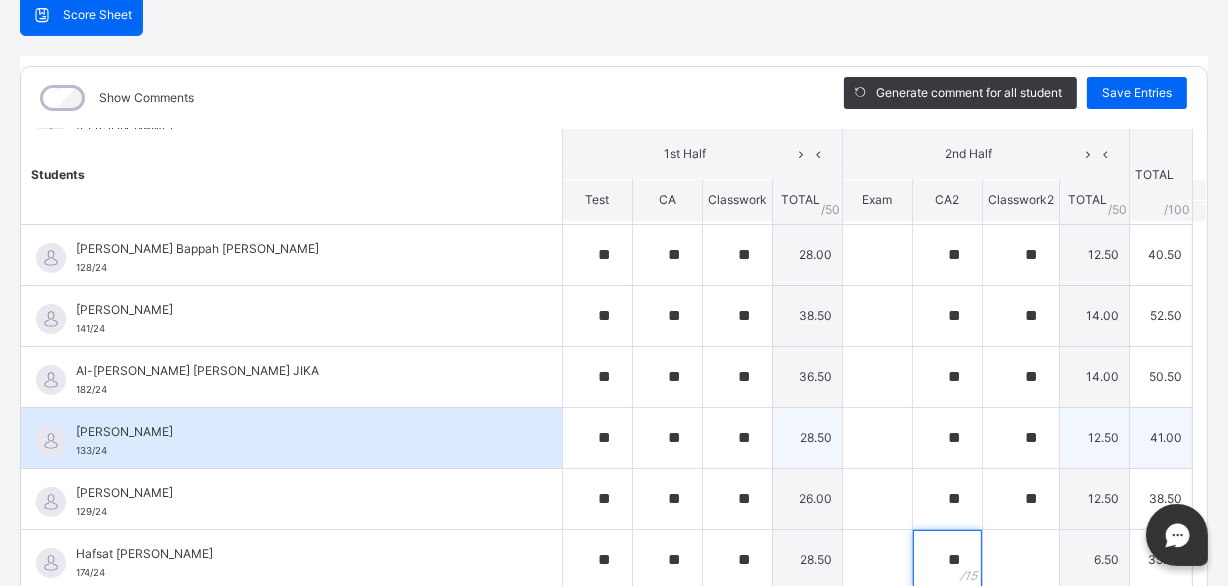 type on "**" 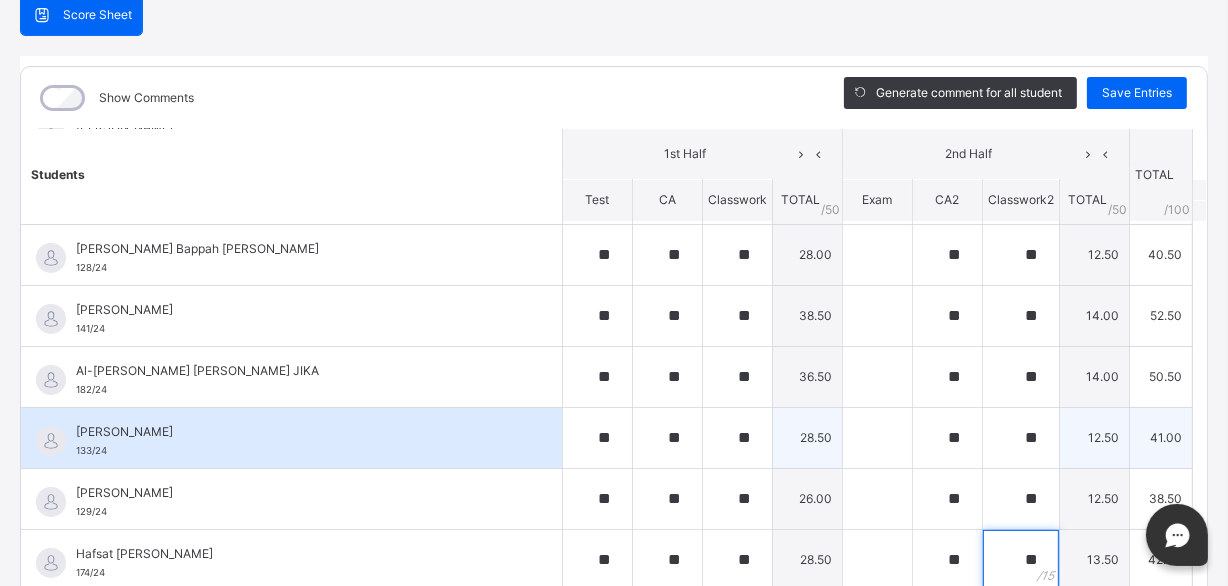 type on "**" 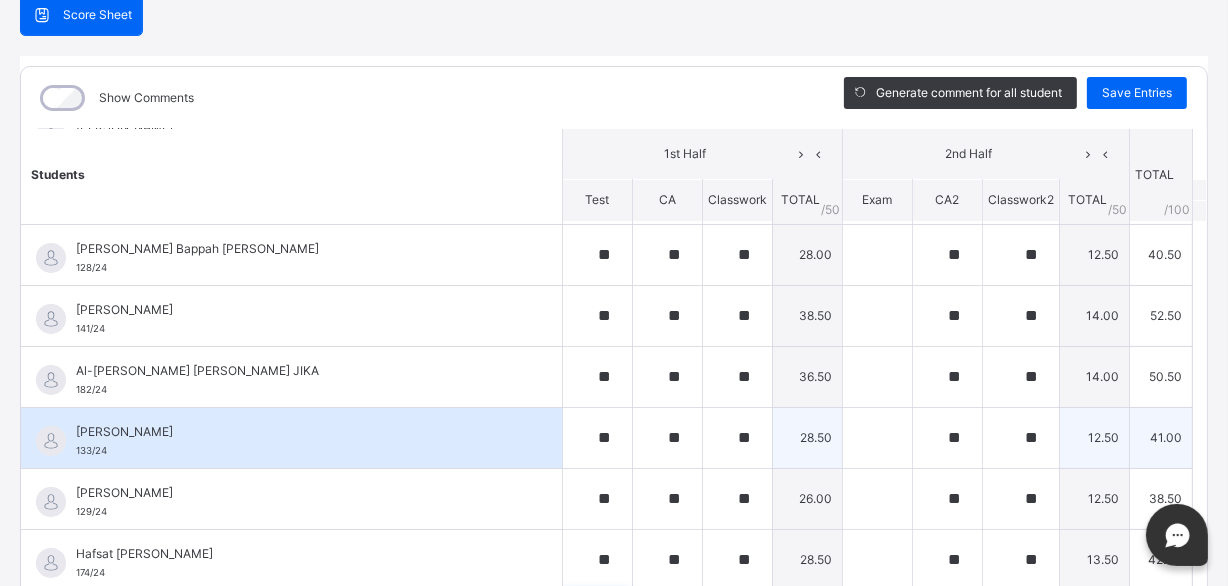 scroll, scrollTop: 201, scrollLeft: 0, axis: vertical 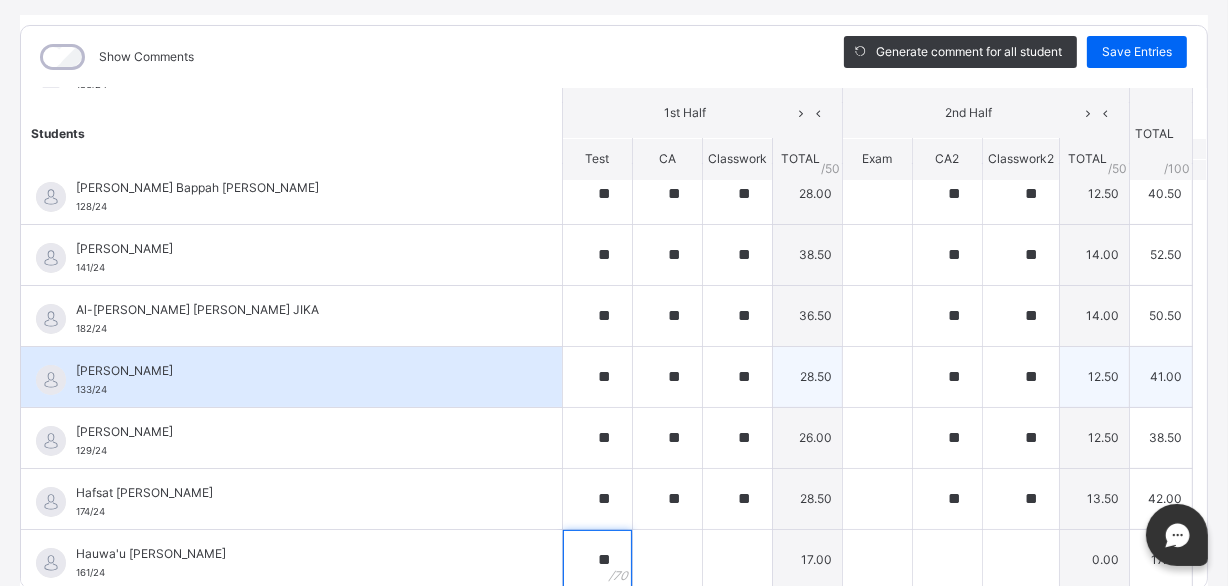 type on "**" 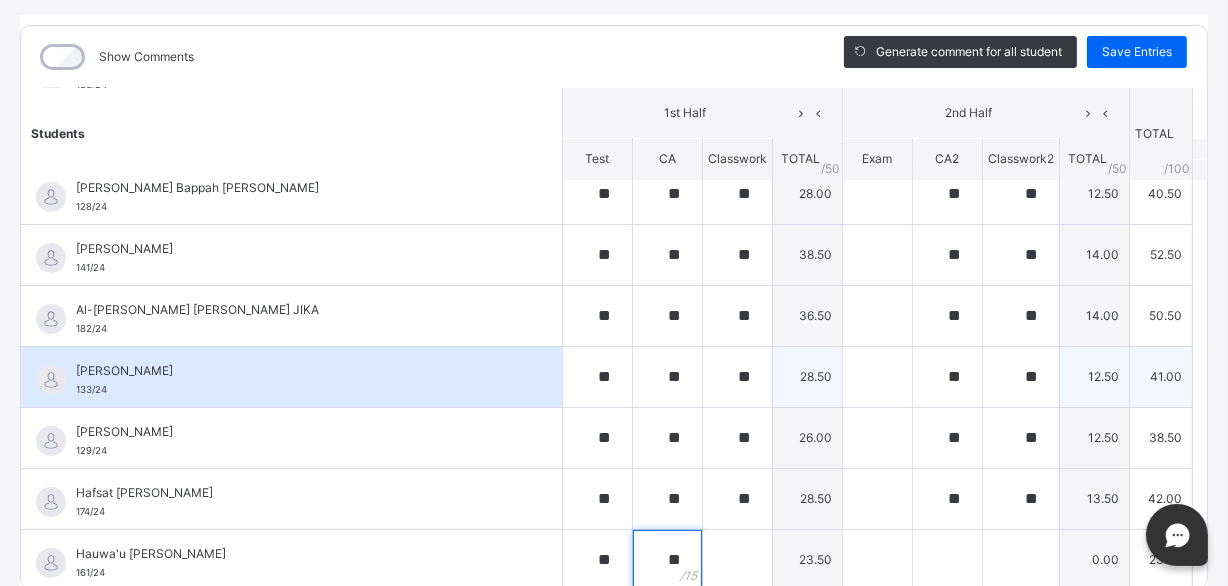 type on "**" 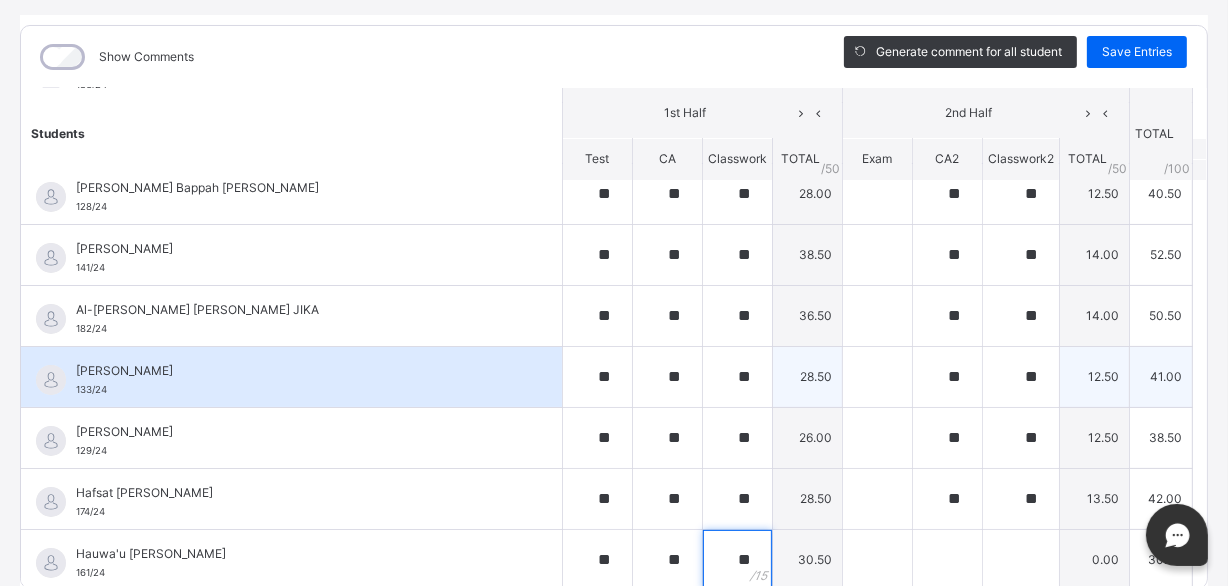 type on "**" 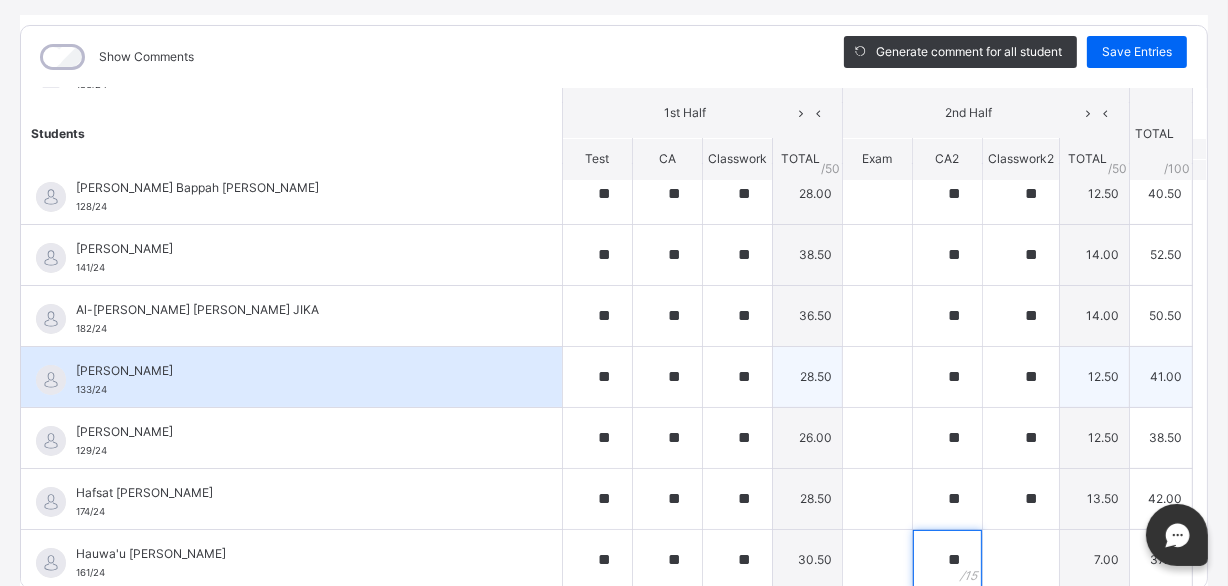 type on "**" 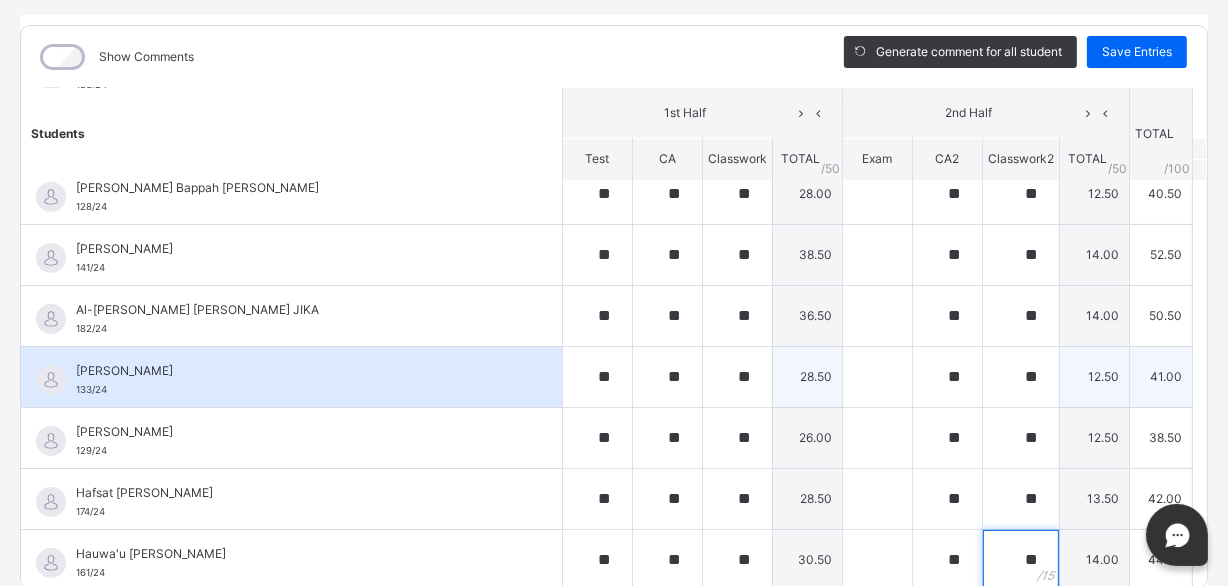 type on "**" 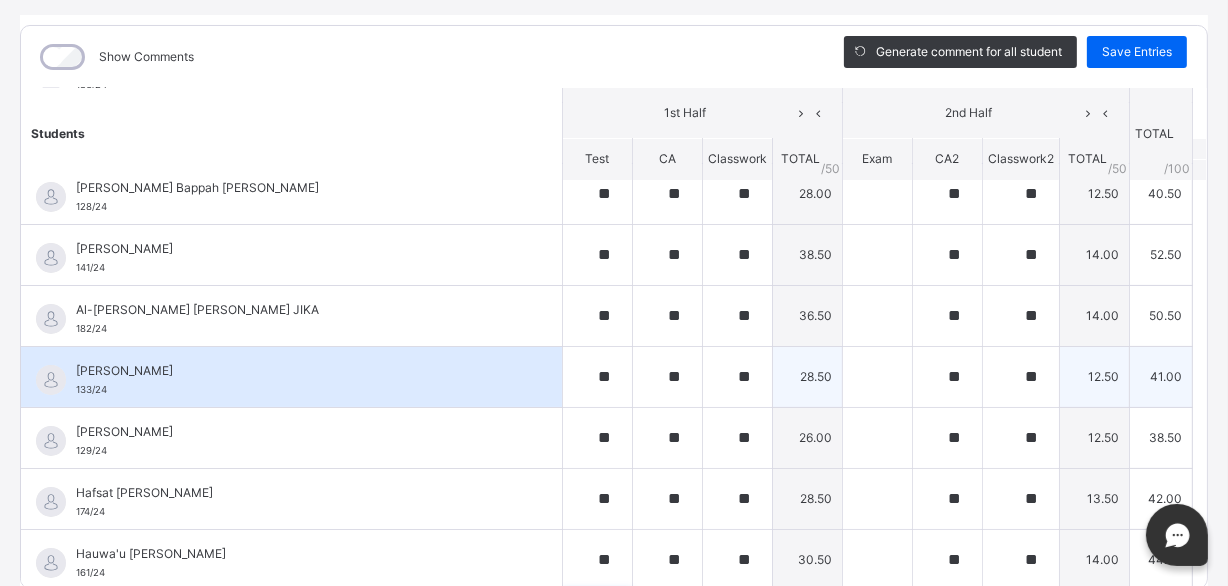 scroll, scrollTop: 482, scrollLeft: 0, axis: vertical 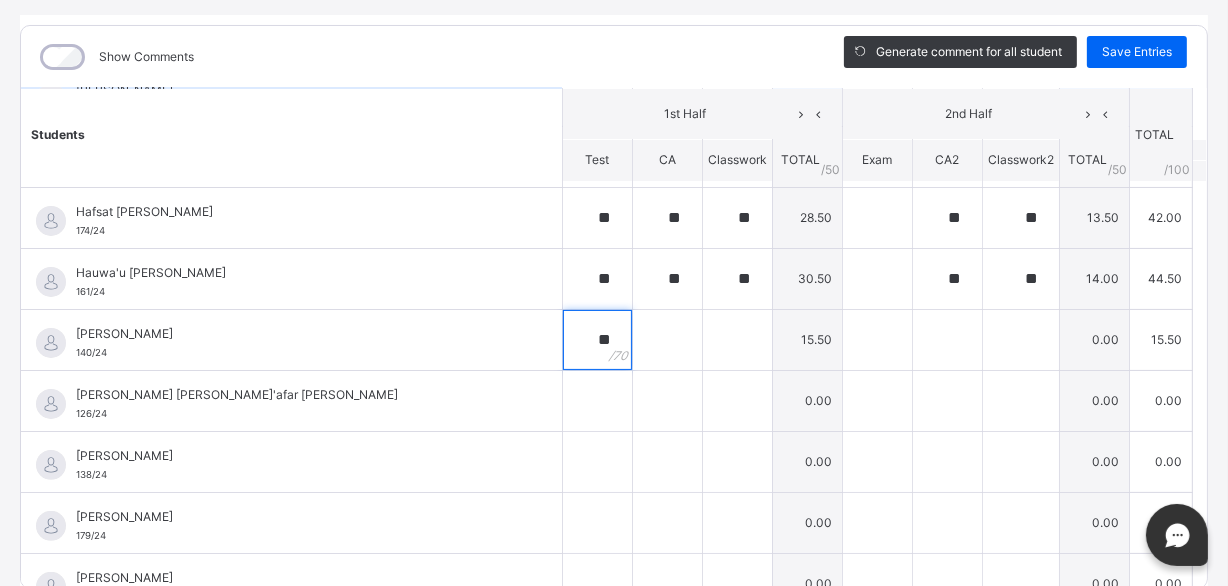 type on "**" 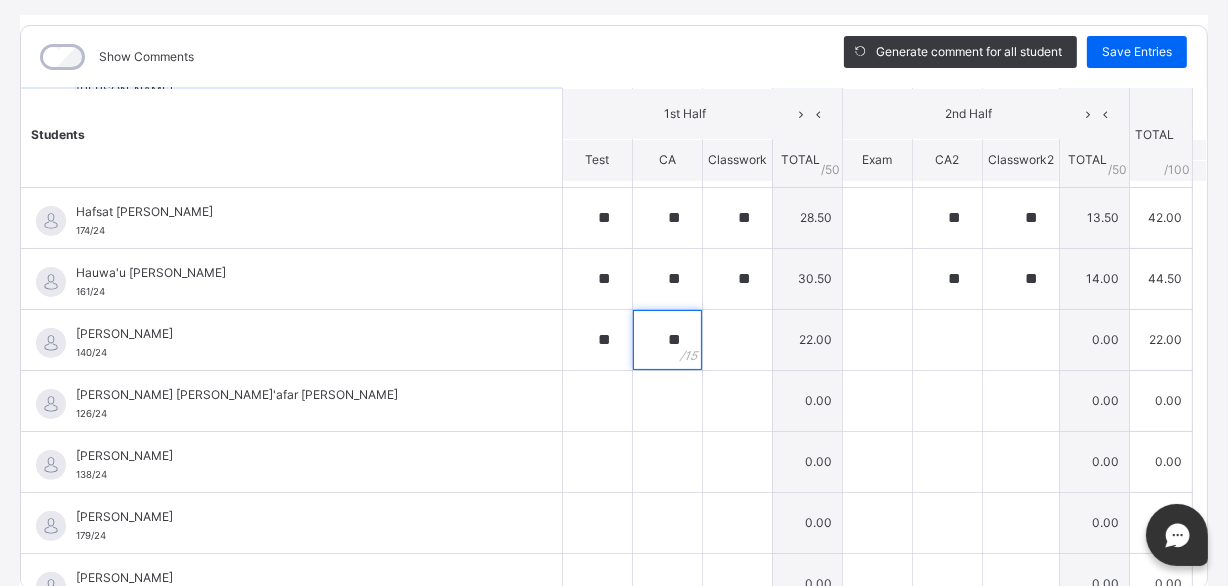 type on "**" 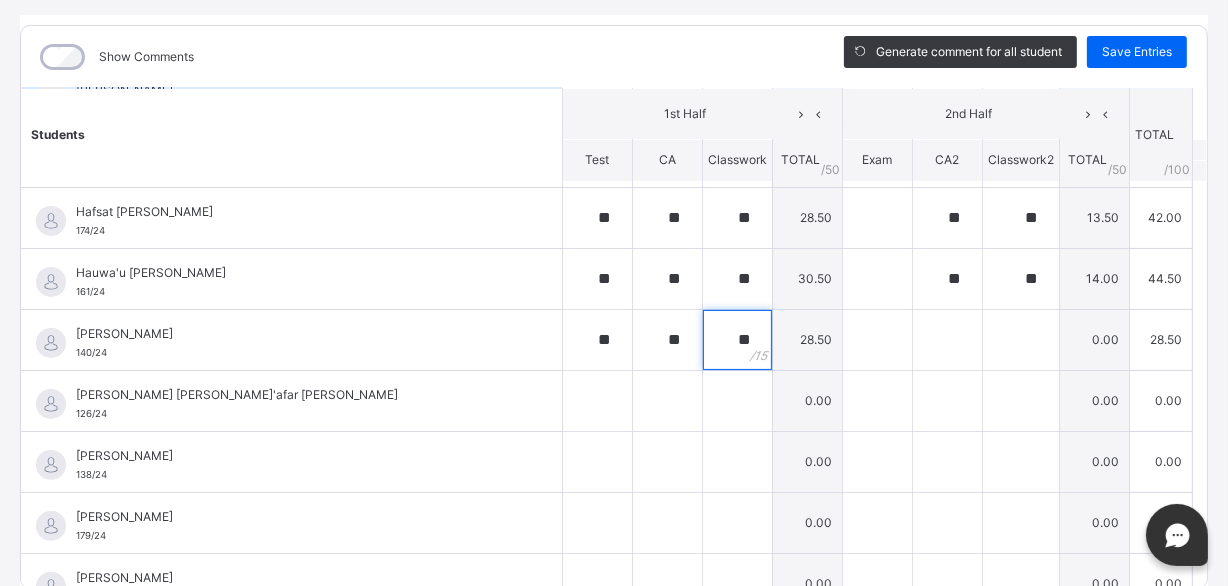 type on "**" 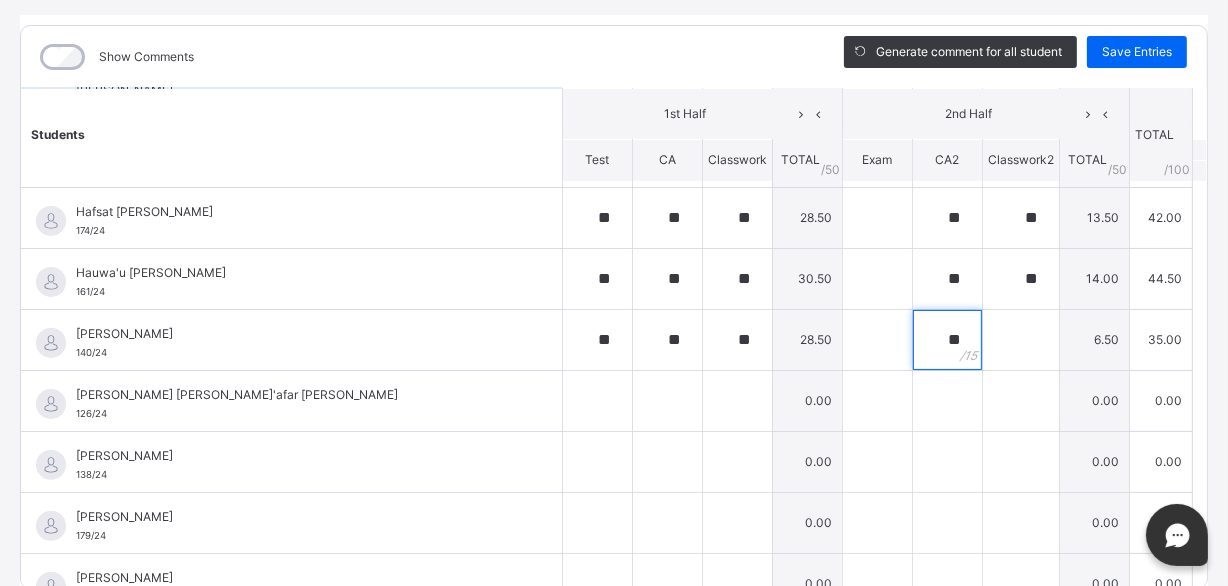 type on "**" 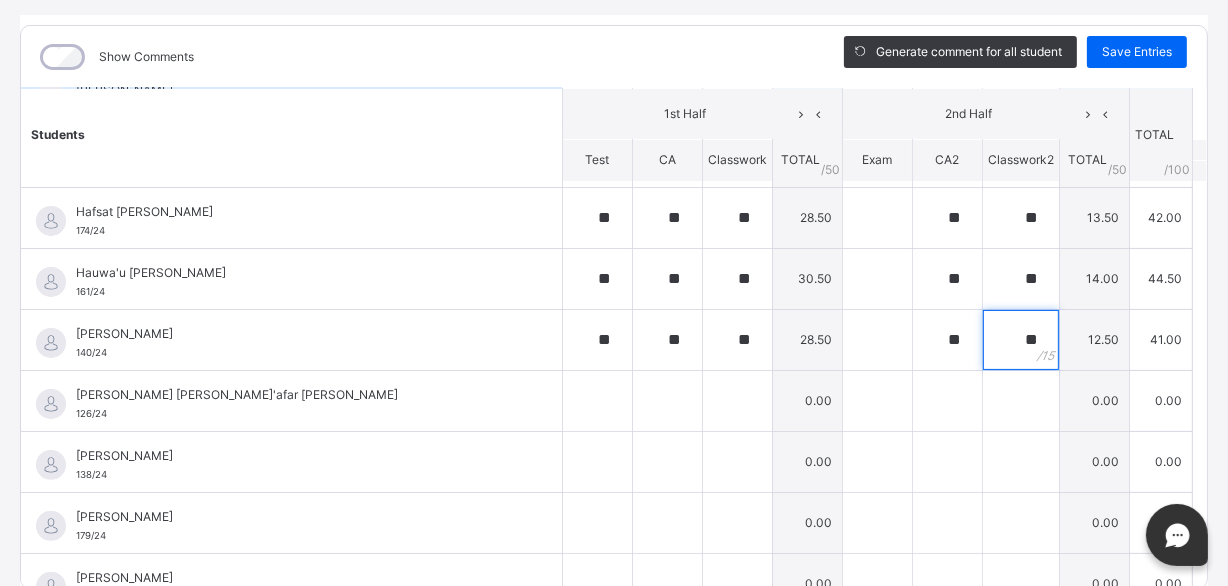 type on "**" 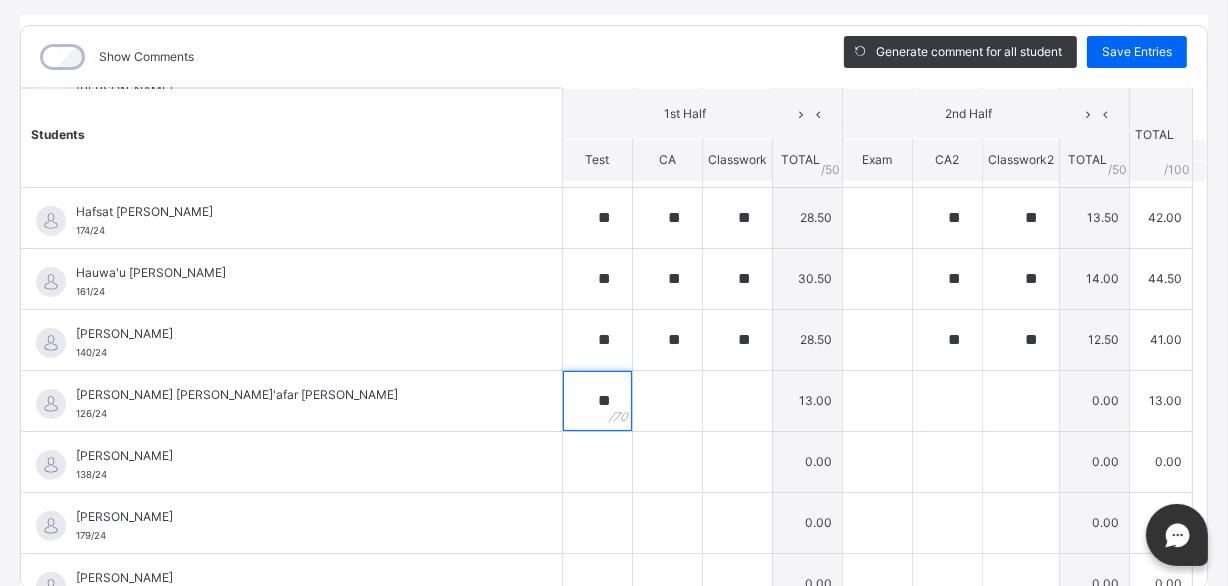 type on "**" 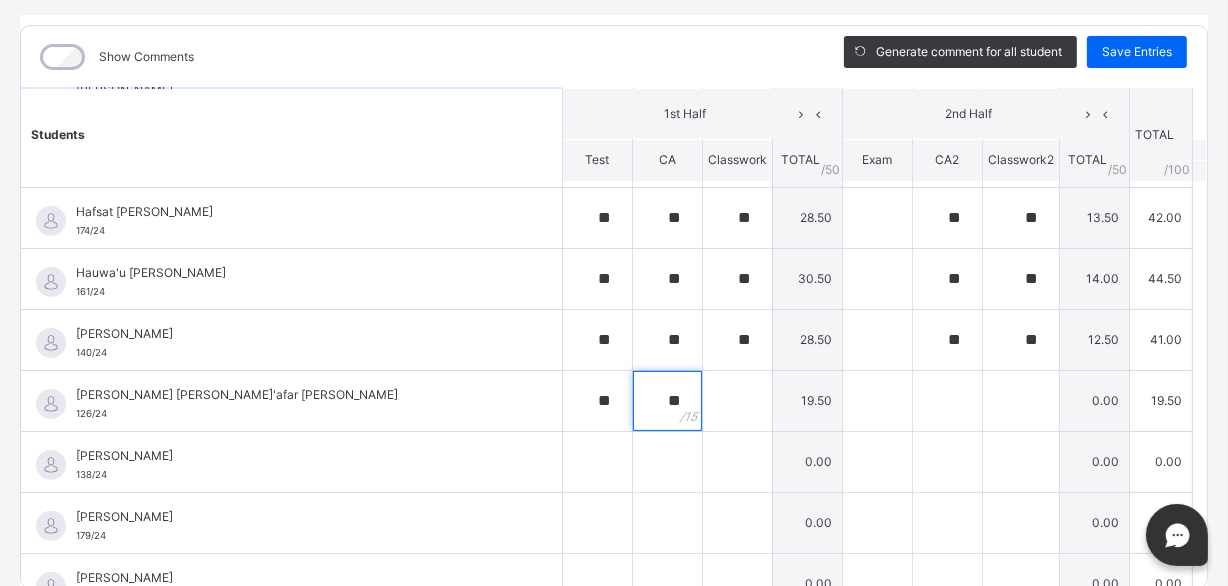 type on "**" 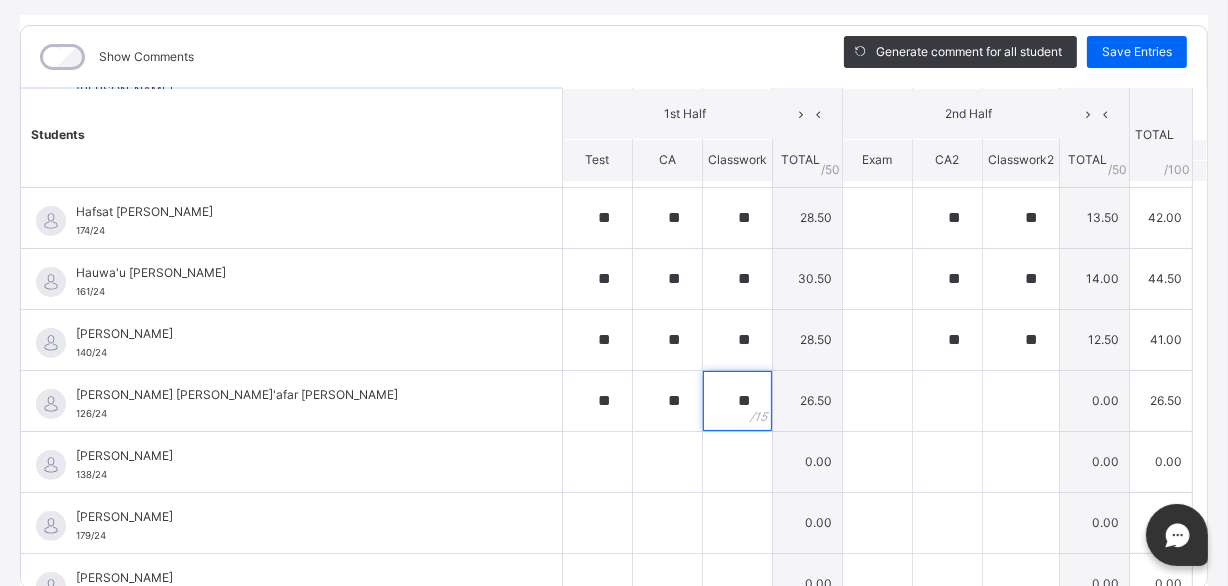 type on "**" 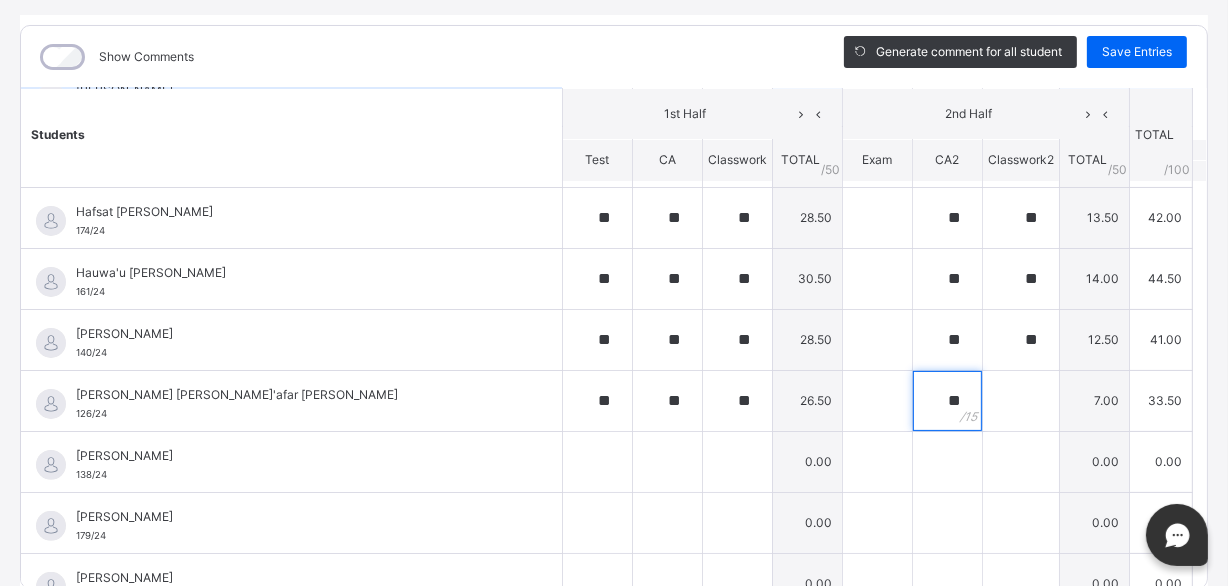 type on "**" 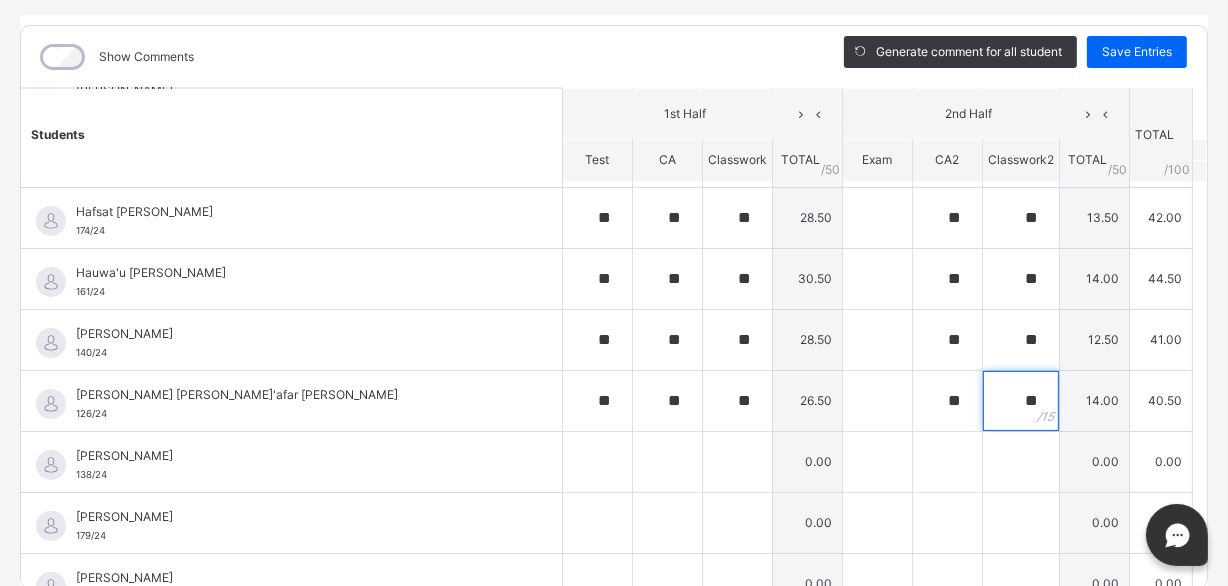 type on "**" 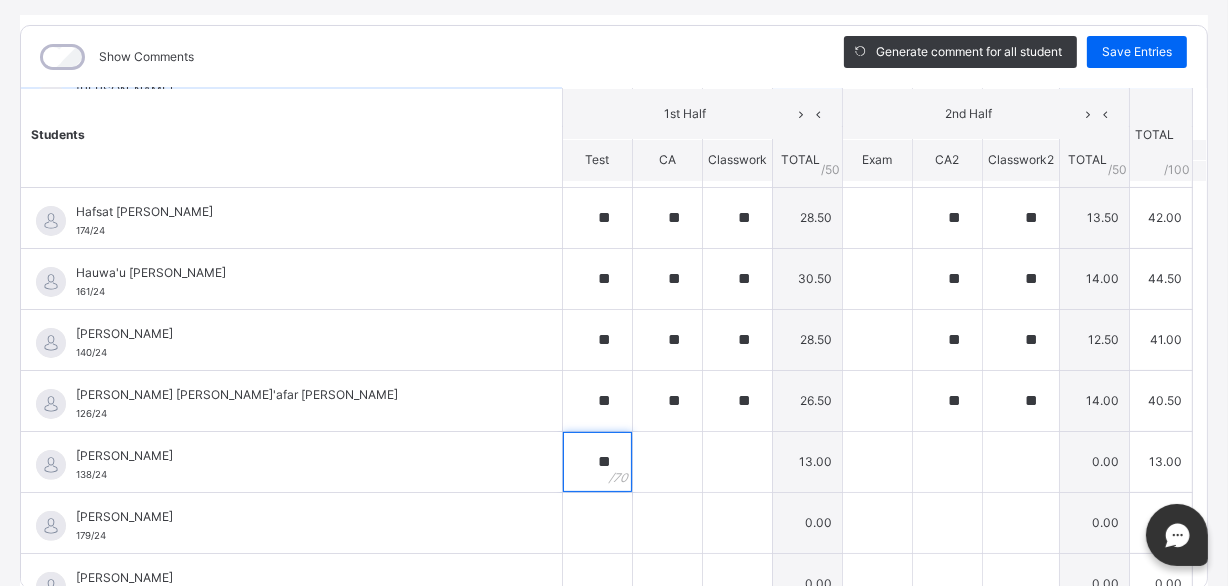 type on "**" 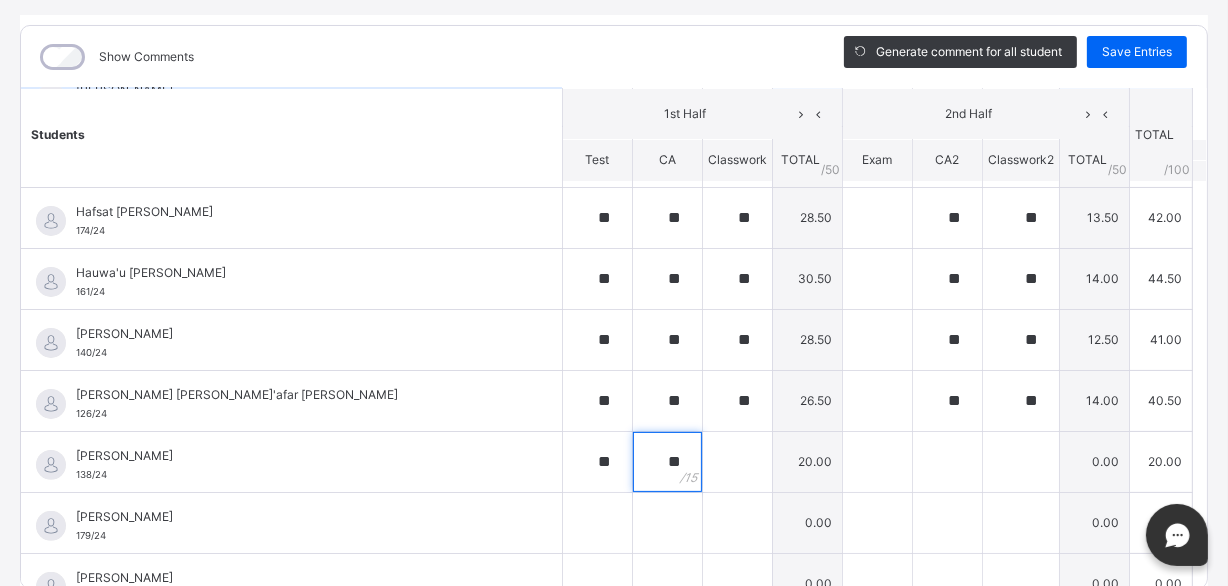 type on "**" 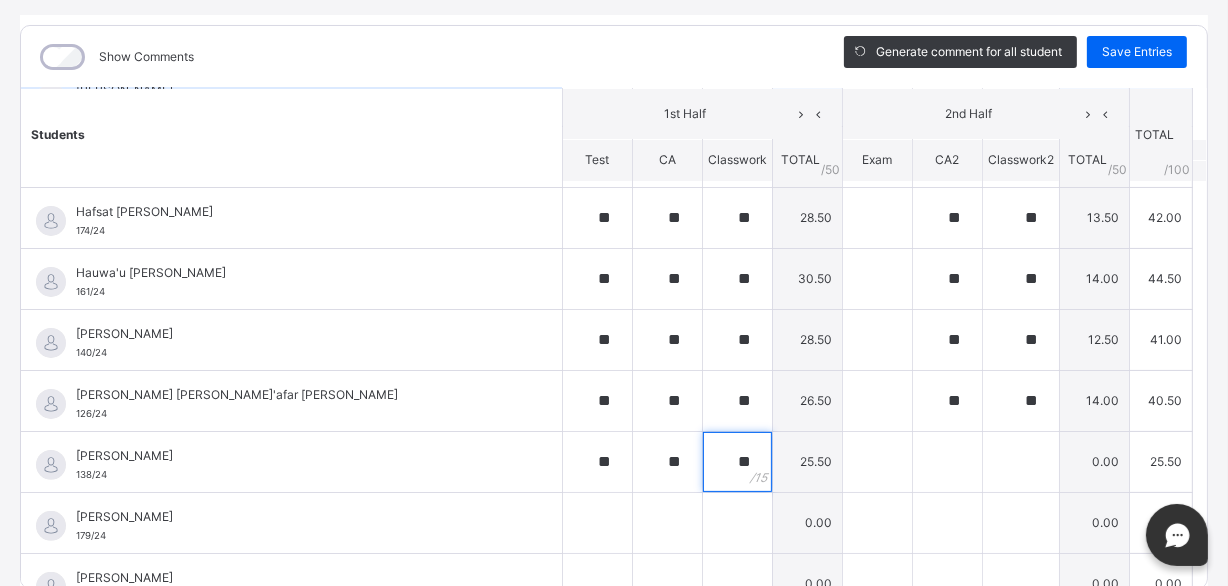 type on "**" 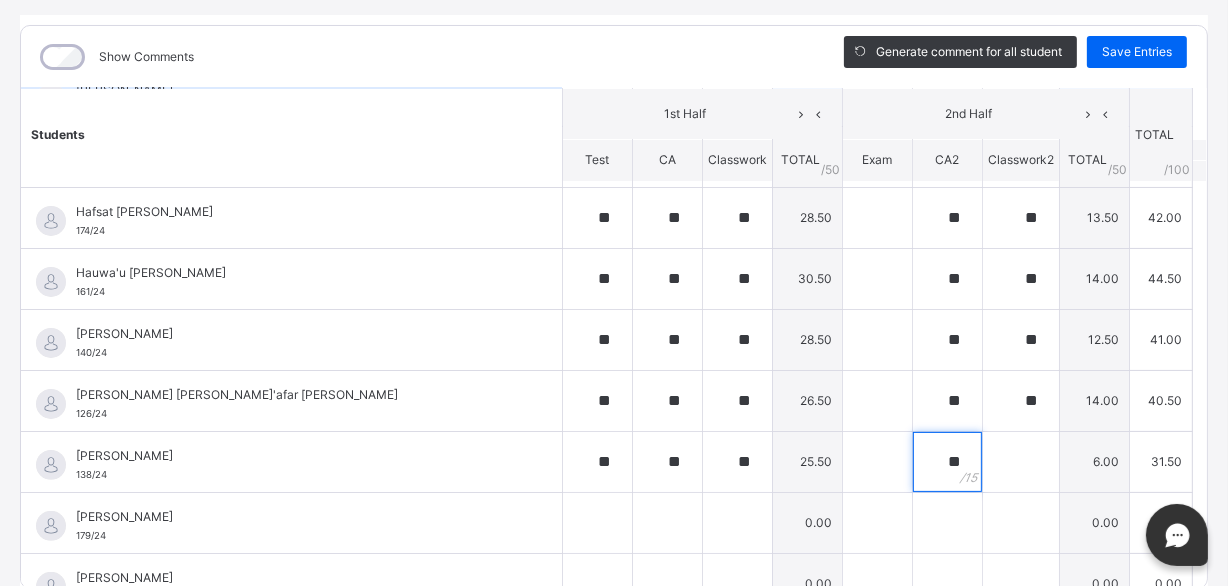 type on "**" 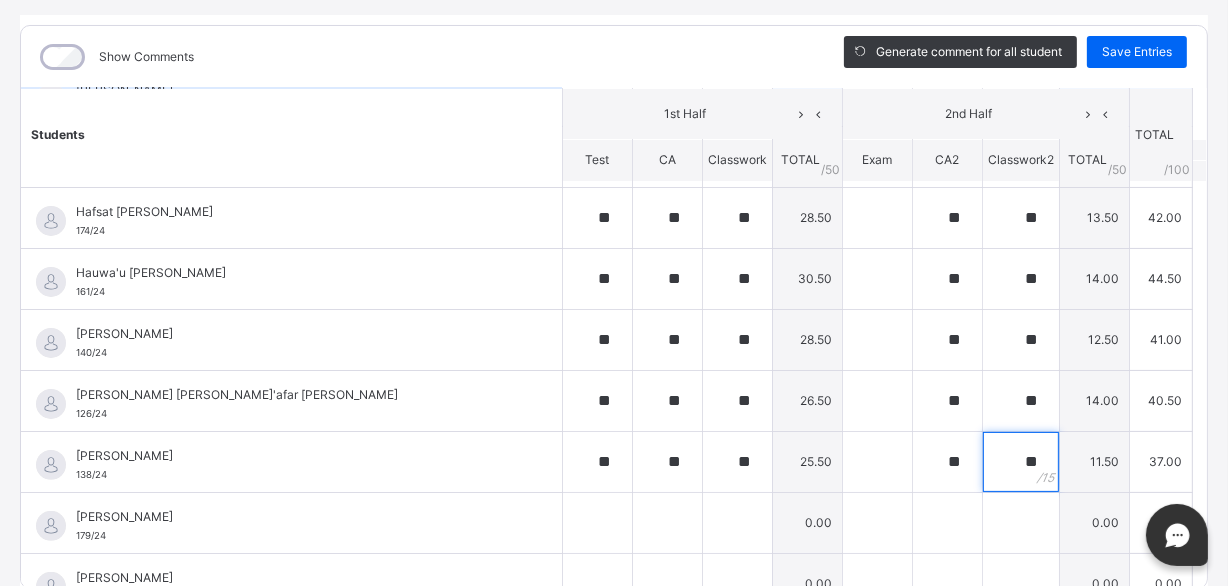 type on "**" 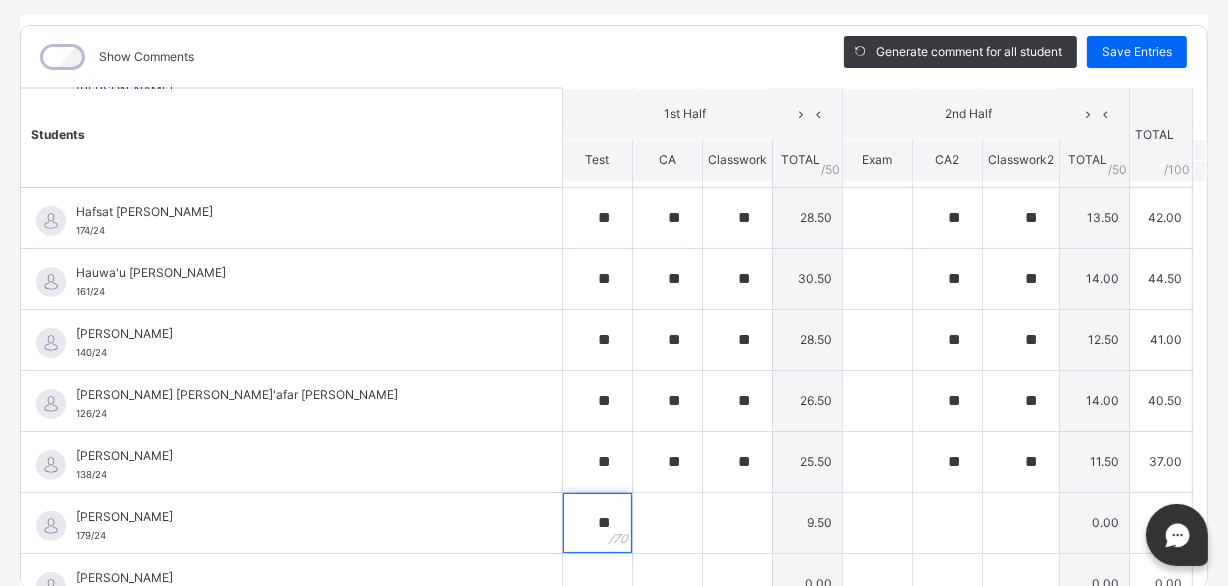 type on "**" 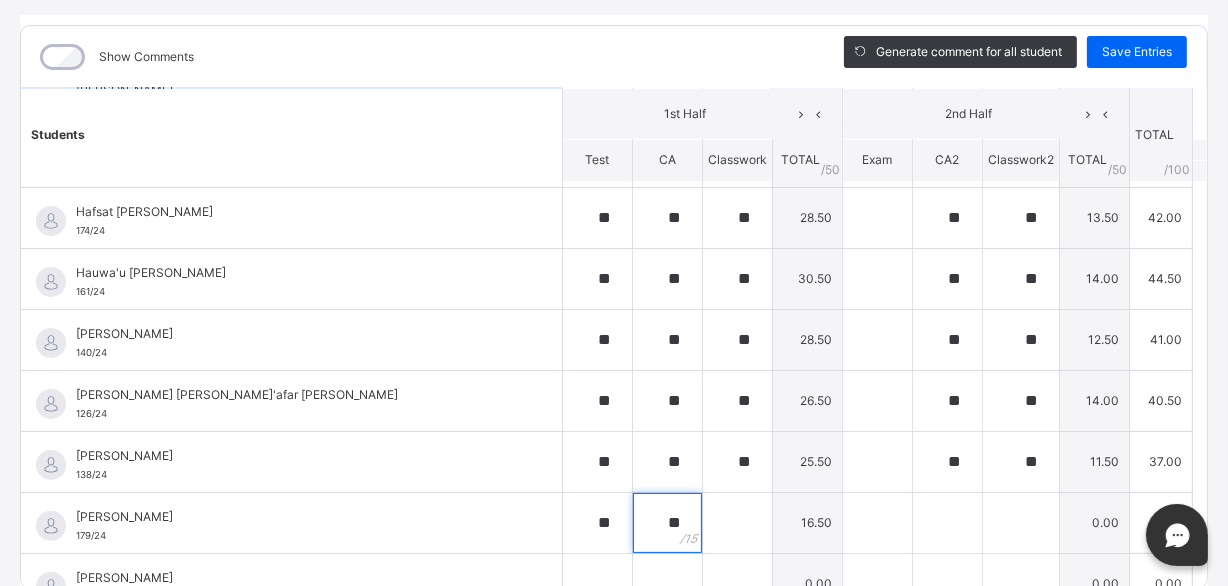 type on "**" 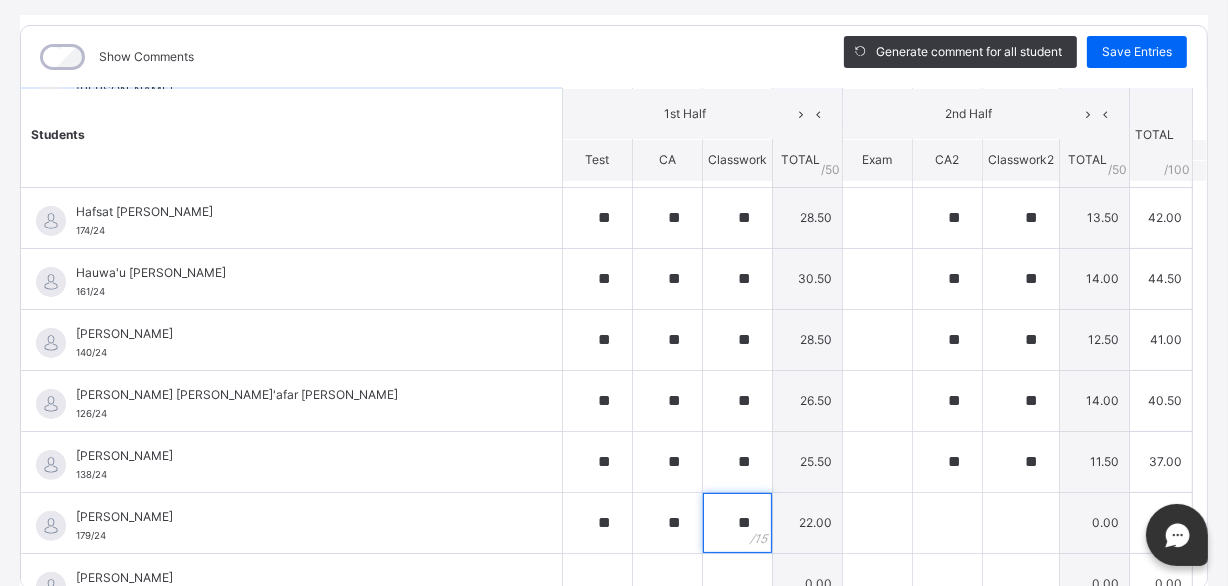 type on "**" 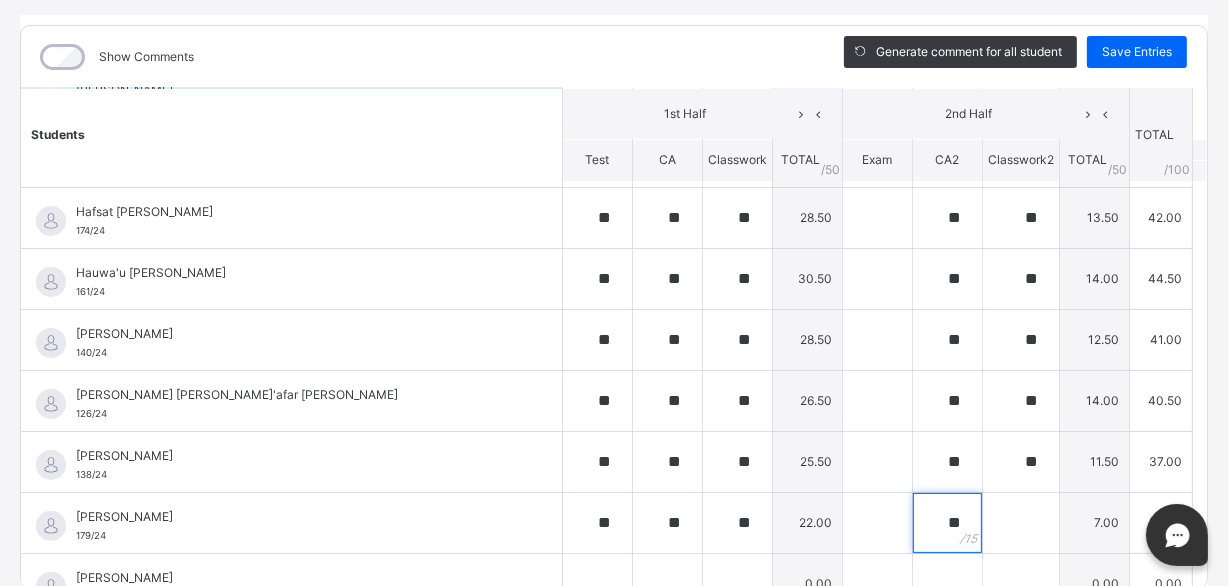 type on "**" 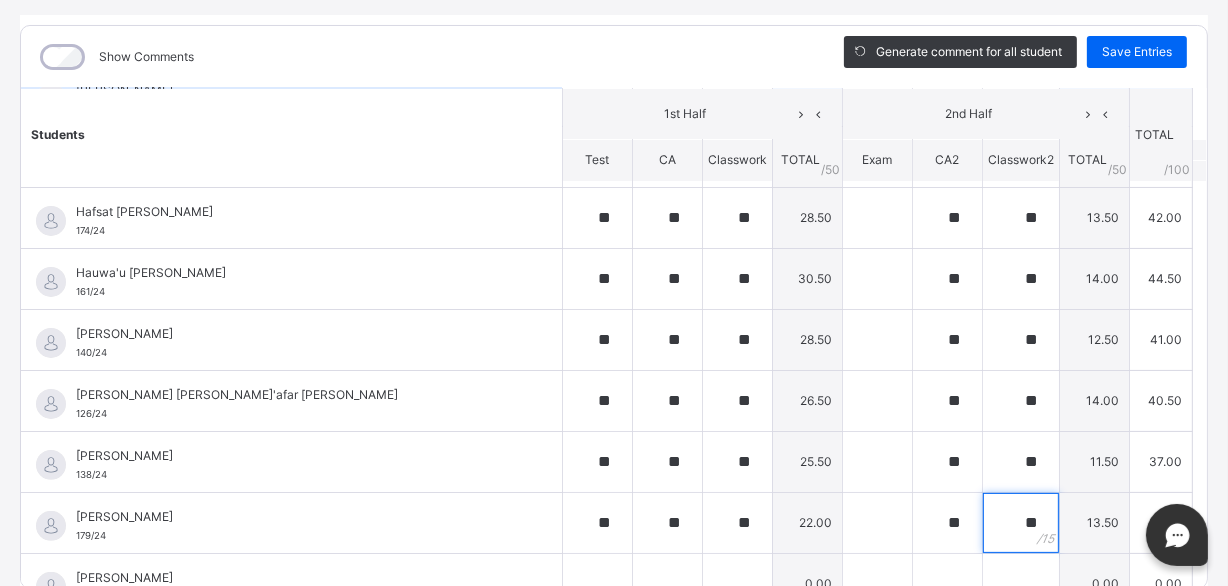 type on "**" 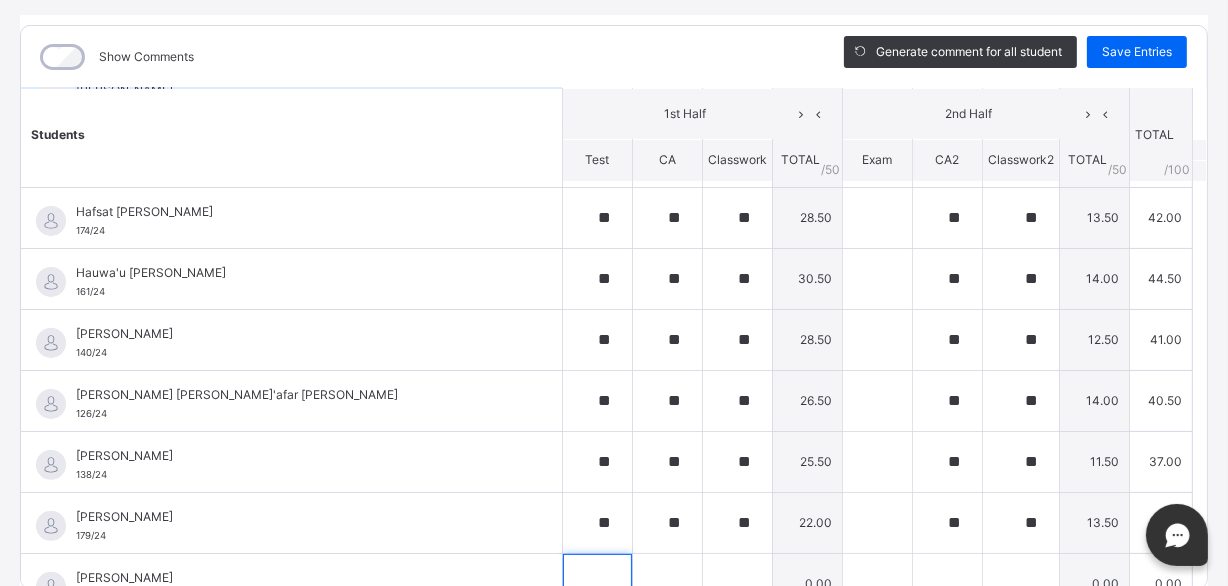 scroll, scrollTop: 506, scrollLeft: 0, axis: vertical 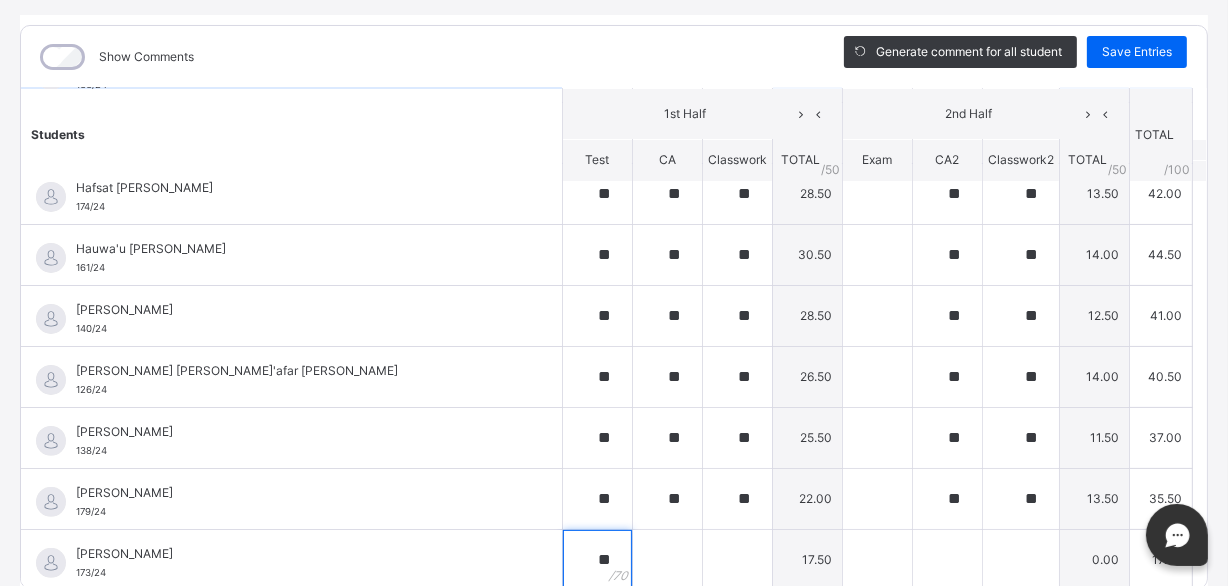 type on "**" 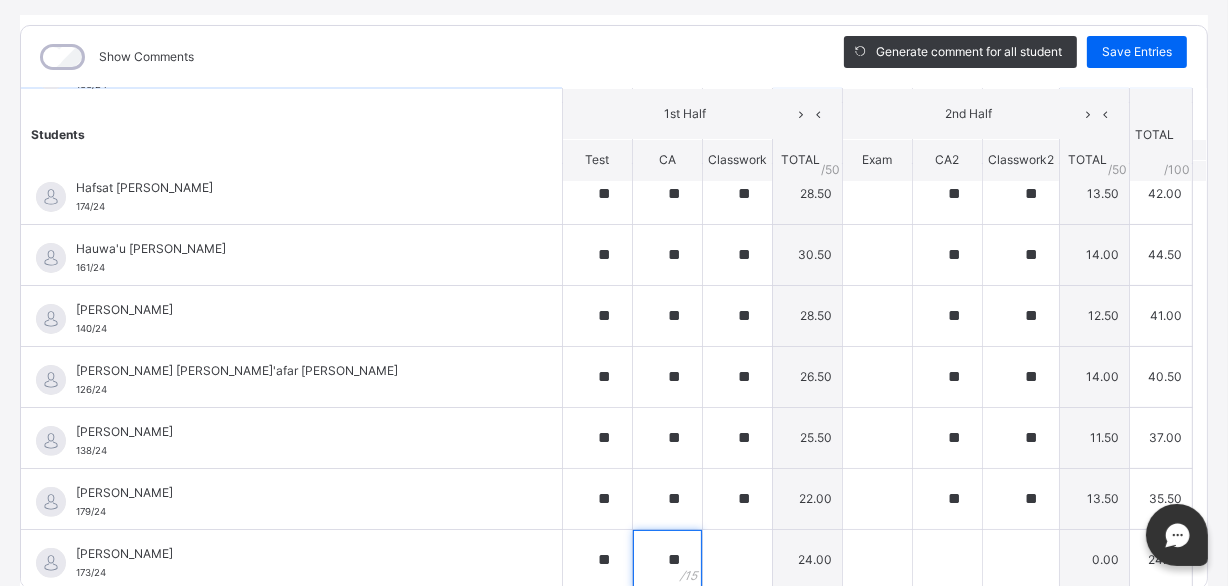 type on "**" 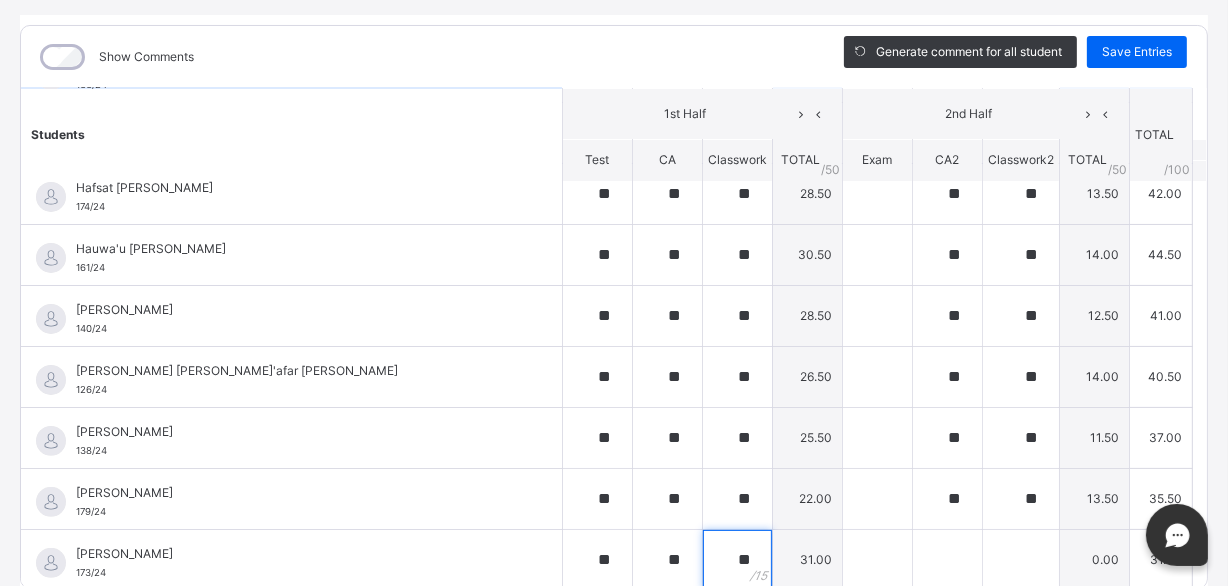type on "**" 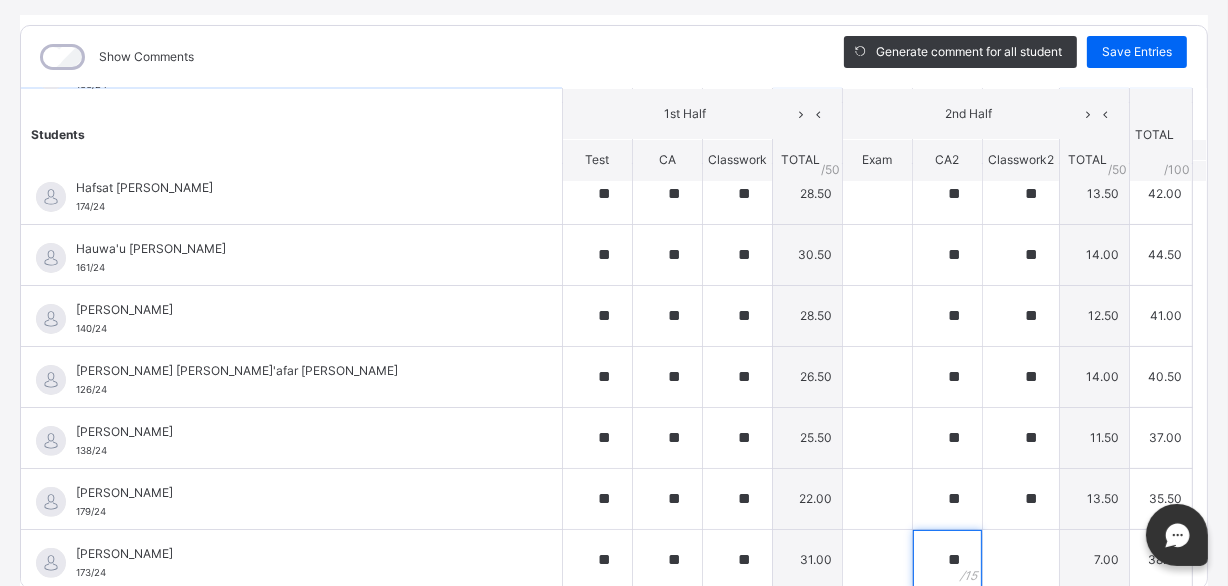 type on "**" 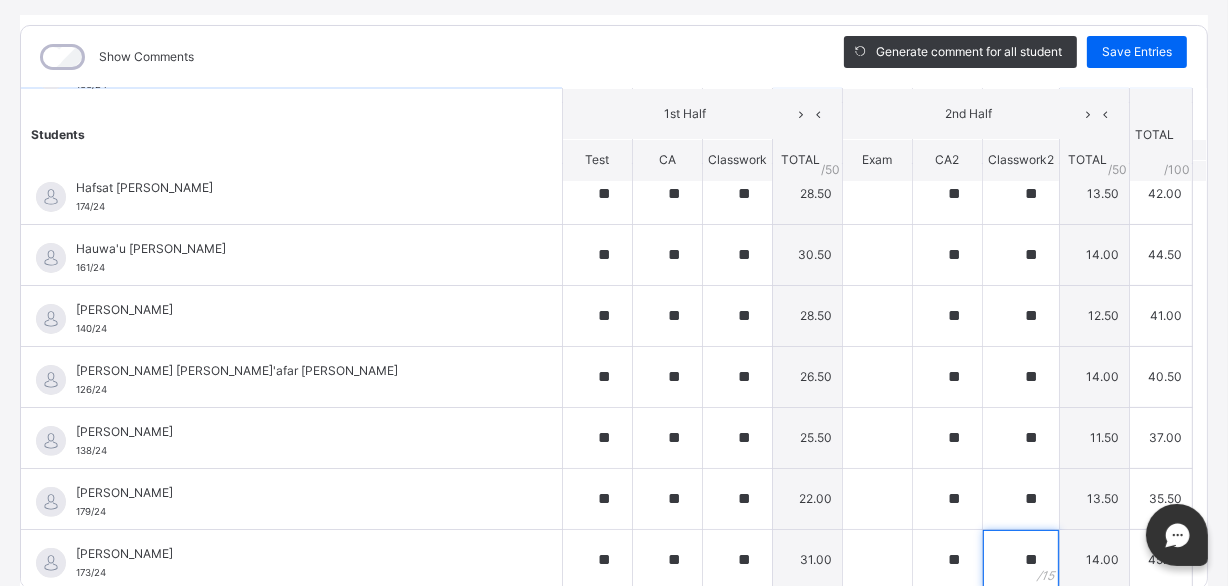 type on "**" 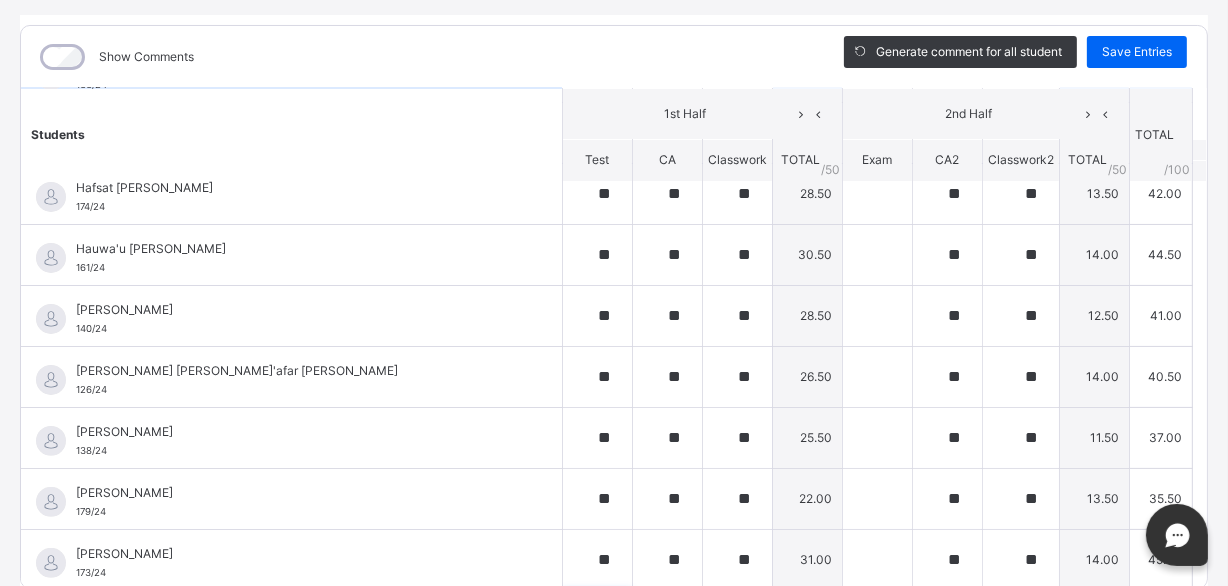 scroll, scrollTop: 787, scrollLeft: 0, axis: vertical 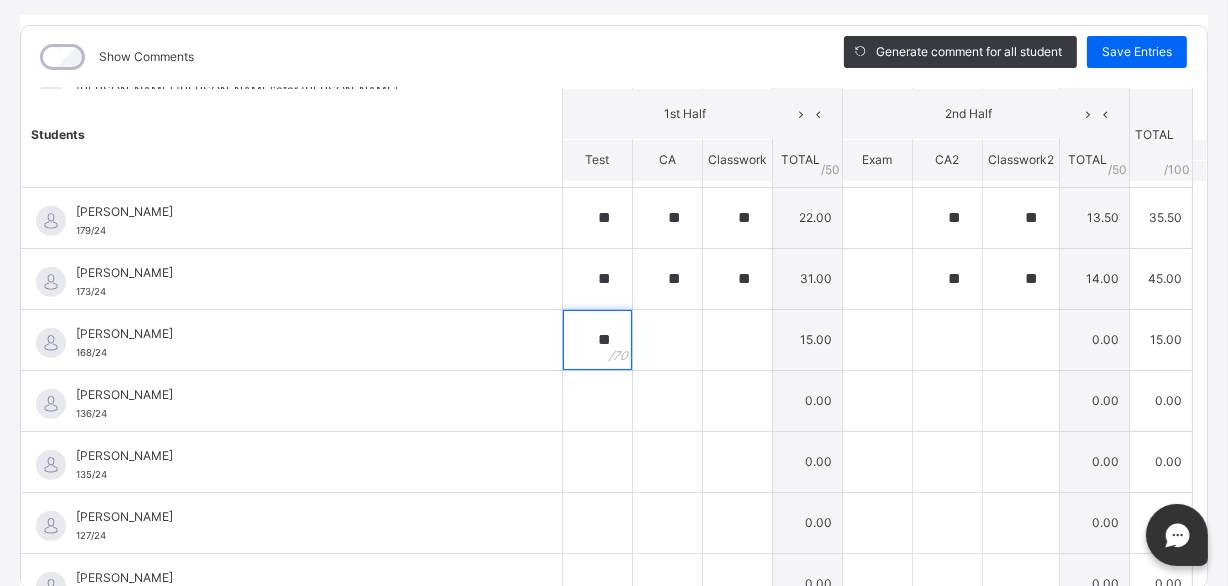 type on "**" 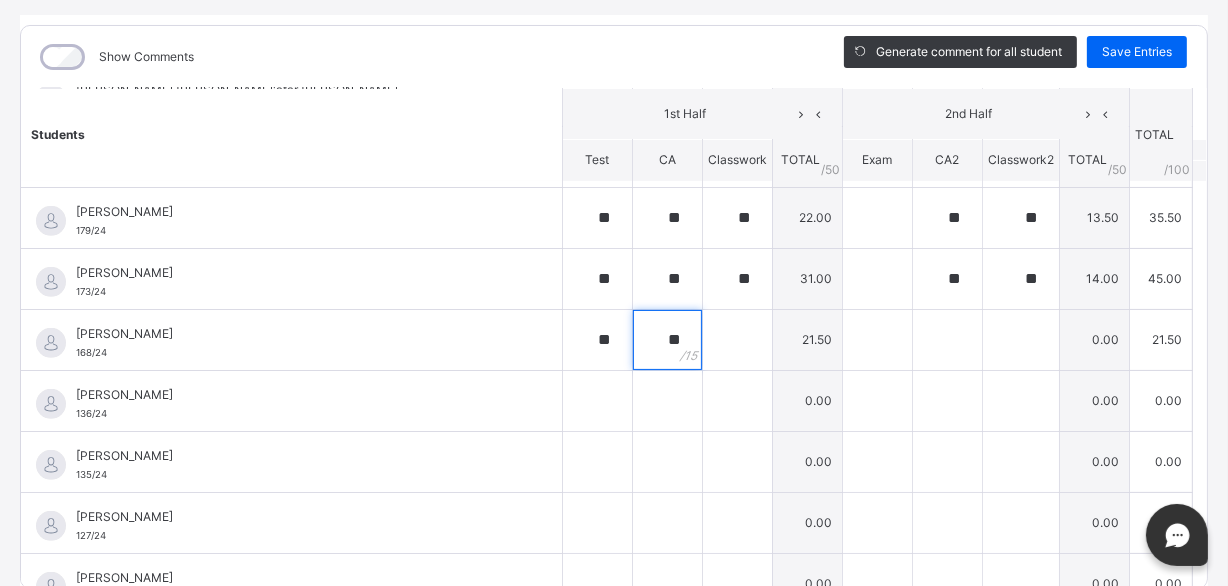 type on "**" 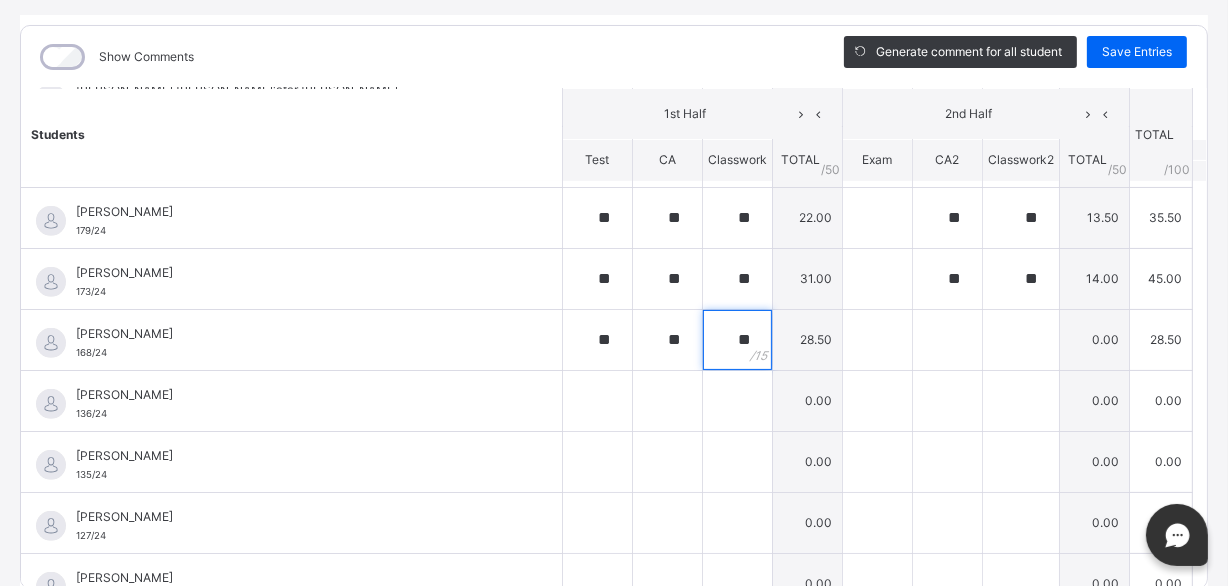 type on "**" 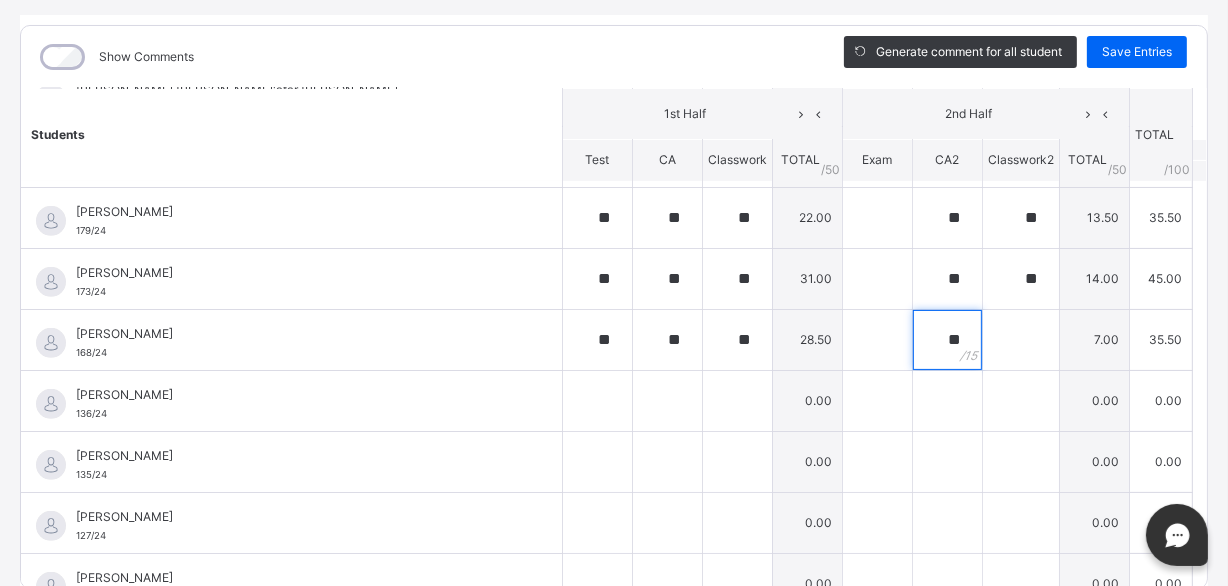 type on "**" 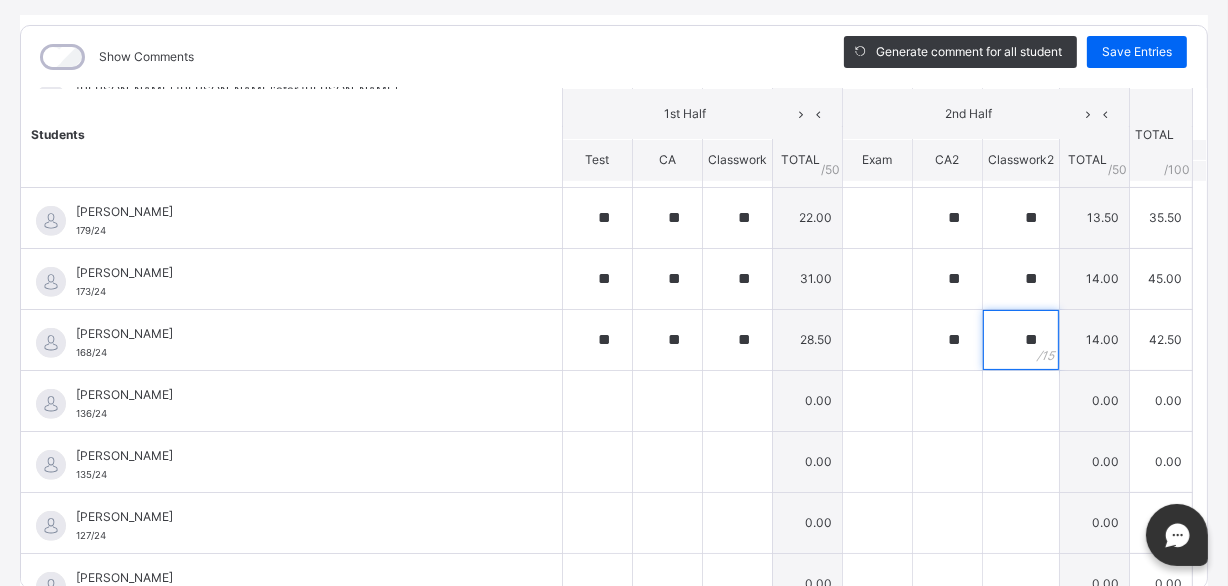 type on "**" 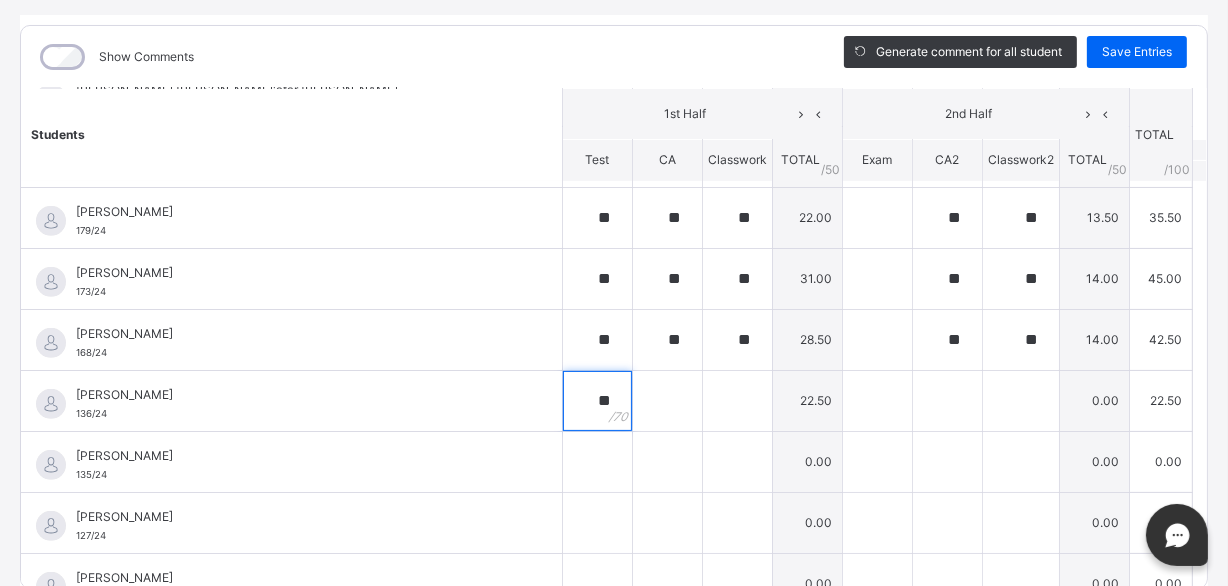 type on "**" 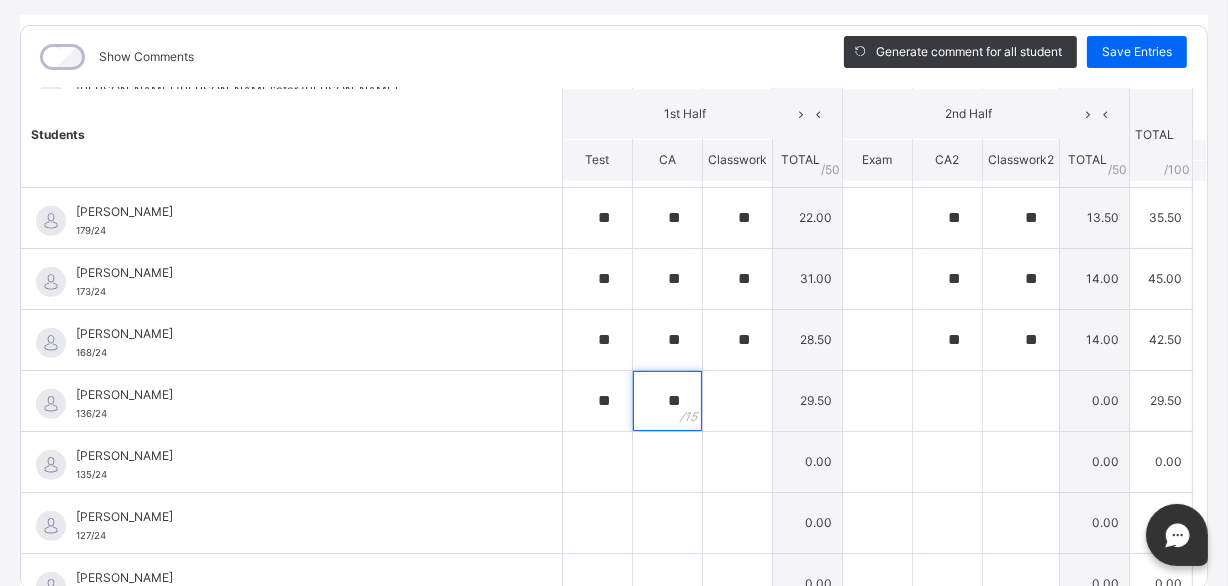 type on "**" 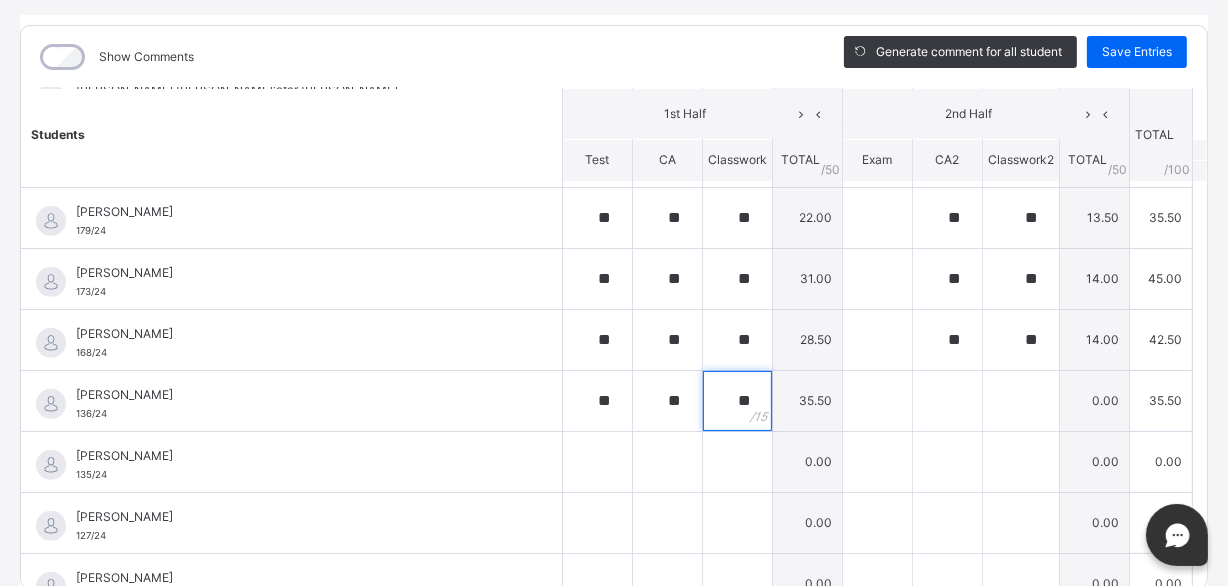 type on "**" 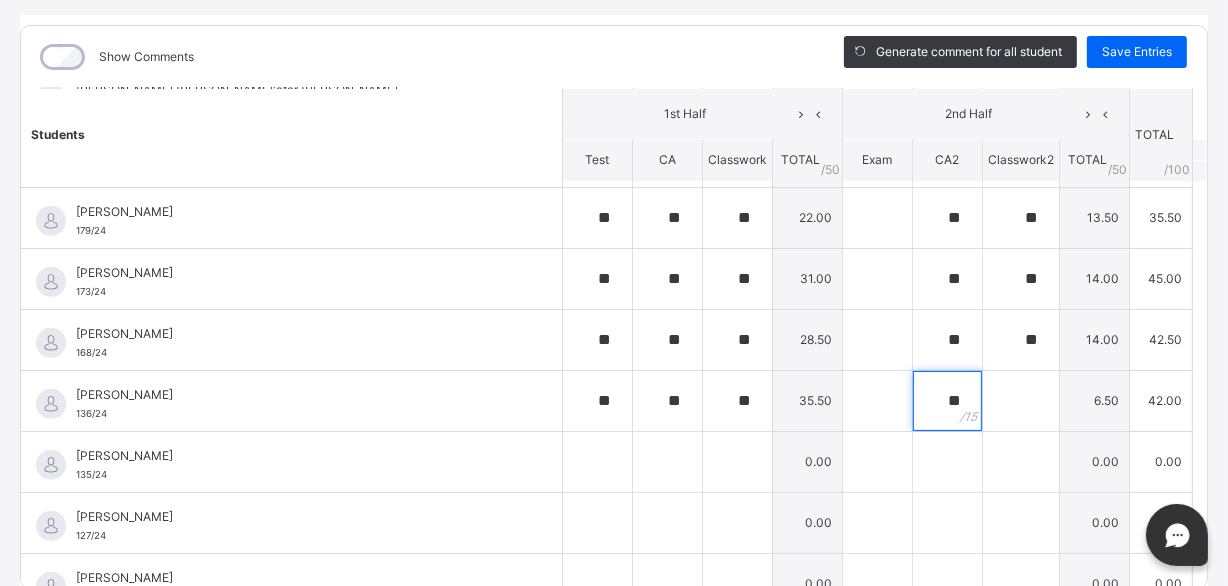 type on "**" 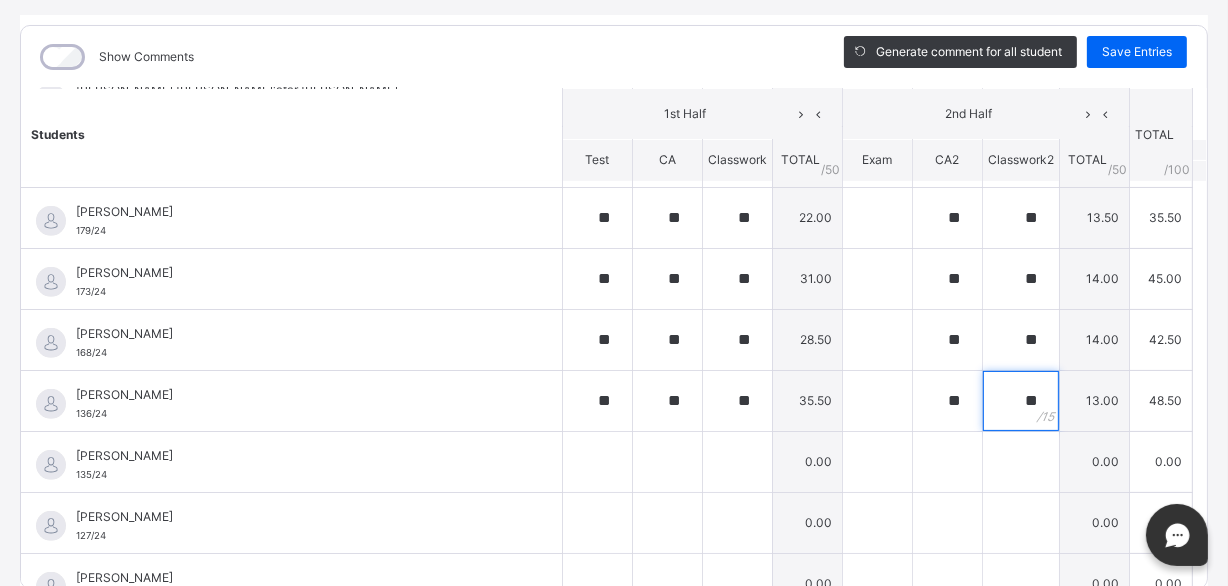 type on "**" 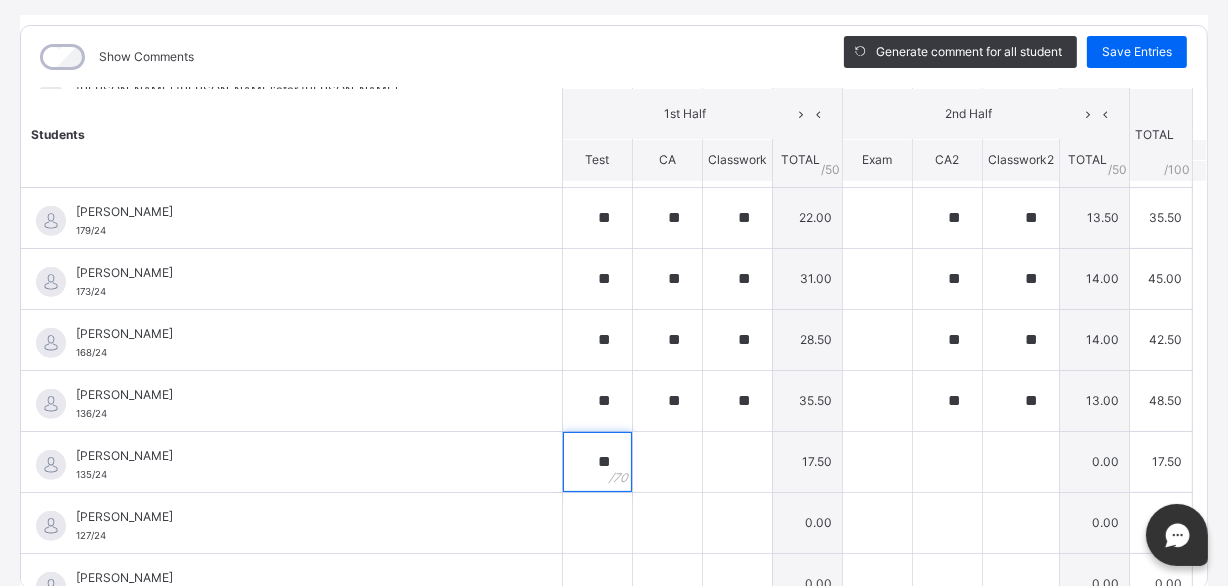 type on "**" 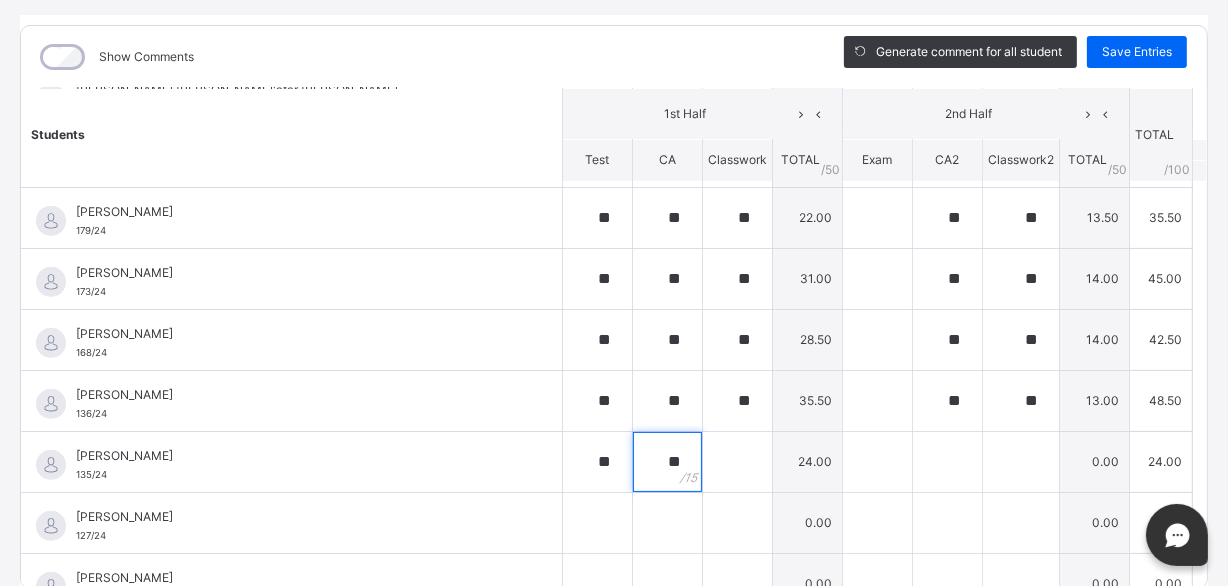 type on "**" 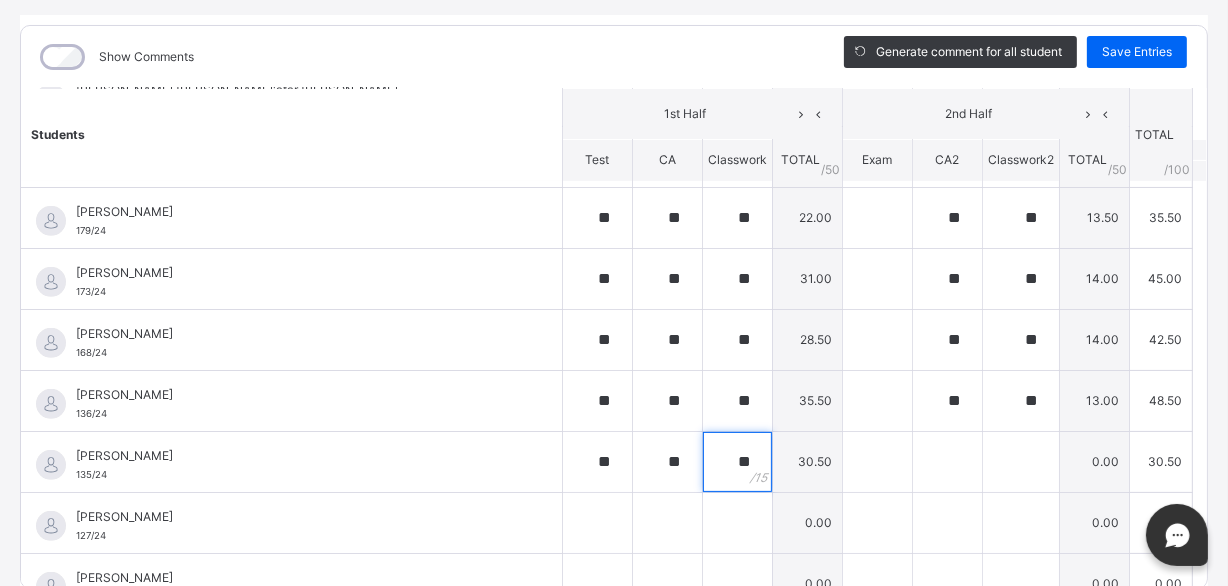 type on "**" 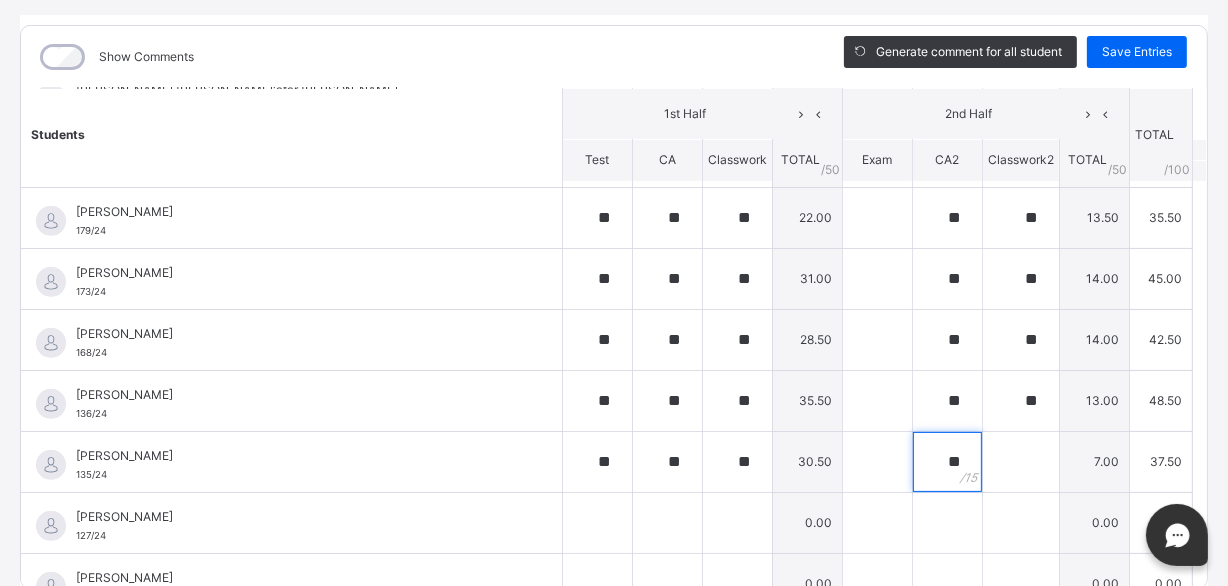 type on "**" 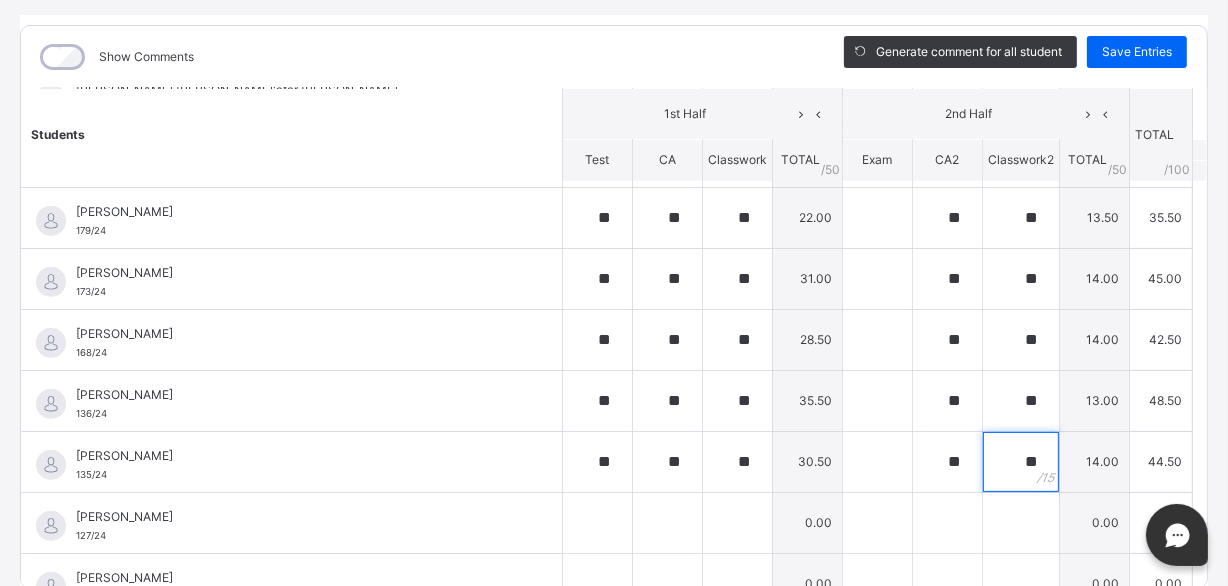 type on "**" 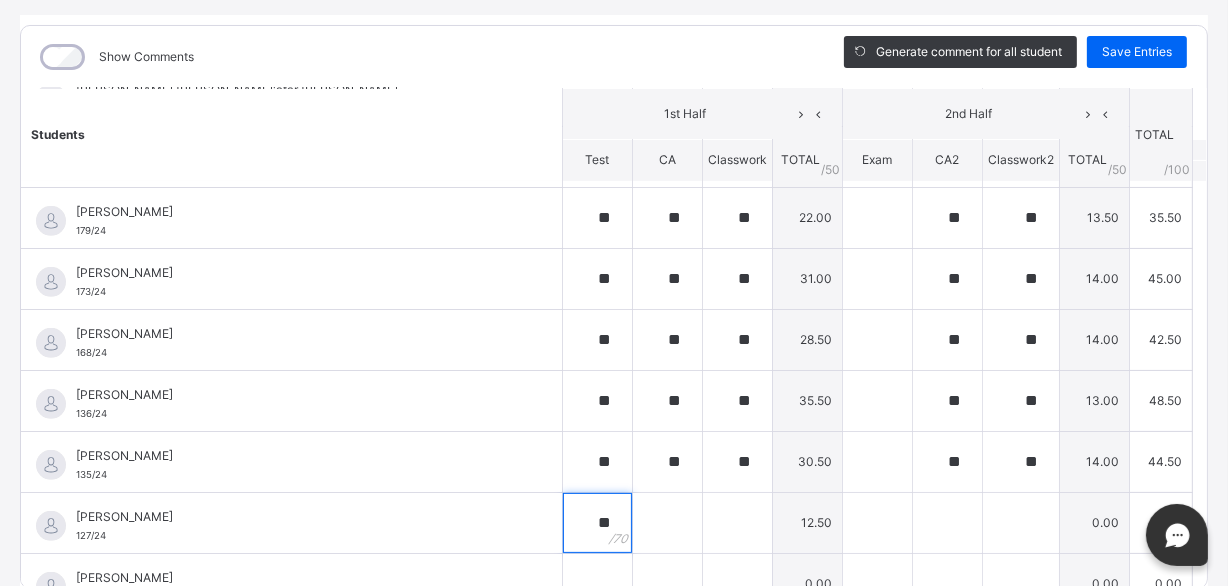 type on "**" 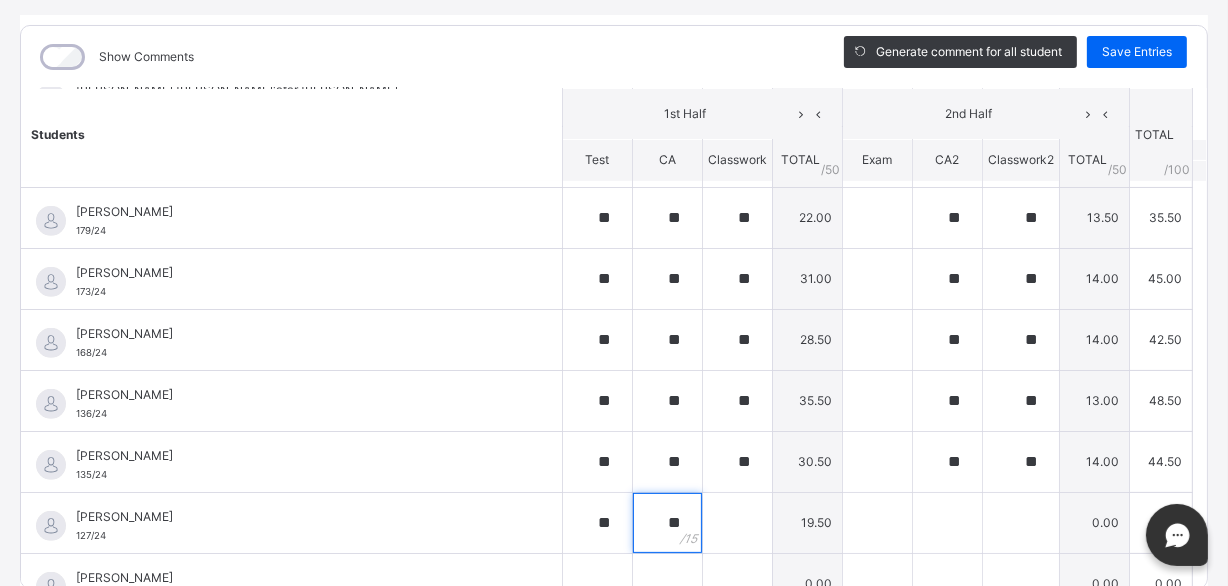 type on "**" 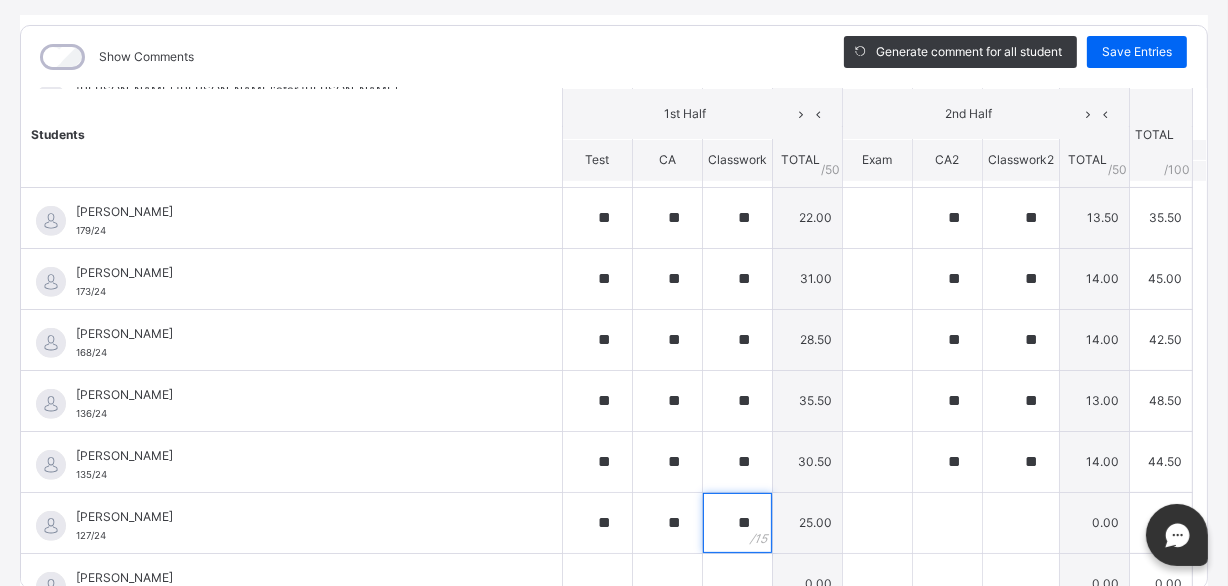 type on "**" 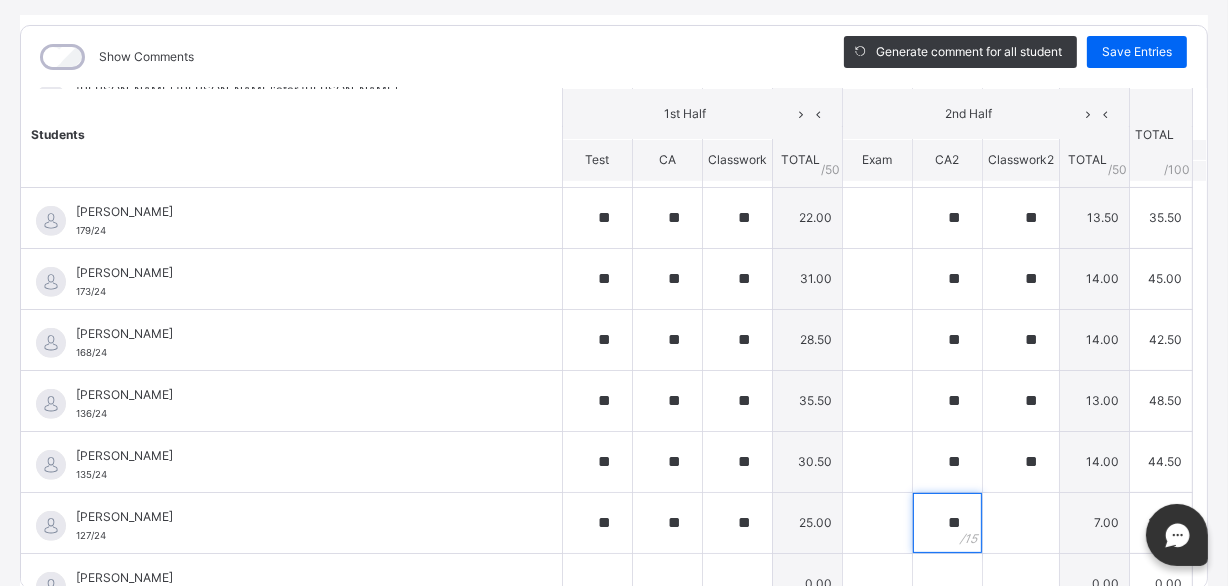 type on "**" 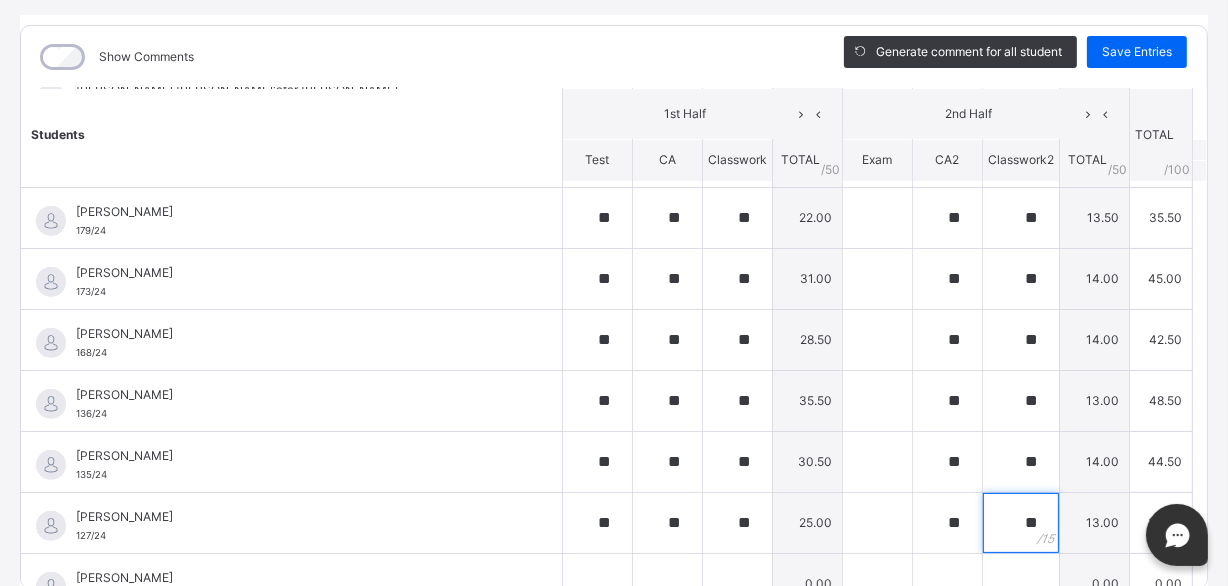 type on "**" 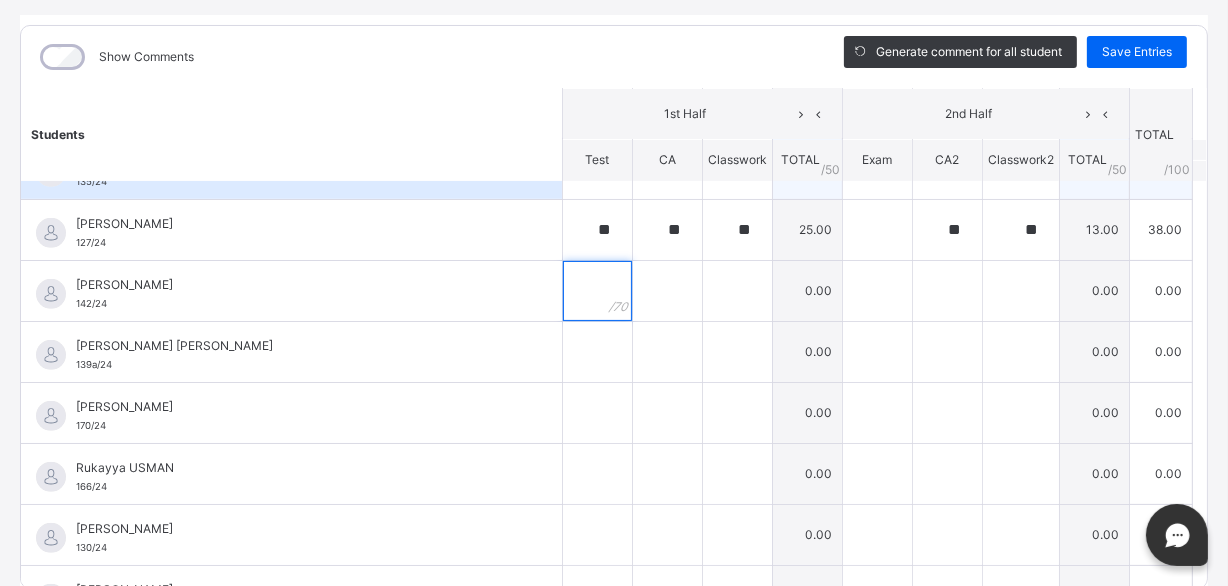 scroll, scrollTop: 1083, scrollLeft: 0, axis: vertical 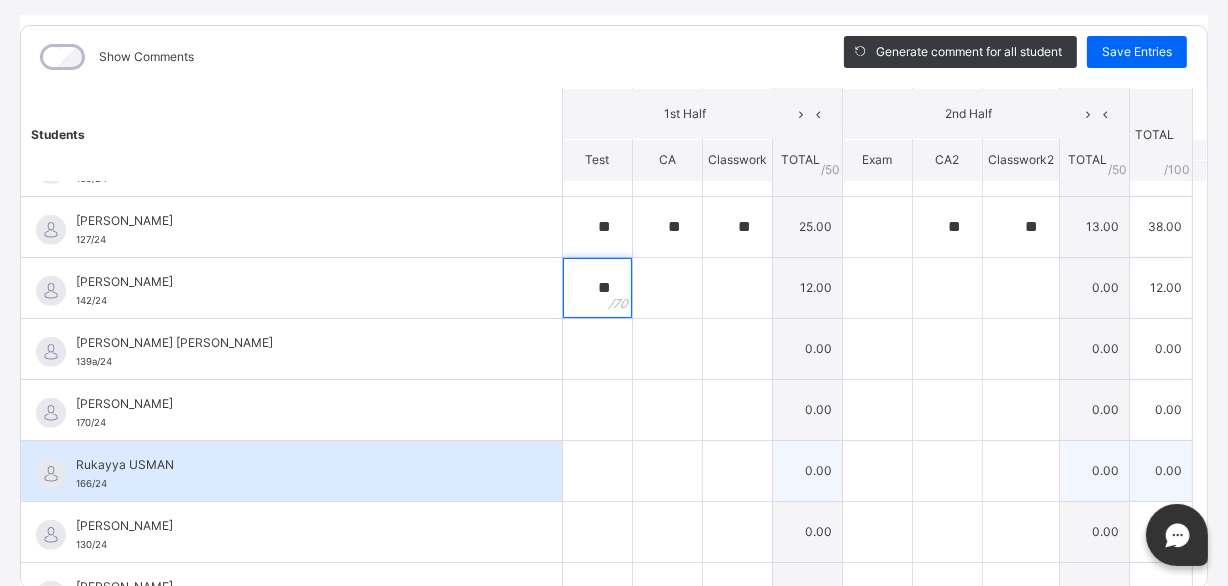 type on "**" 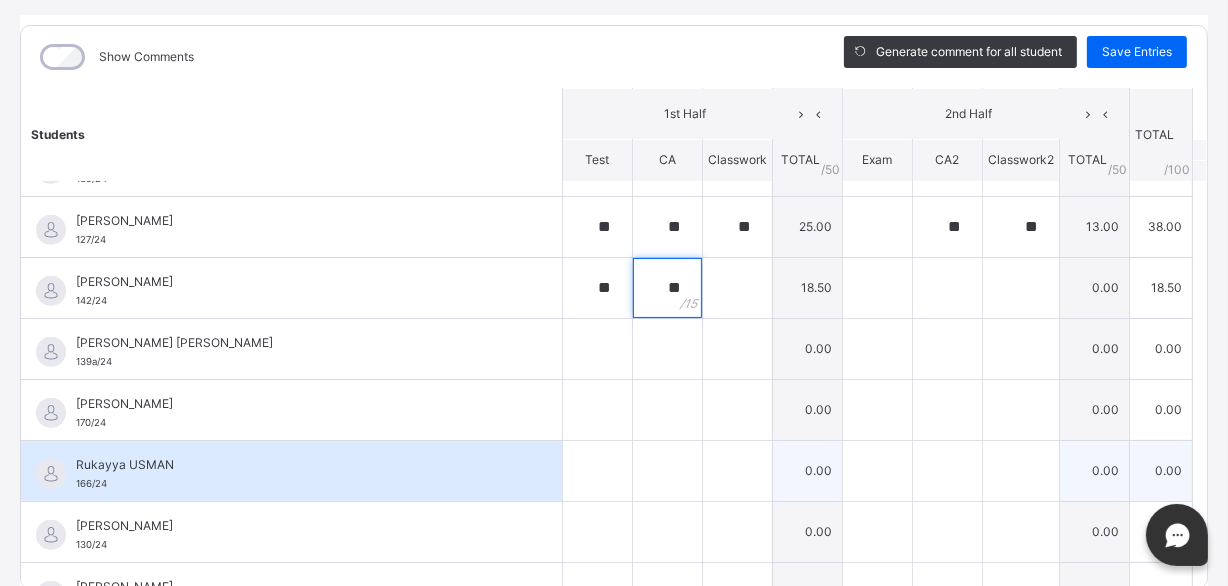 type on "**" 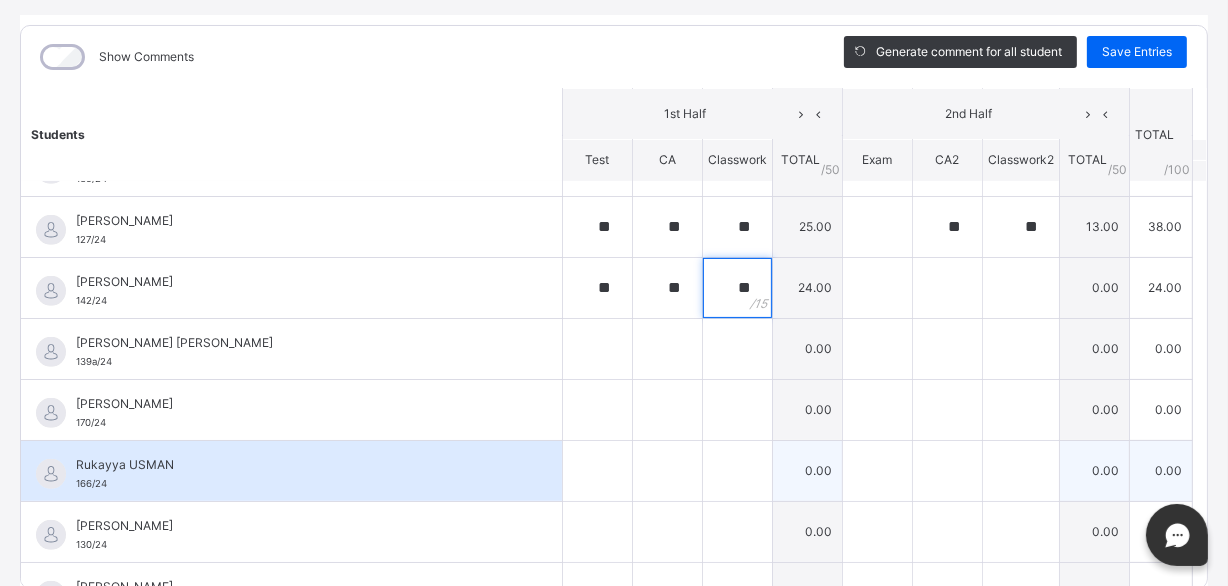 type on "**" 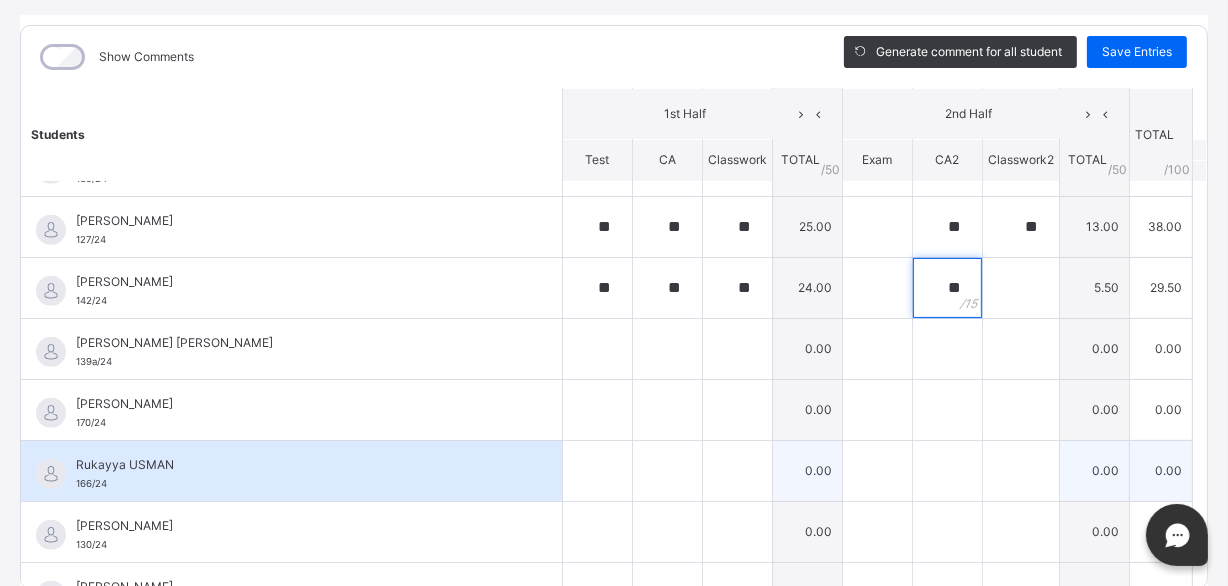 type on "**" 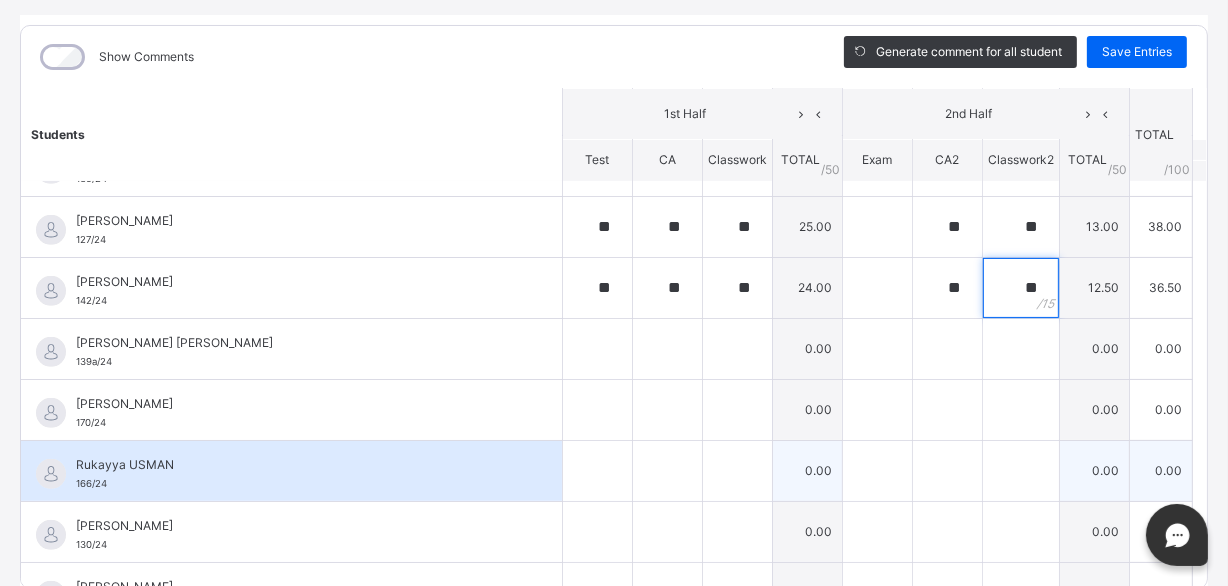 type on "**" 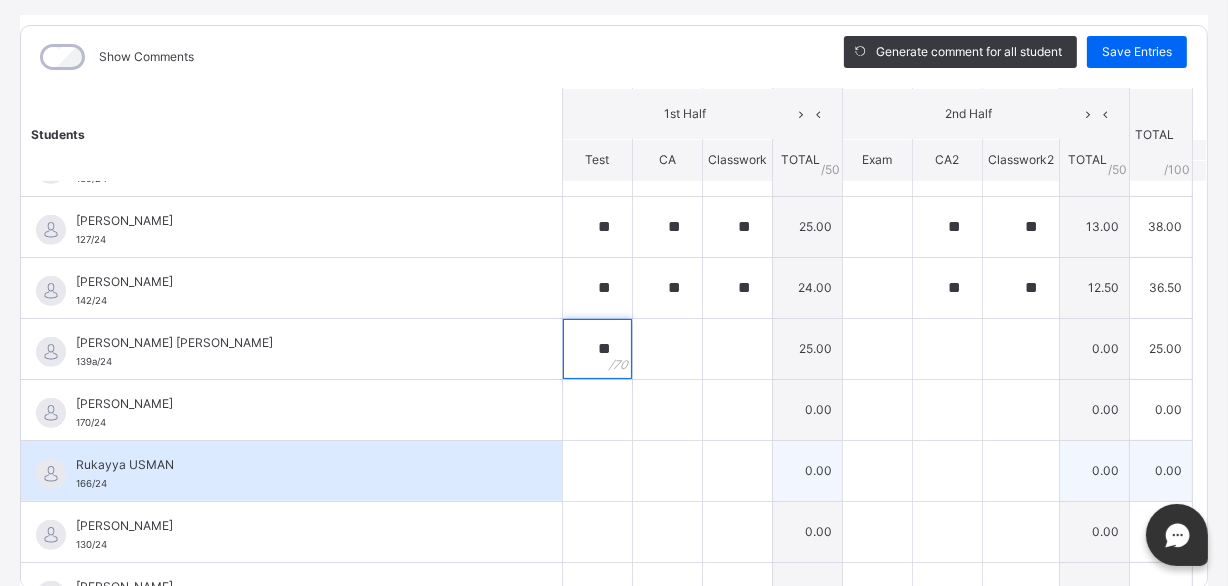 type on "**" 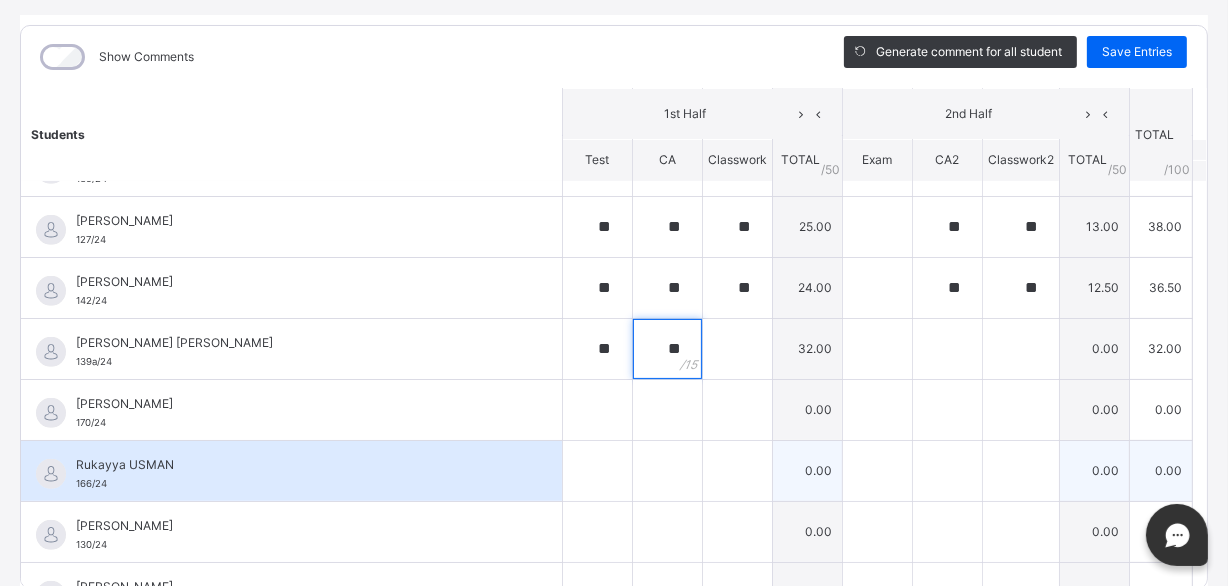 type on "**" 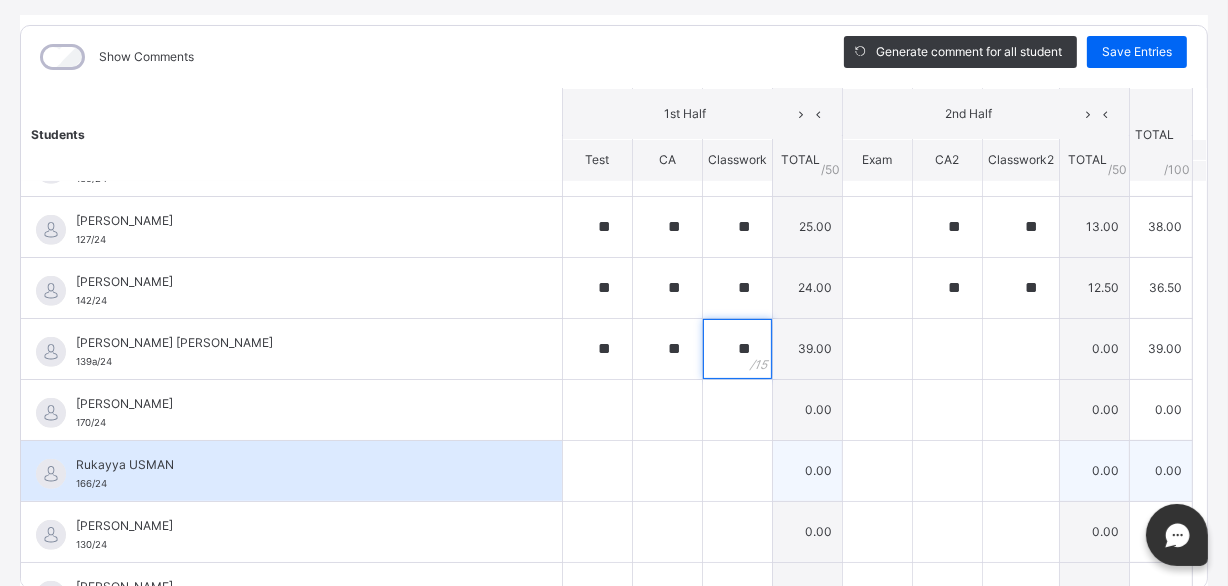 type on "**" 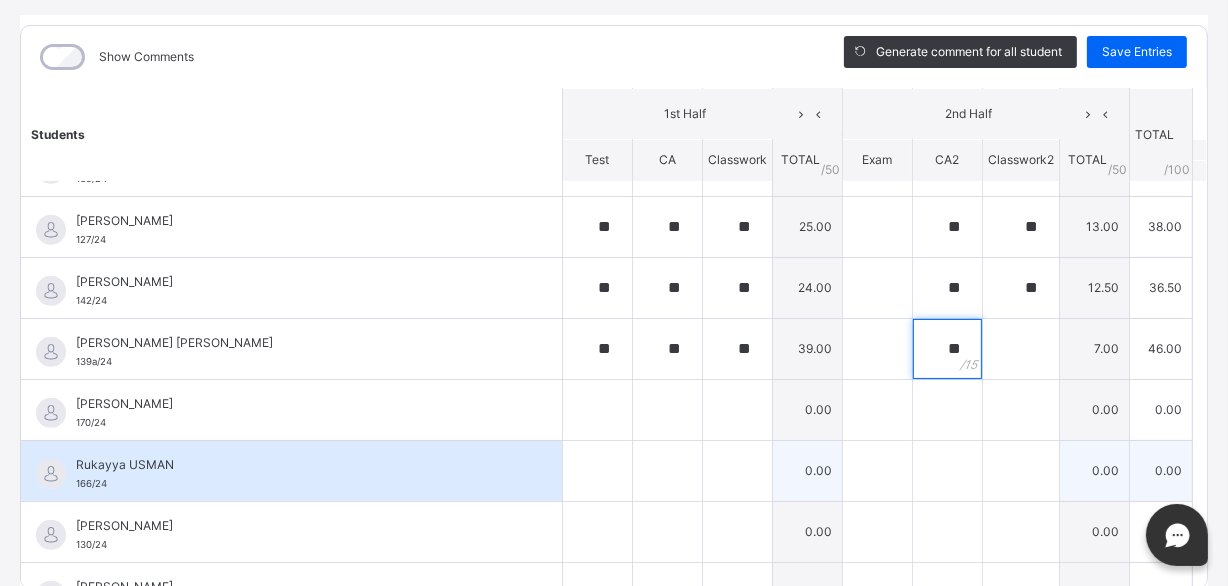 type on "**" 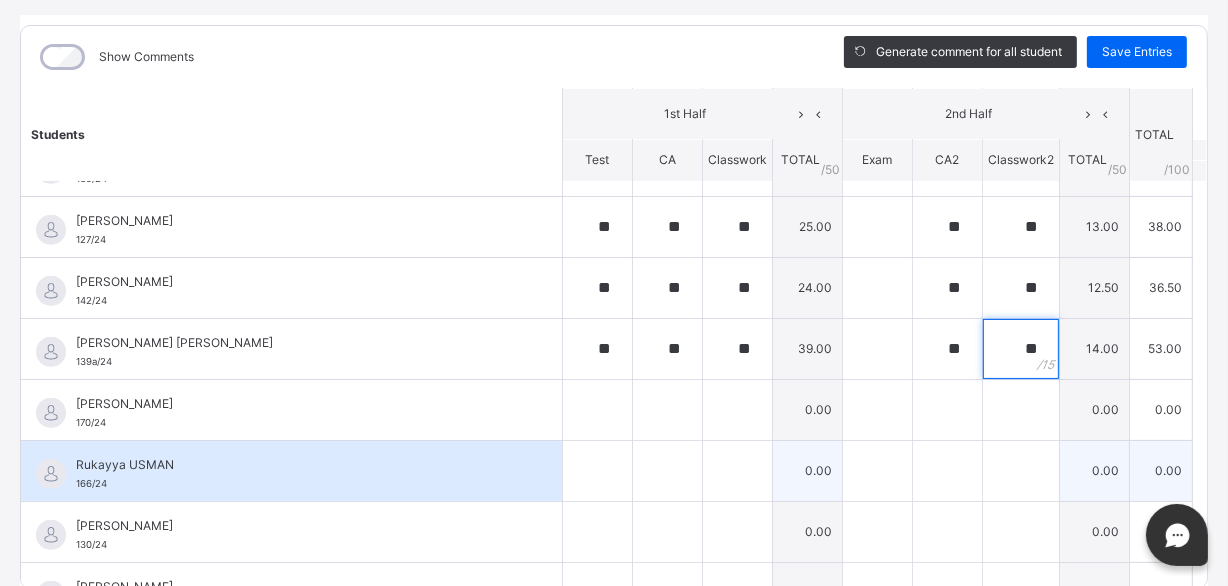 type on "**" 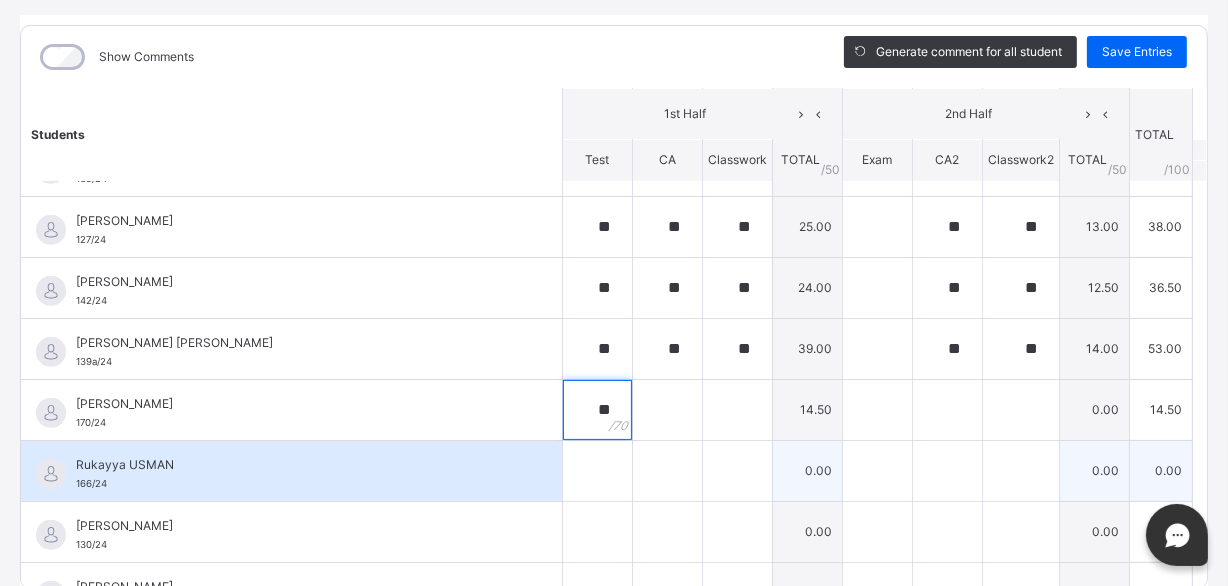 type on "**" 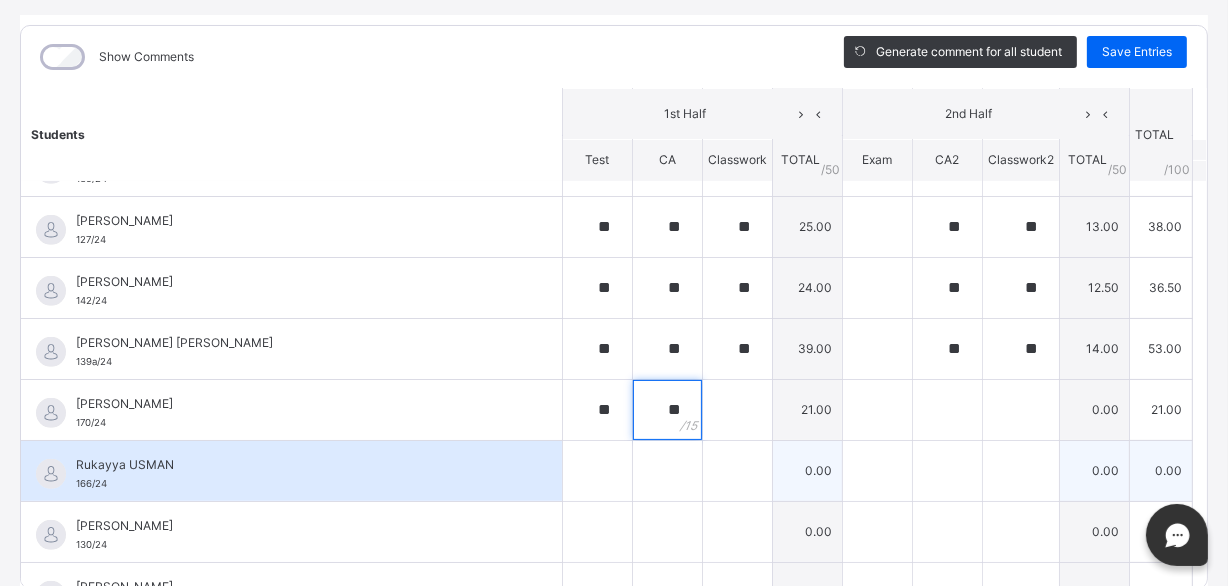 type on "**" 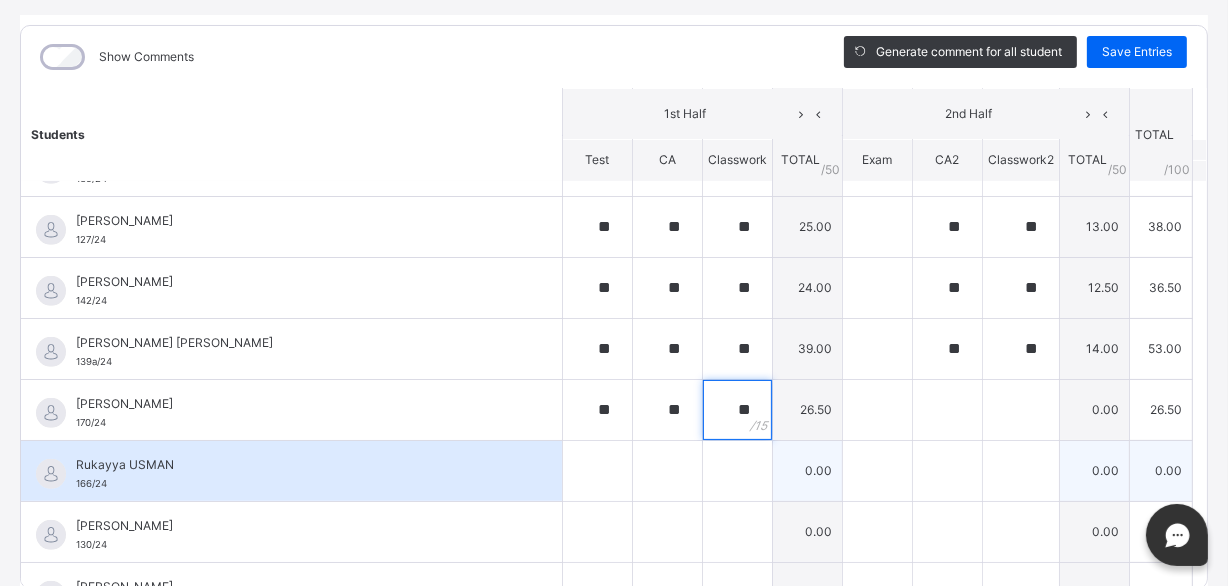 type on "**" 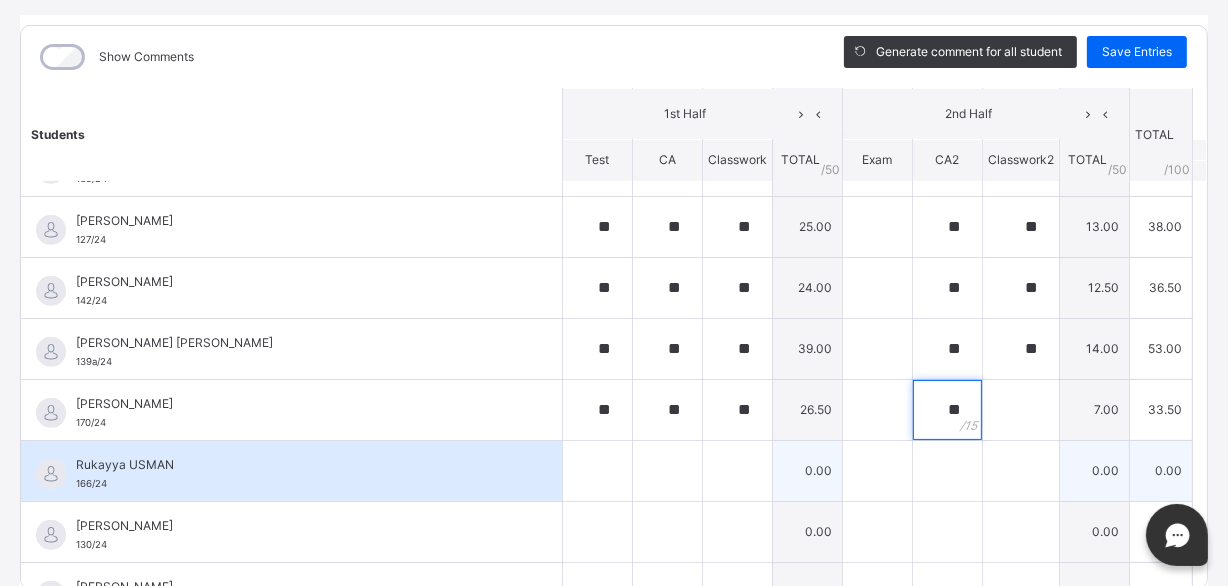 type on "**" 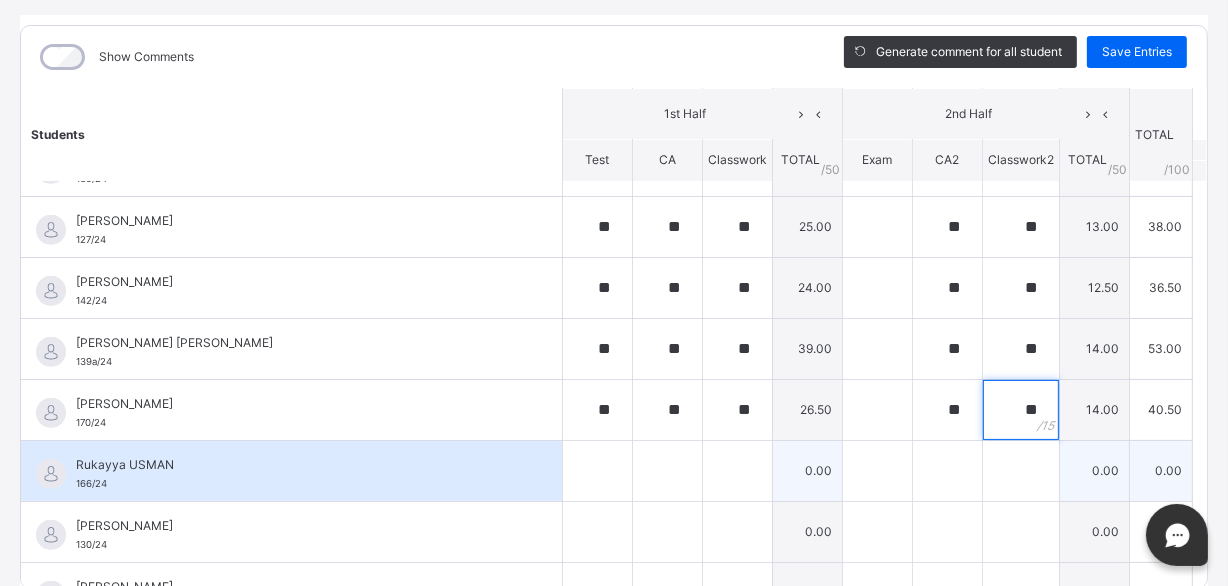 type on "**" 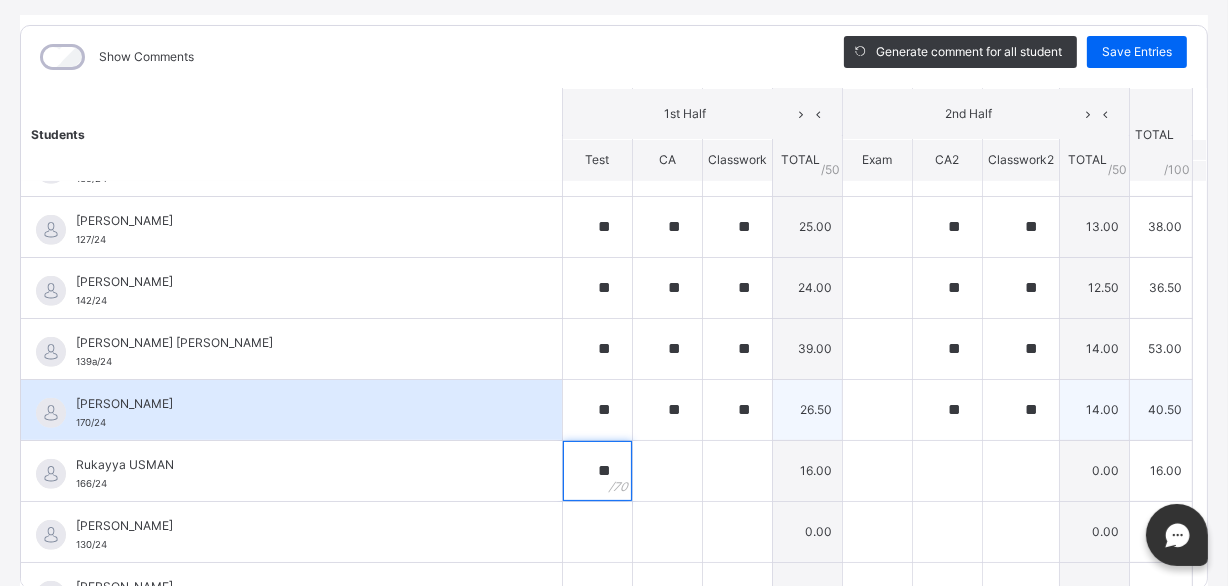 type on "**" 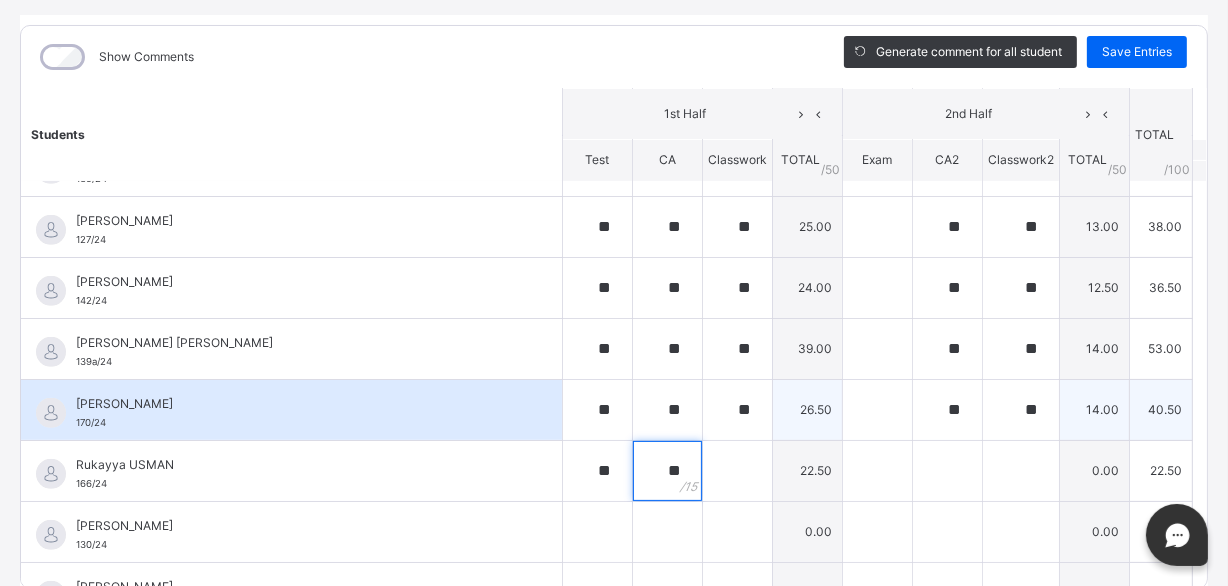 type on "**" 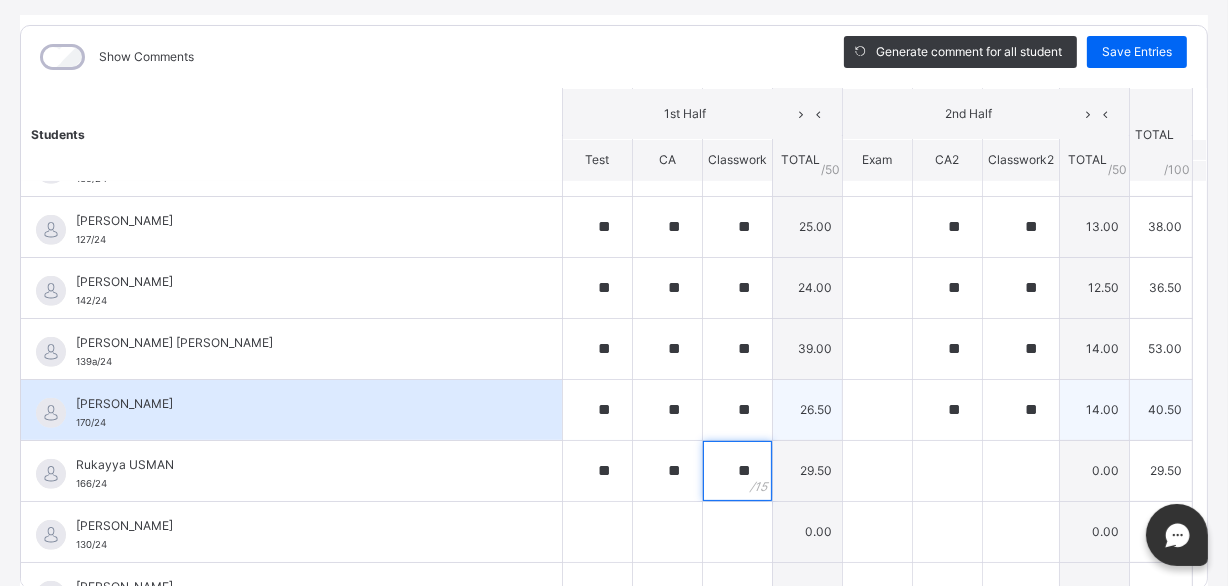 type on "**" 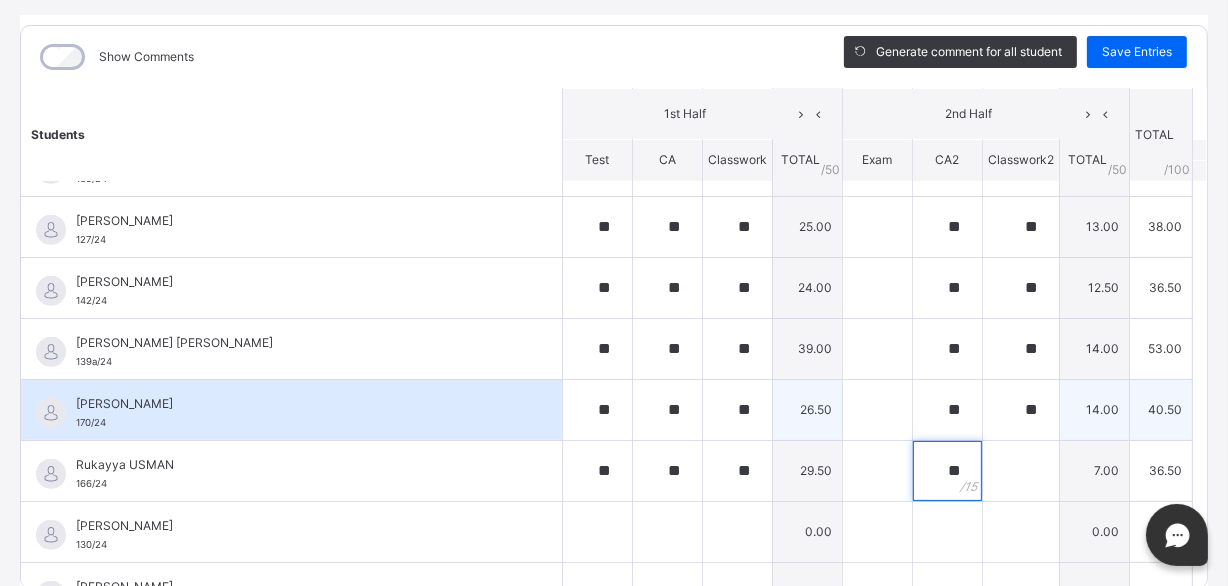 type on "**" 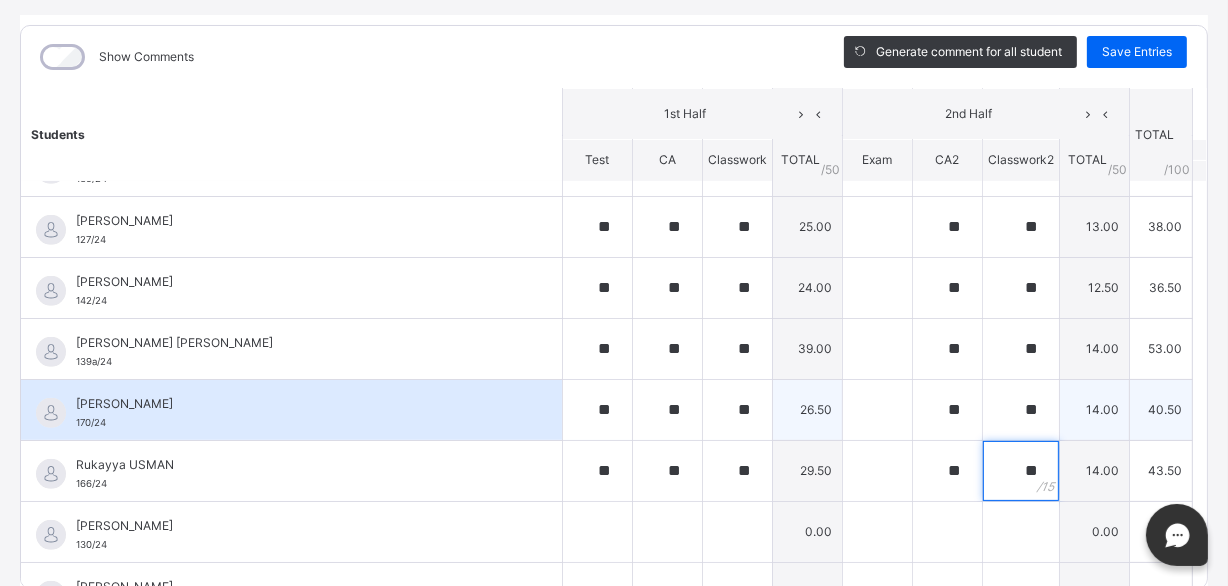 type on "**" 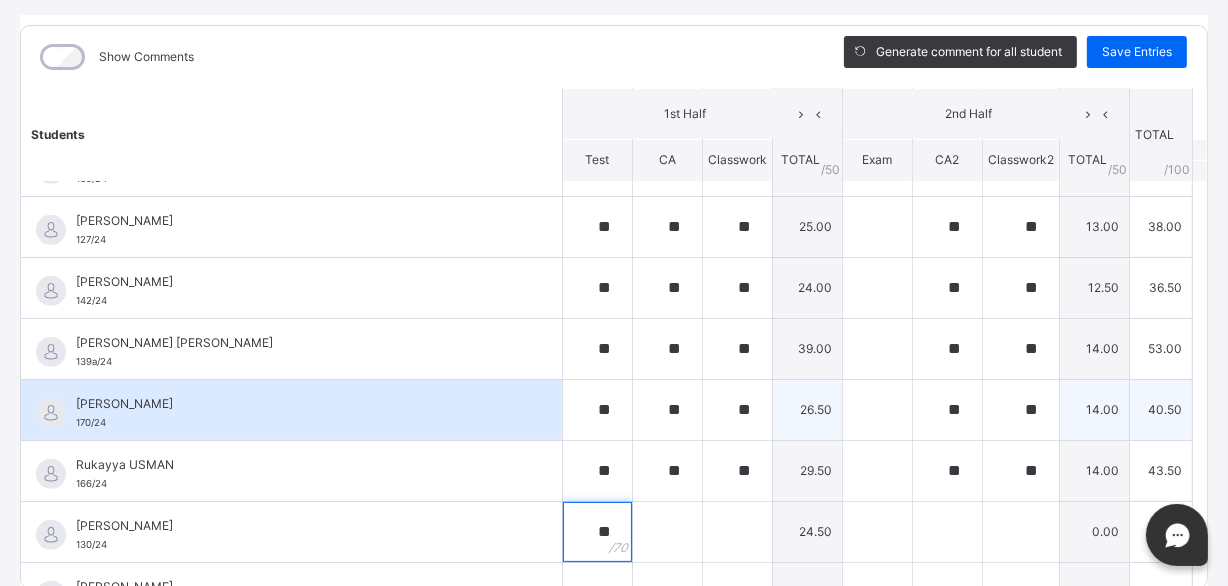 type on "**" 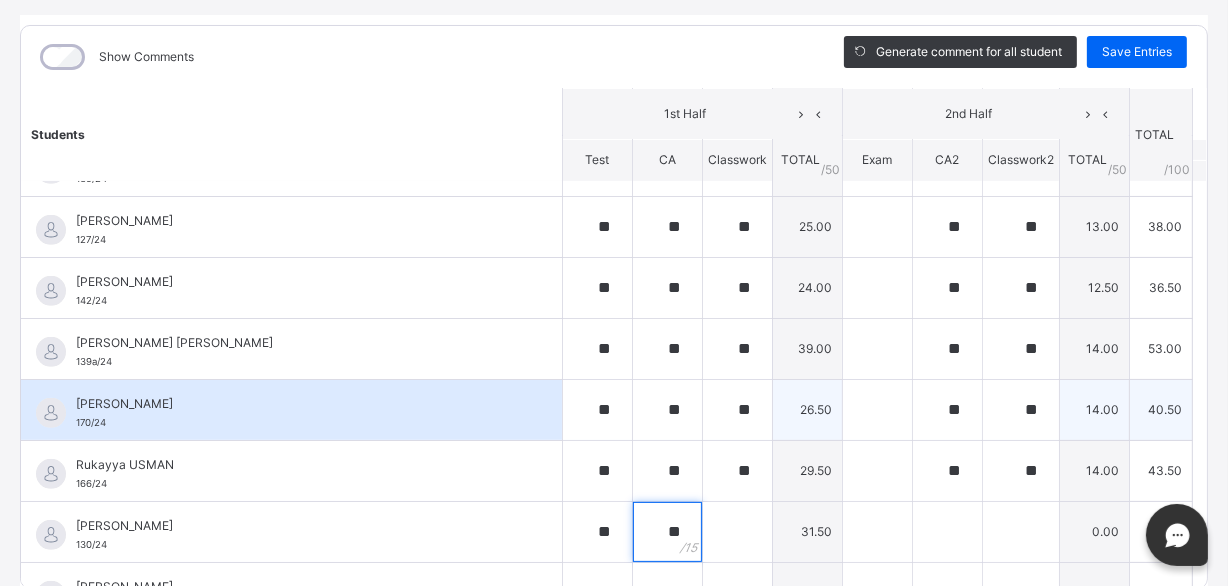 type on "**" 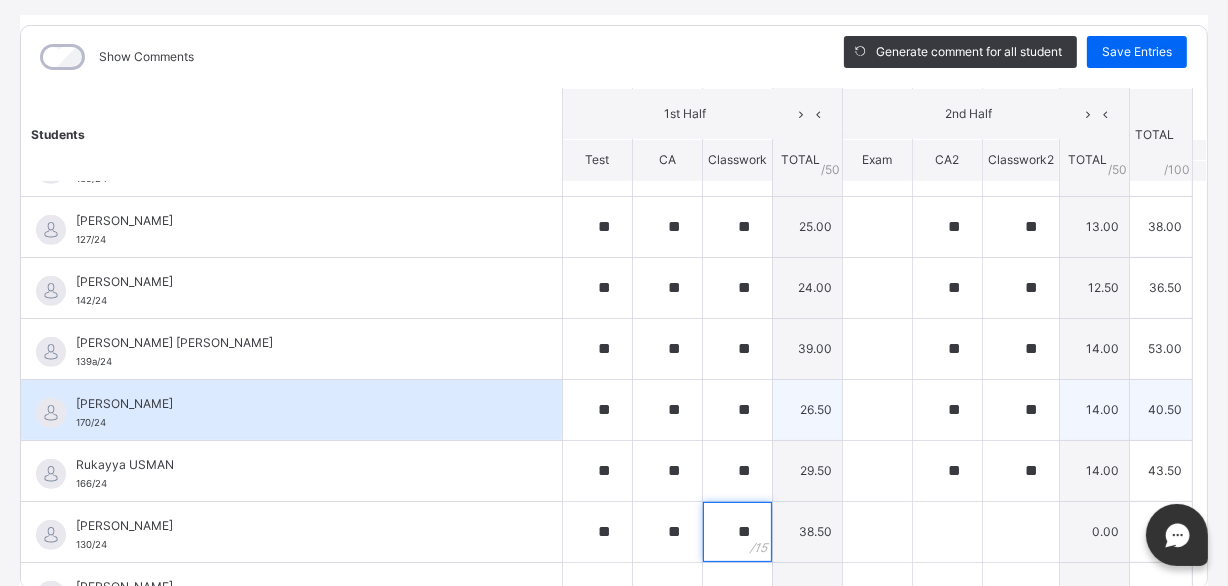 type on "**" 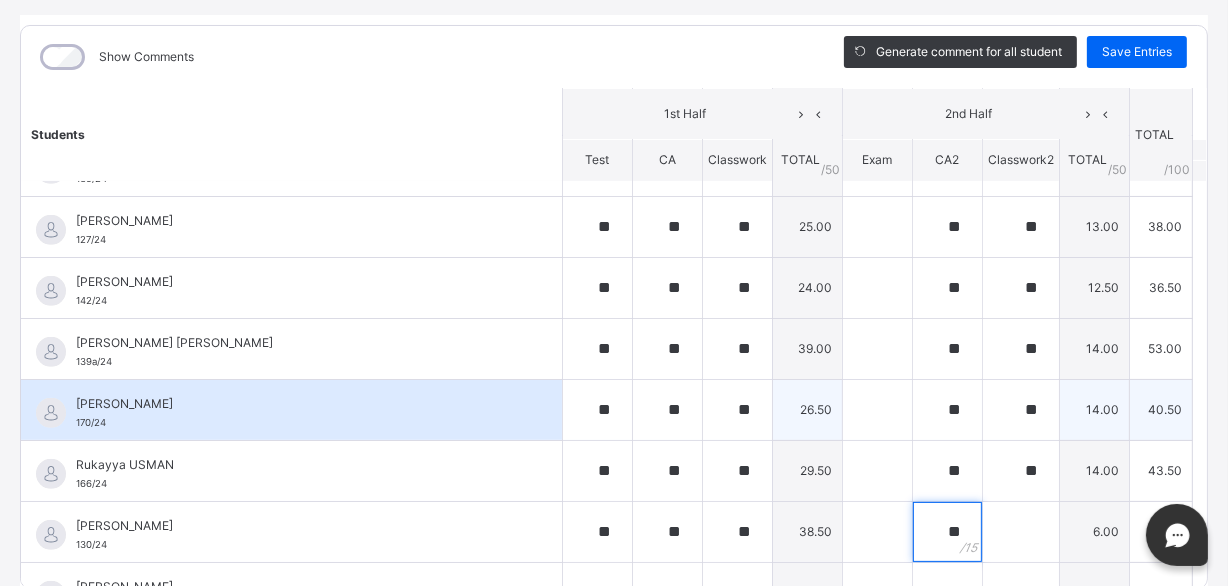 type on "**" 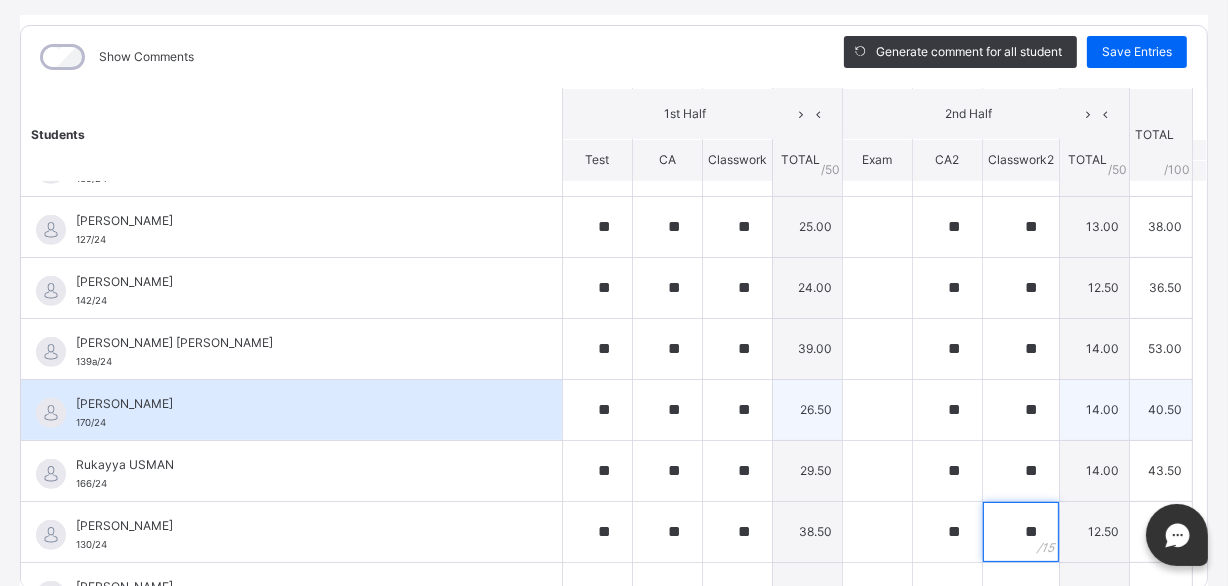 type on "**" 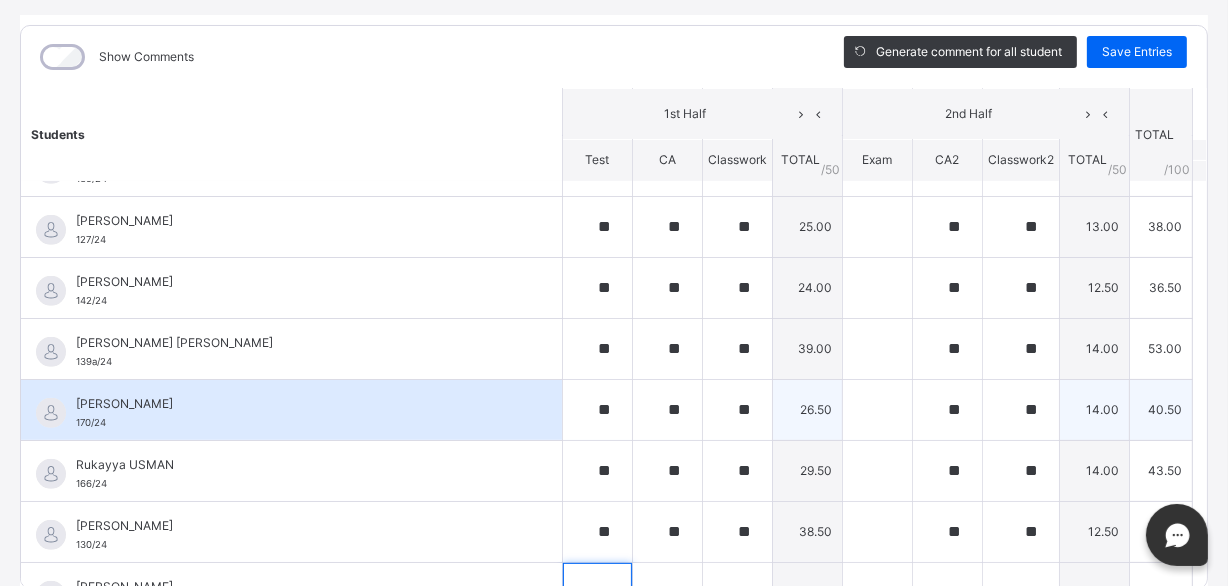 scroll, scrollTop: 1115, scrollLeft: 0, axis: vertical 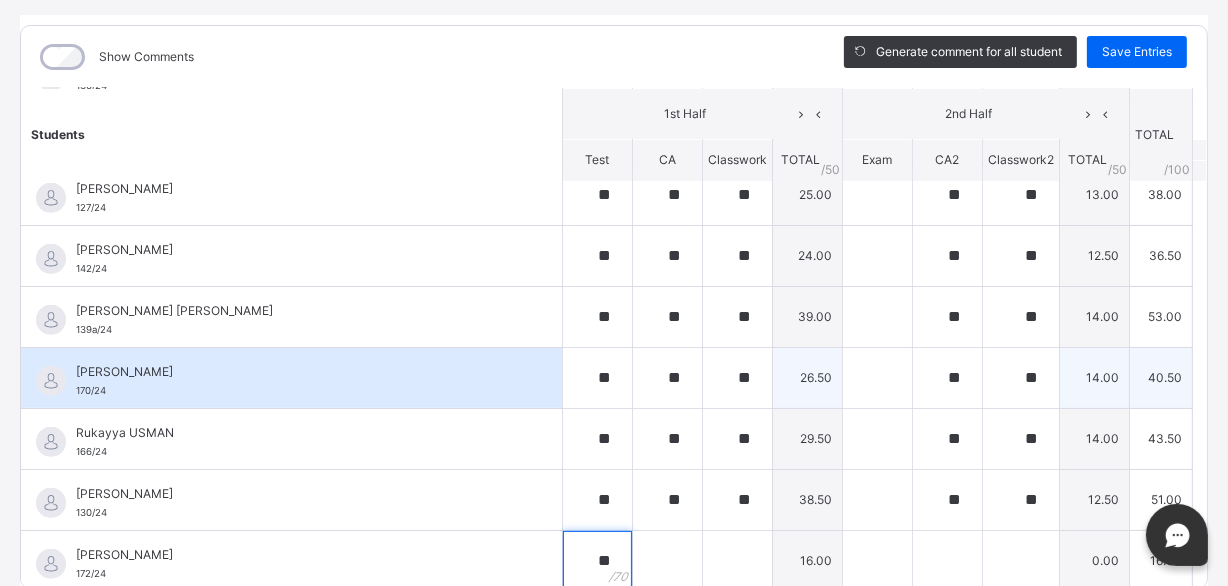 type on "**" 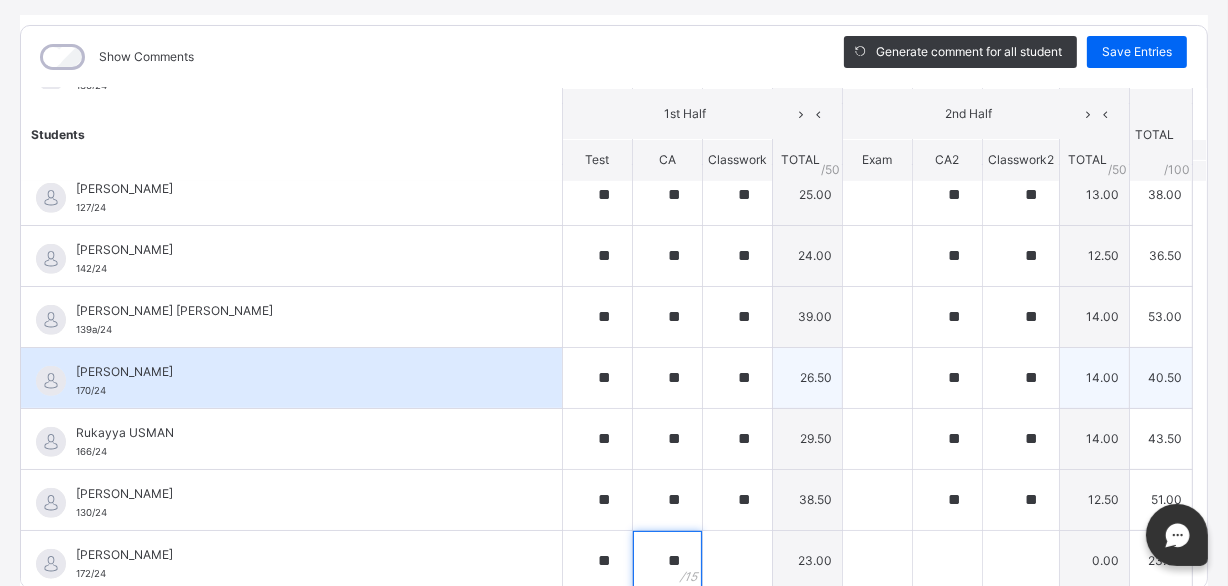 type on "**" 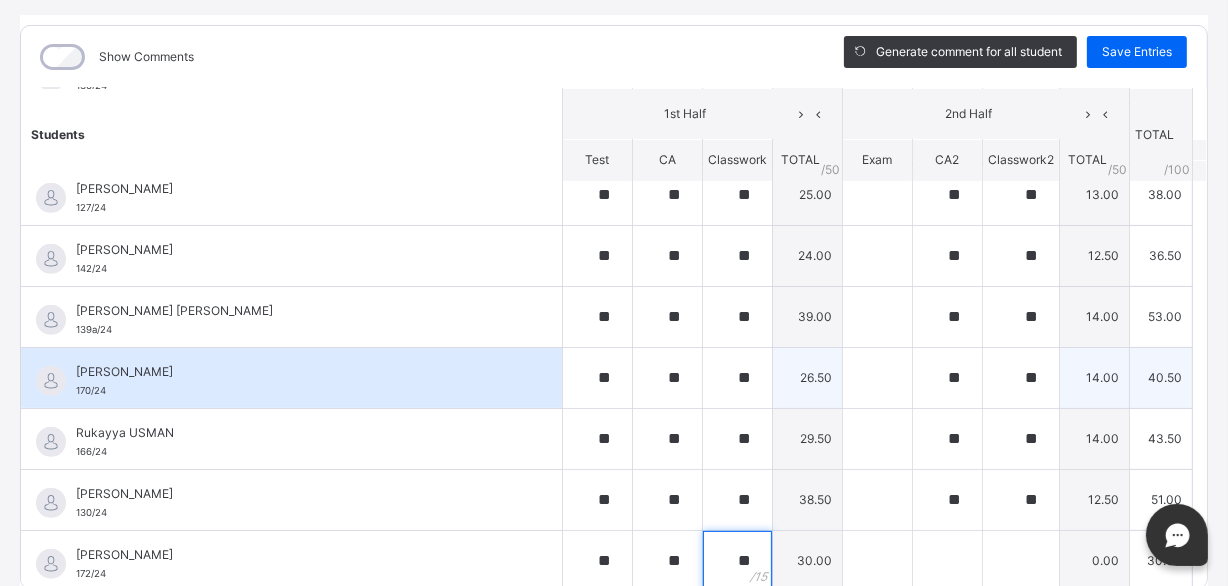 type on "**" 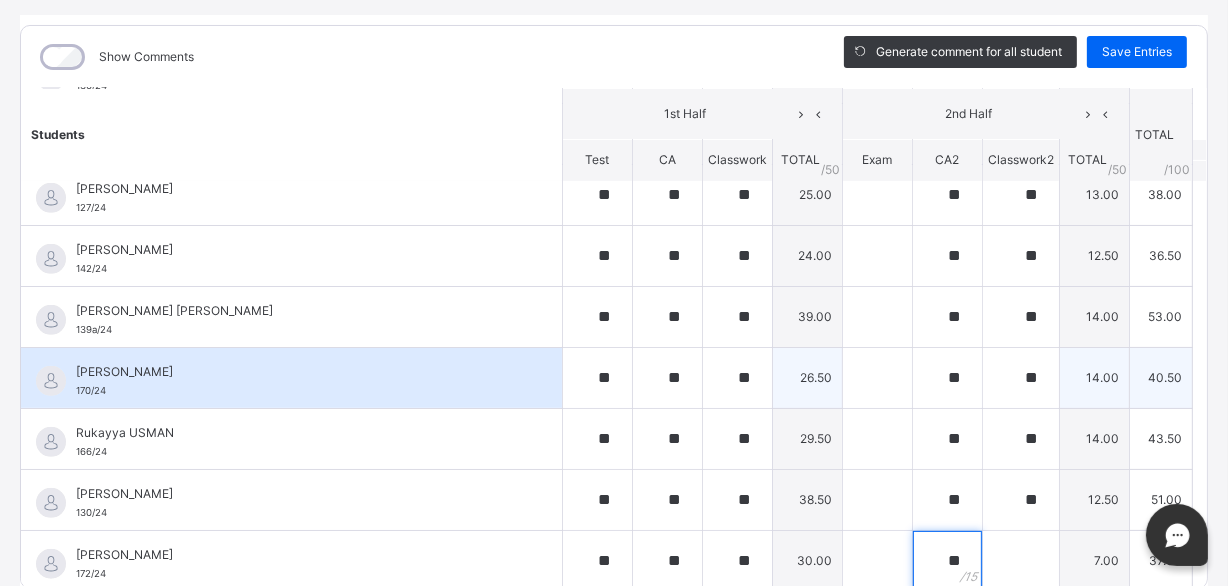 type on "**" 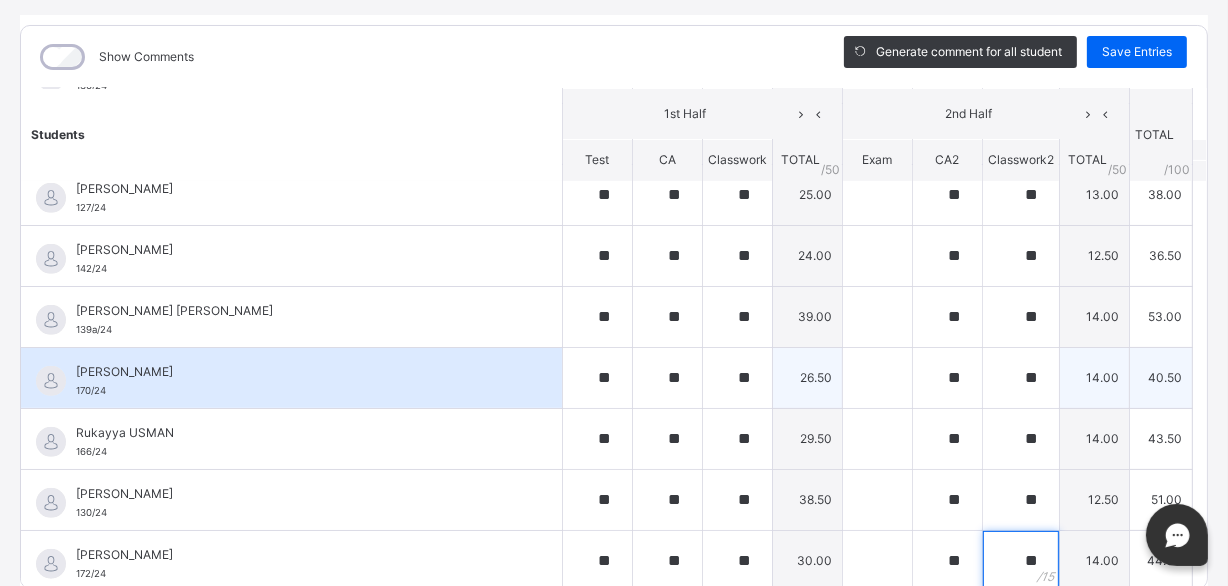 type on "**" 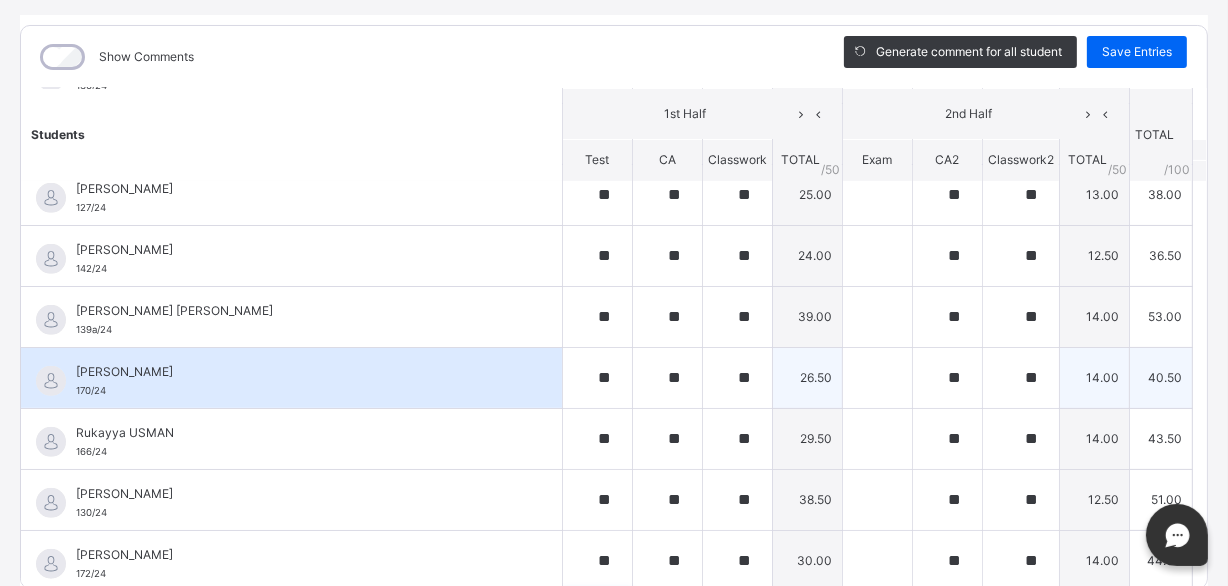 scroll, scrollTop: 1177, scrollLeft: 0, axis: vertical 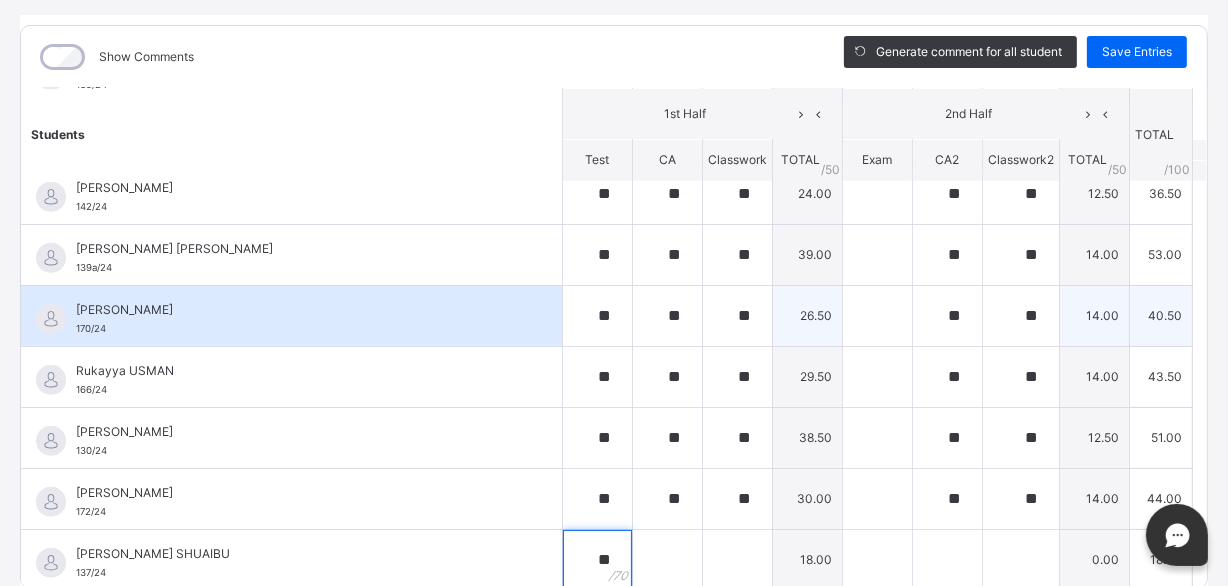 type on "**" 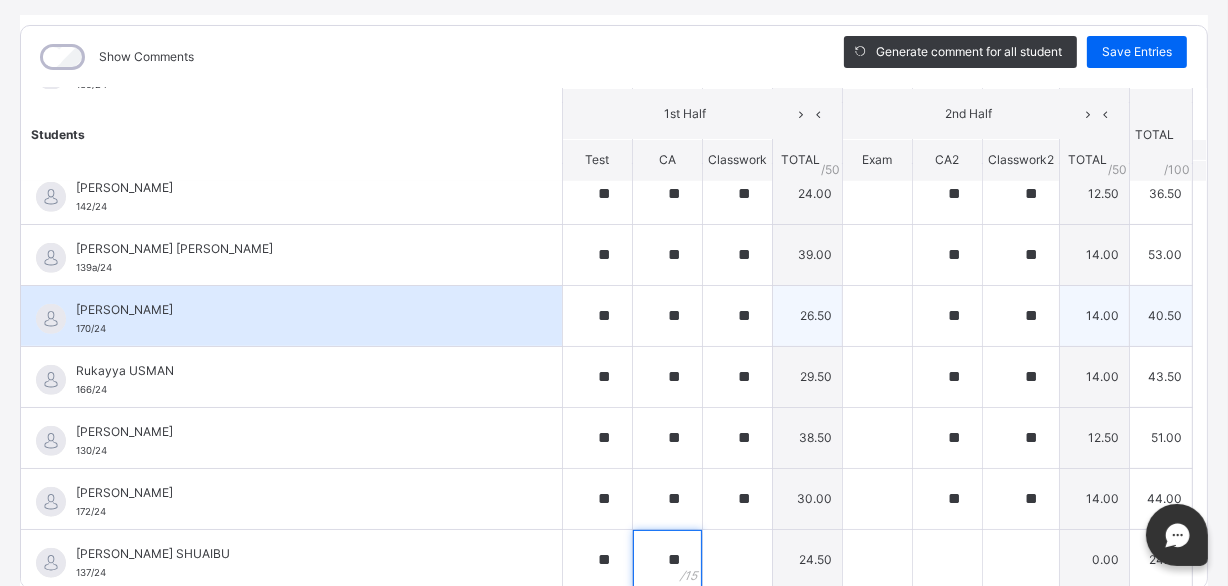 type on "**" 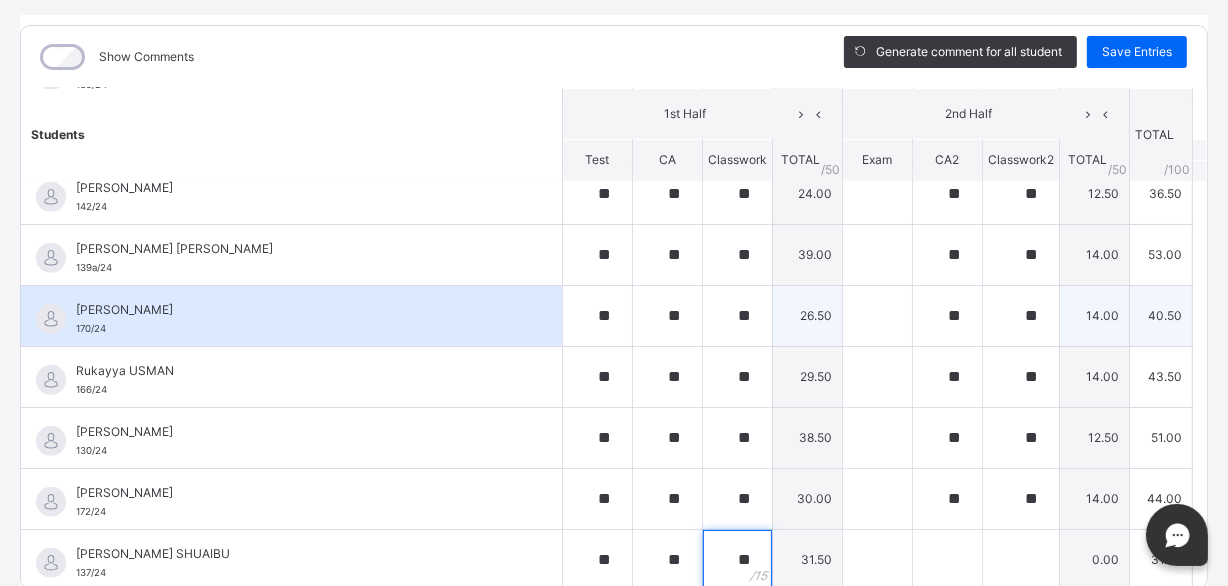 type on "**" 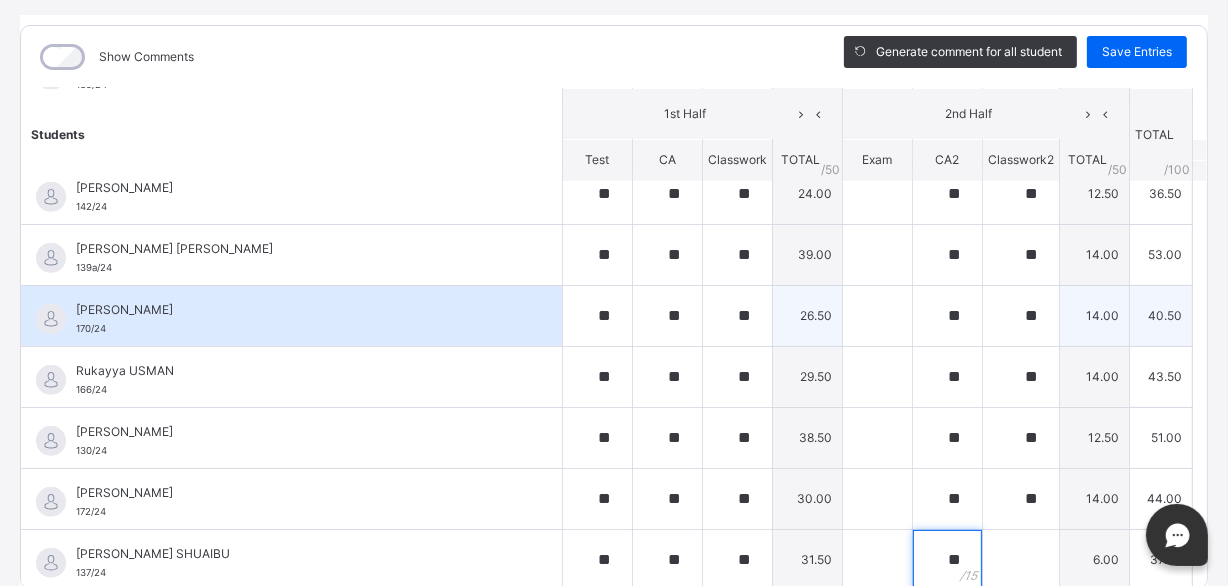 type on "**" 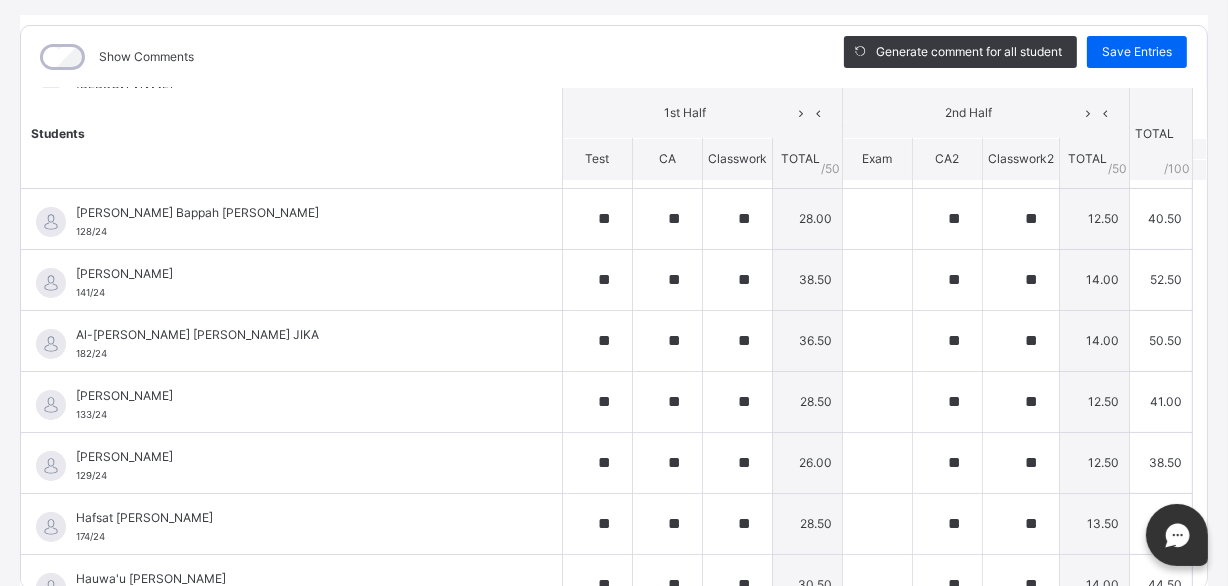 scroll, scrollTop: 0, scrollLeft: 0, axis: both 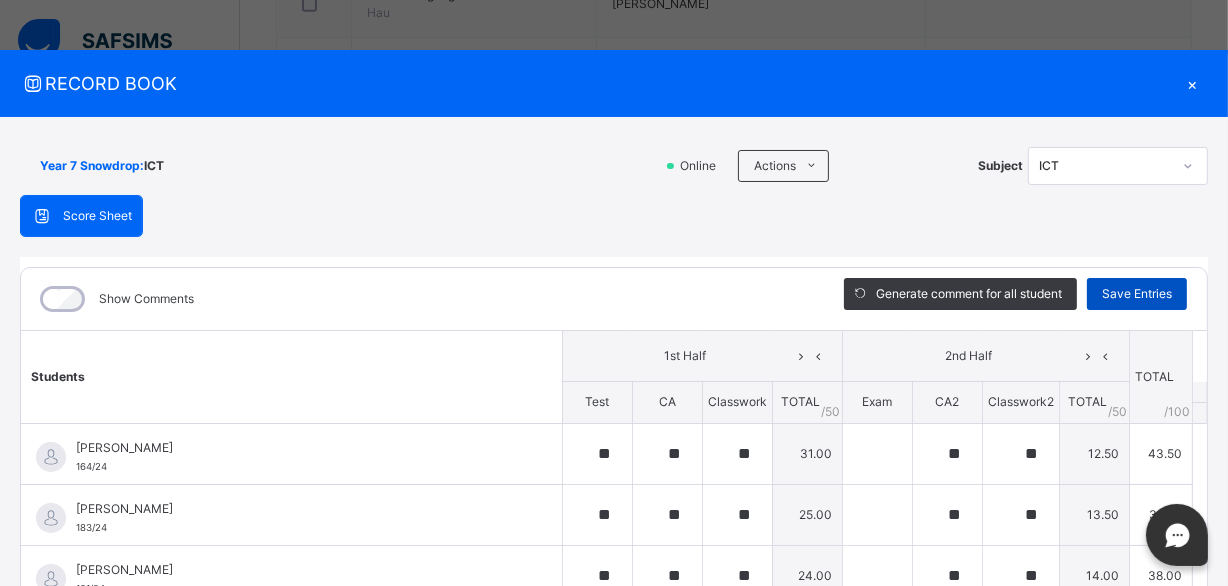 type on "**" 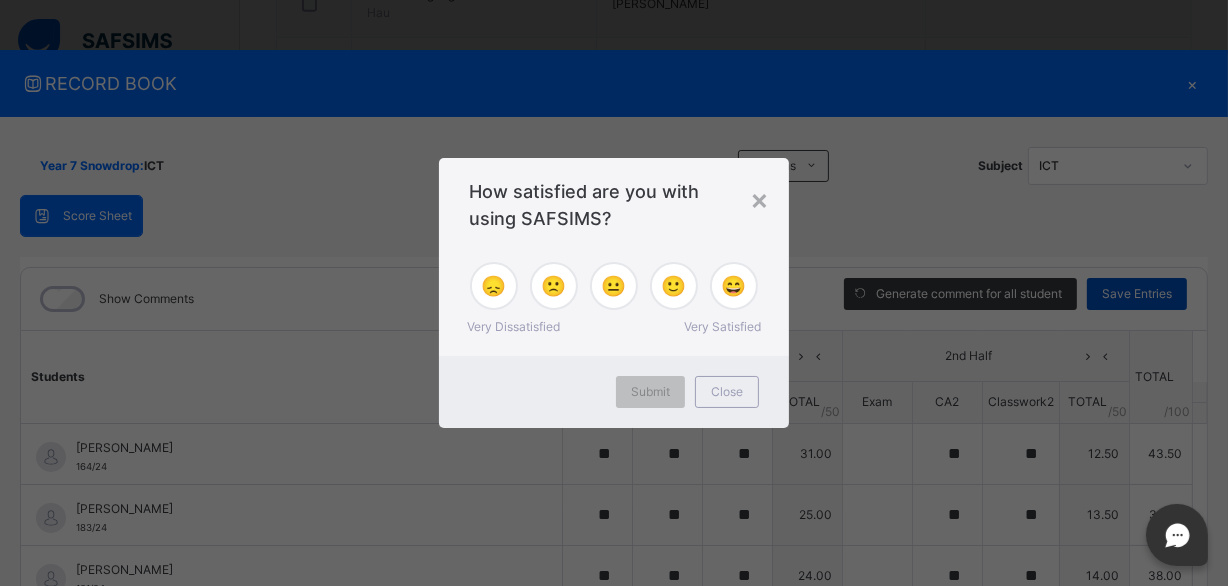 type on "**" 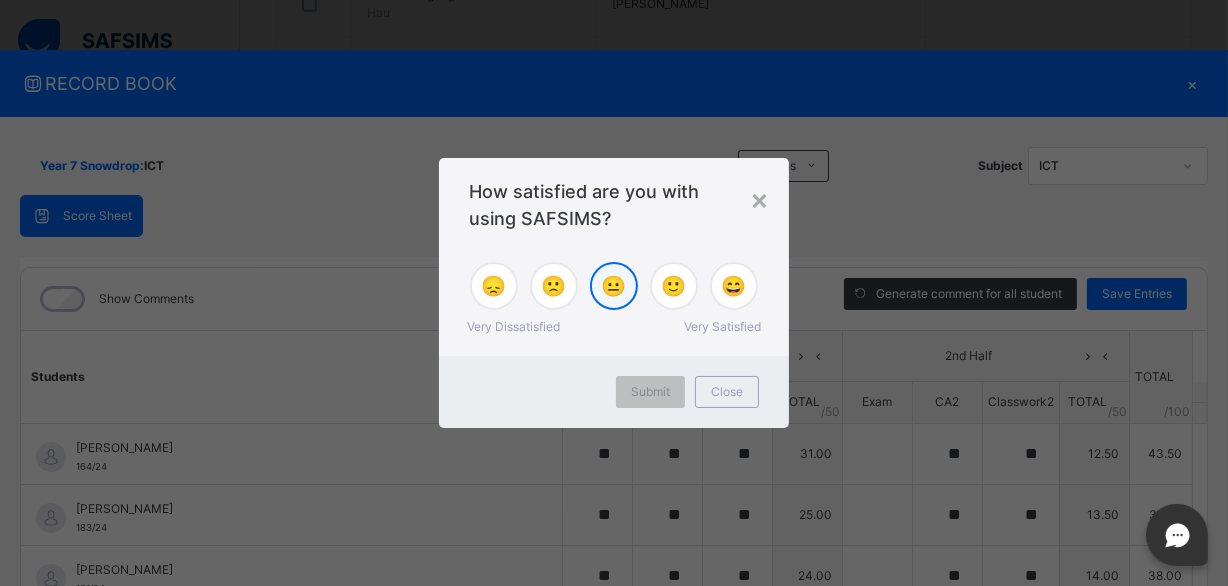 click on "😐" at bounding box center [614, 286] 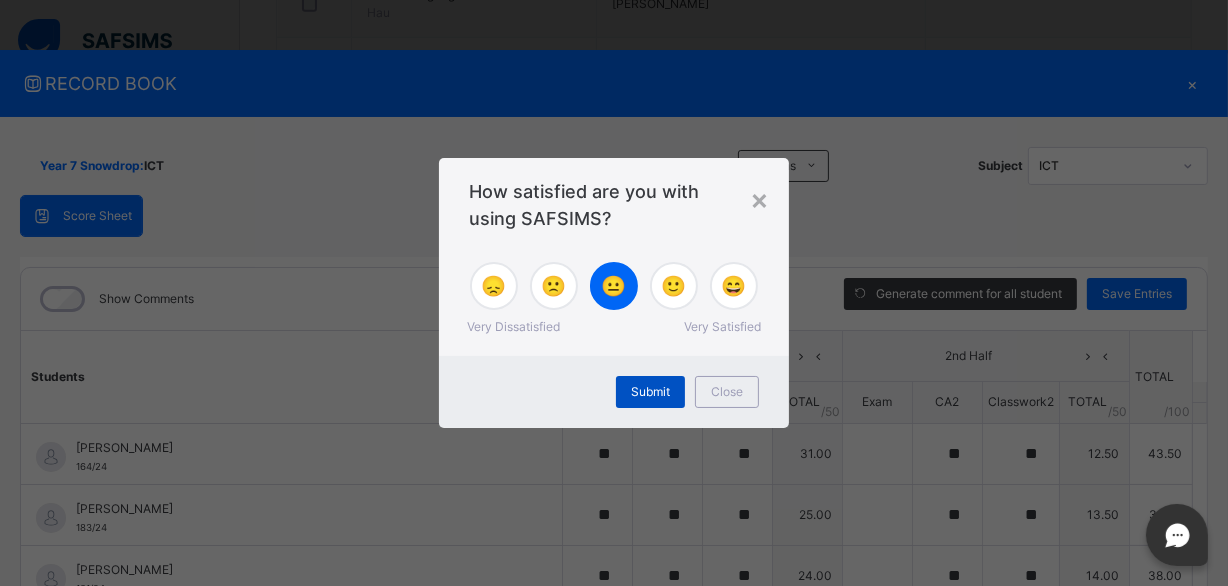 click on "Submit" at bounding box center [650, 392] 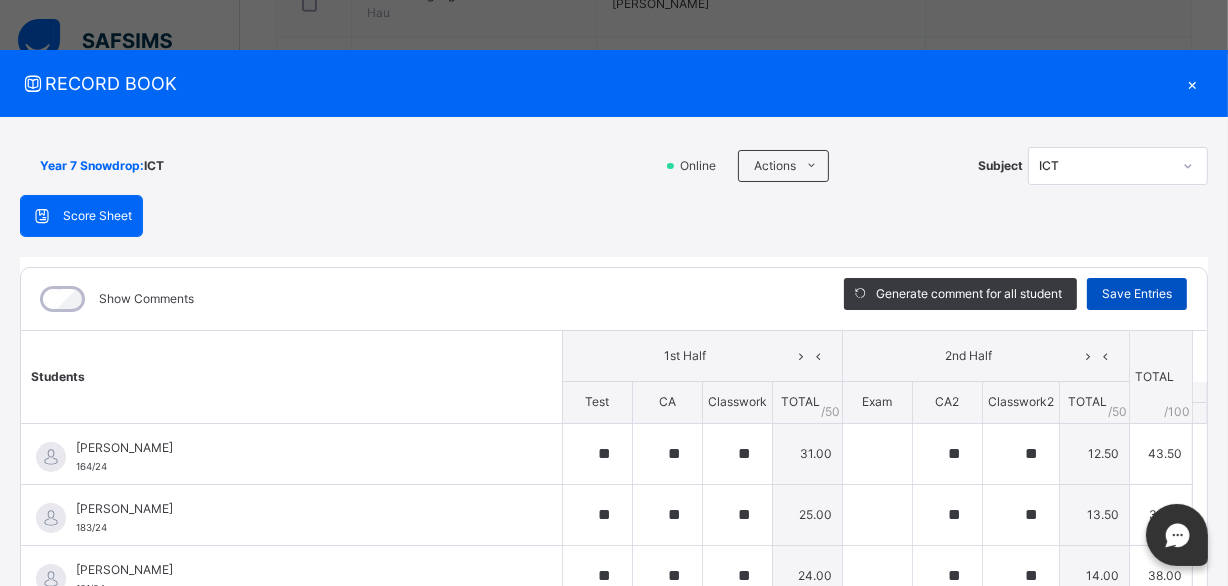 click on "Save Entries" at bounding box center (1137, 294) 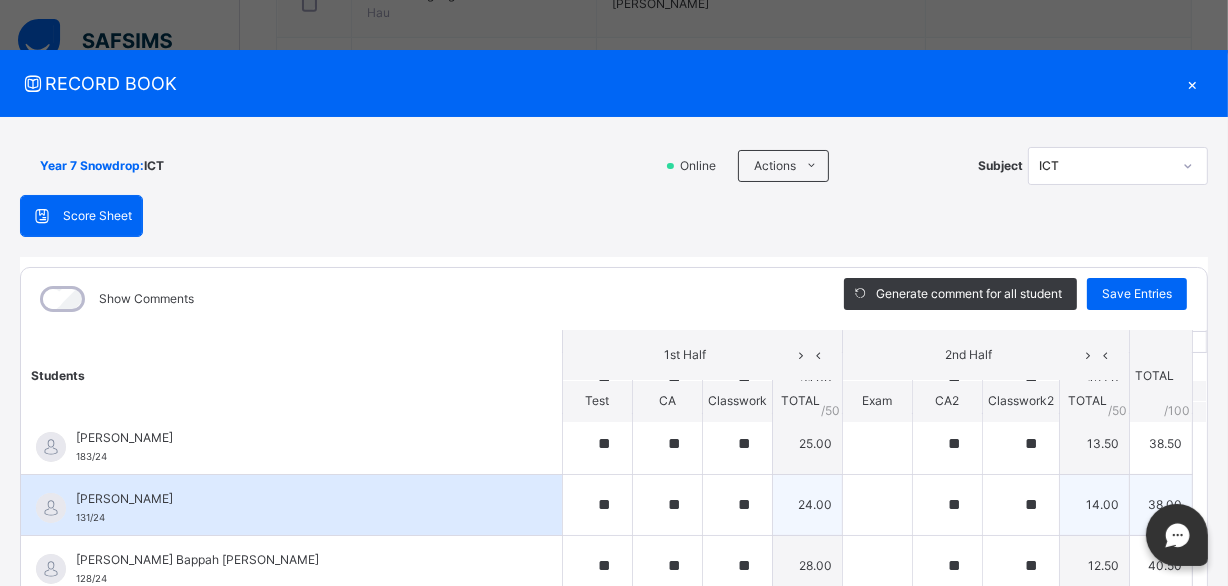 scroll, scrollTop: 90, scrollLeft: 0, axis: vertical 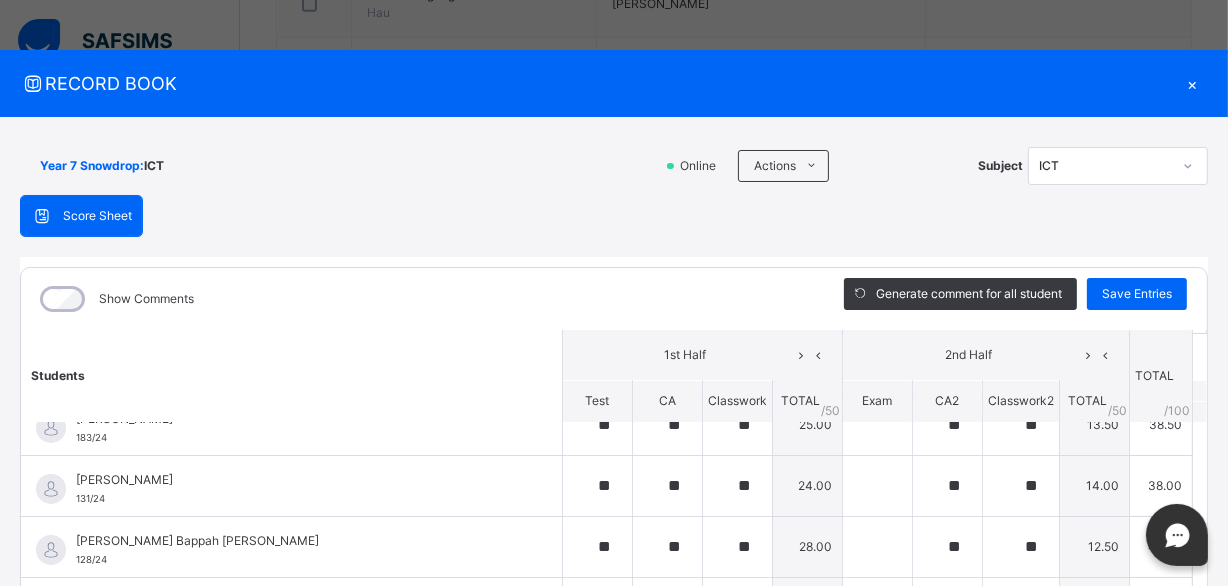 click on "×" at bounding box center (1193, 83) 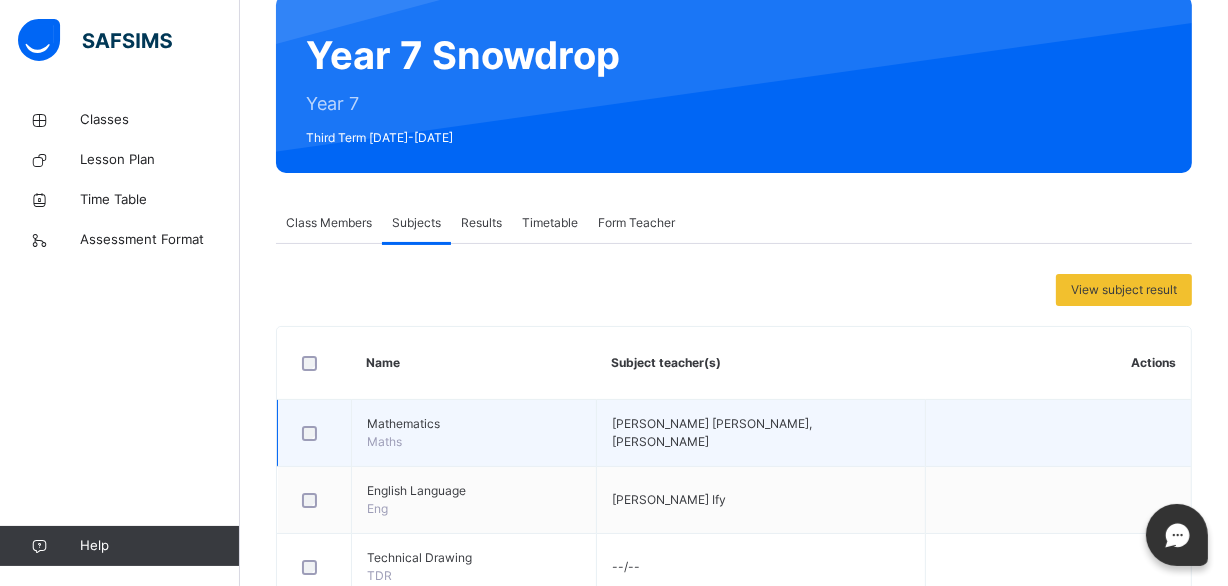 scroll, scrollTop: 0, scrollLeft: 0, axis: both 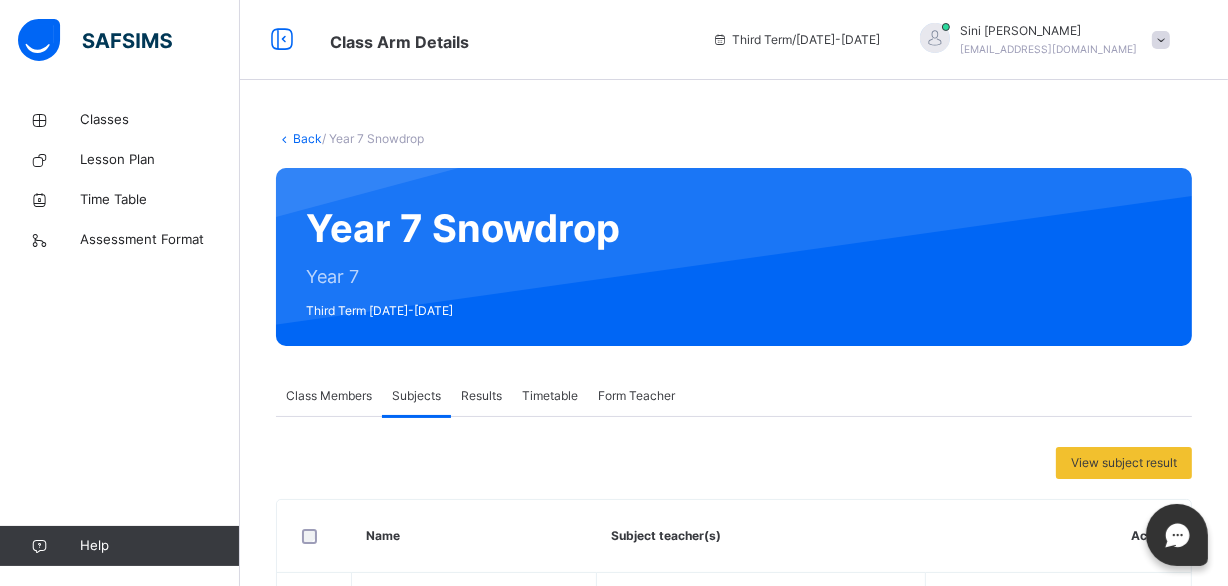 click on "Back" at bounding box center (307, 138) 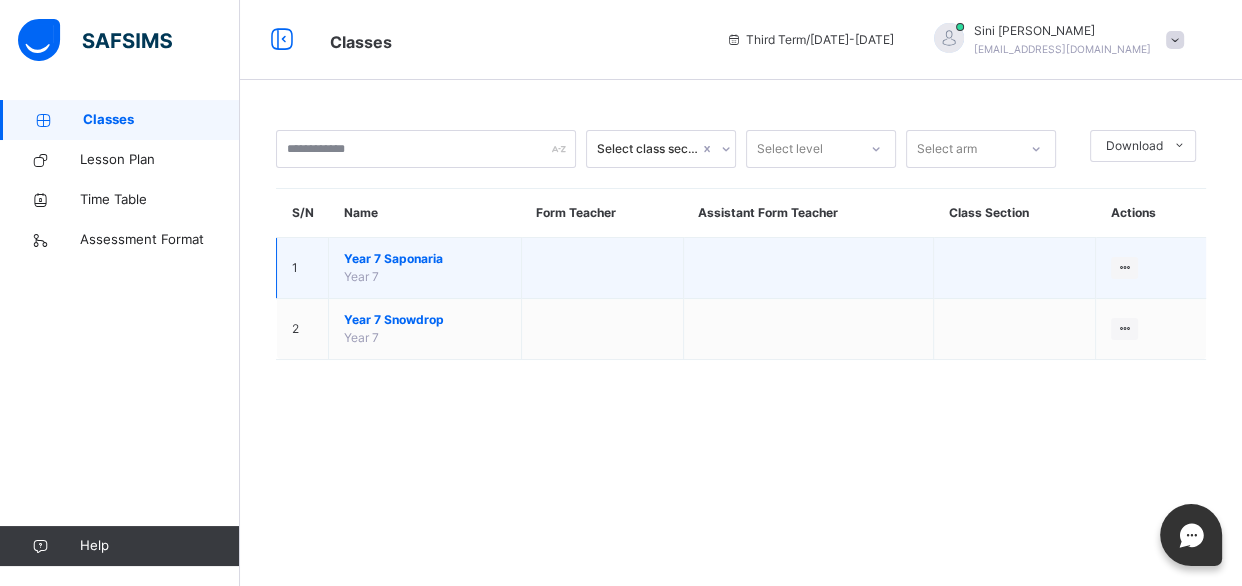 click on "Year 7   Saponaria" at bounding box center (425, 259) 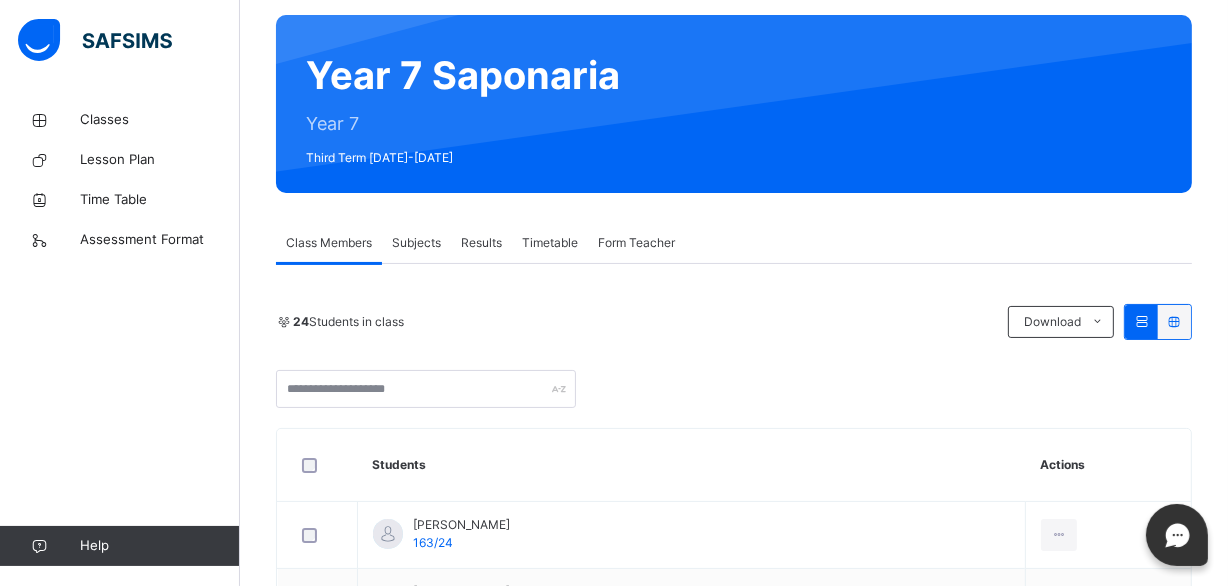 scroll, scrollTop: 0, scrollLeft: 0, axis: both 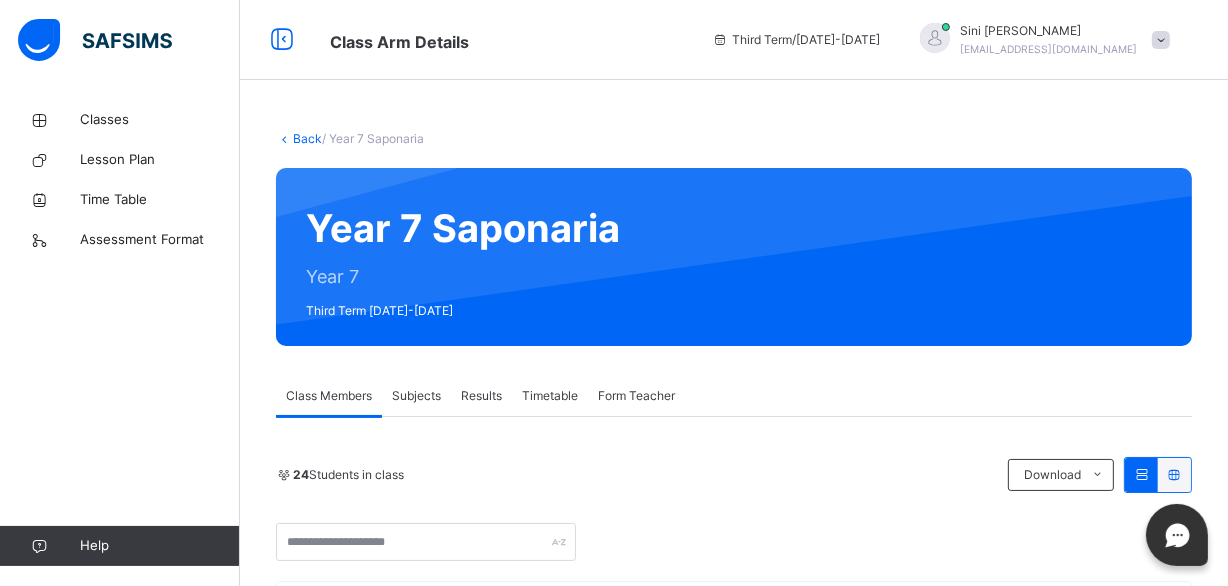 click on "Subjects" at bounding box center [416, 396] 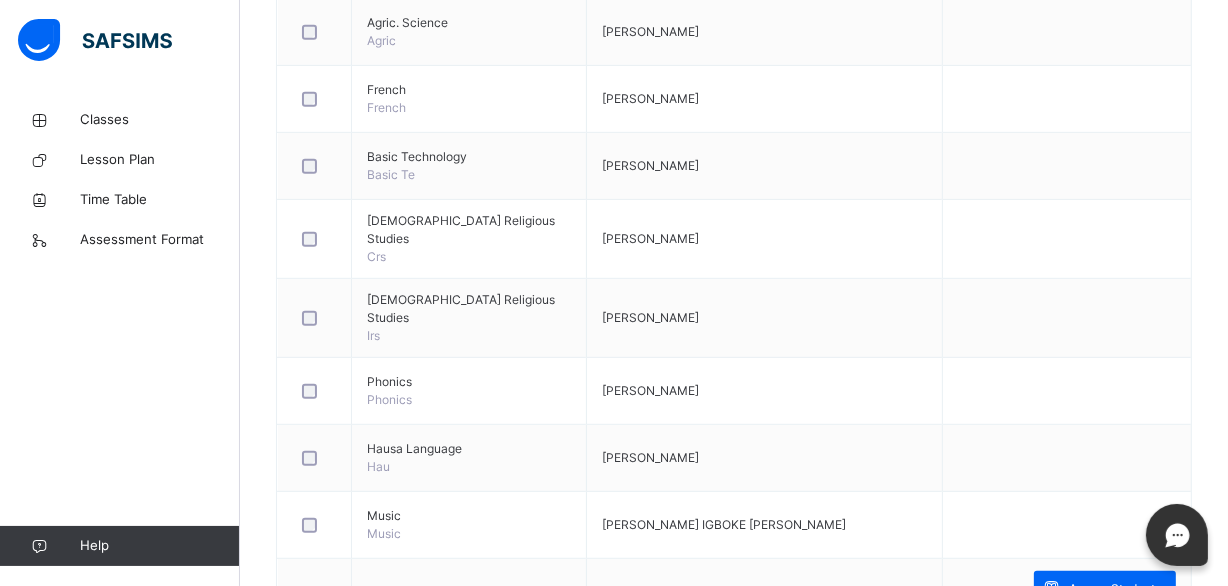 scroll, scrollTop: 1090, scrollLeft: 0, axis: vertical 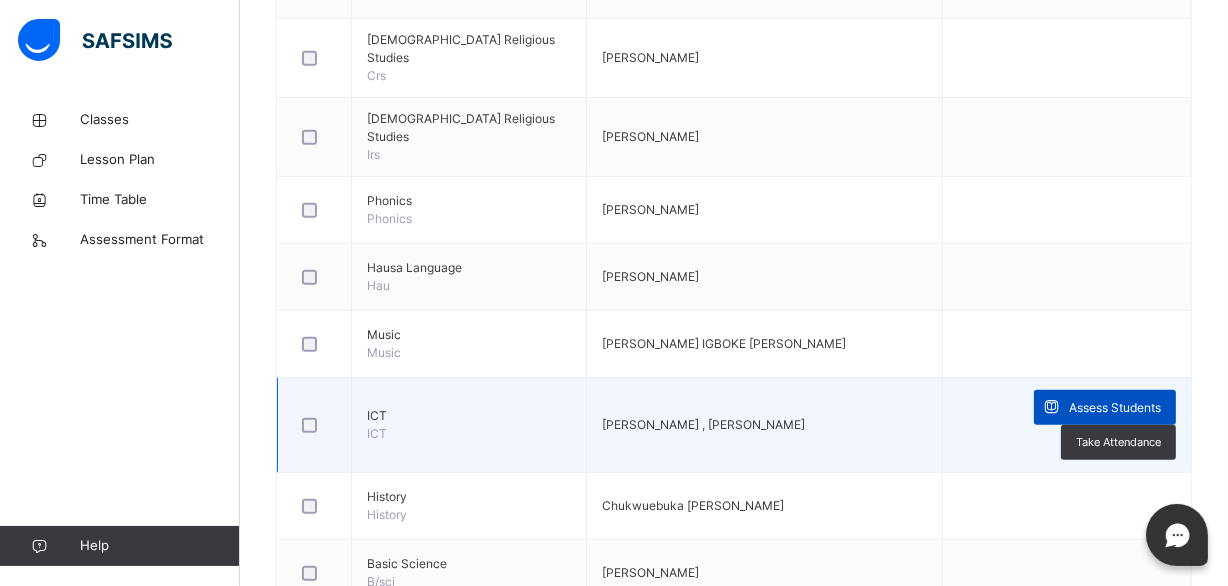 click on "Assess Students" at bounding box center (1115, 408) 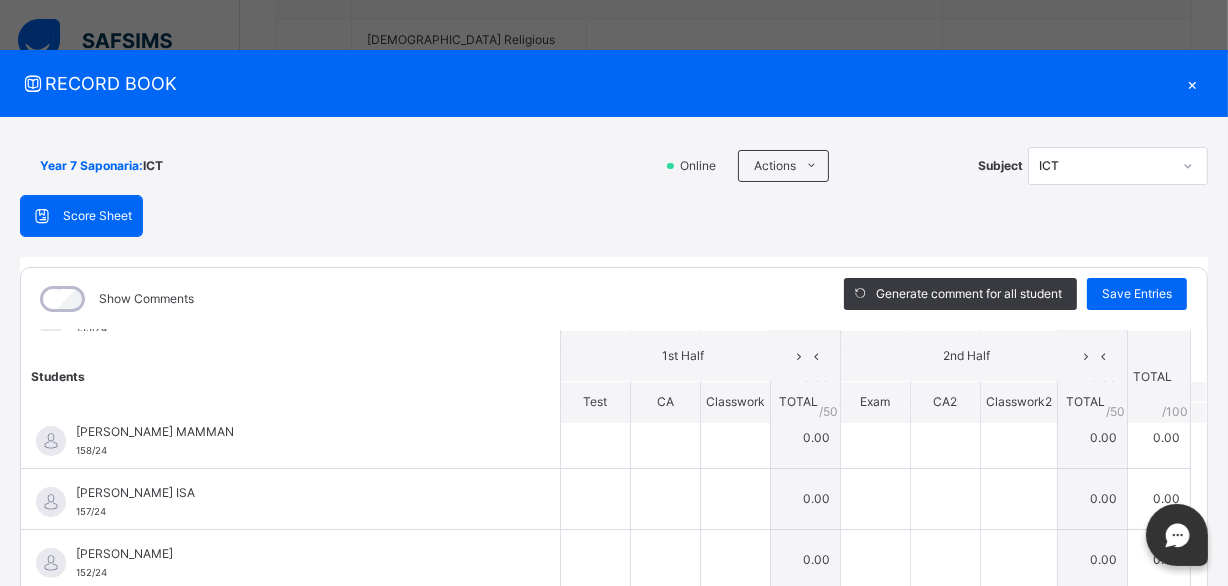 scroll, scrollTop: 727, scrollLeft: 0, axis: vertical 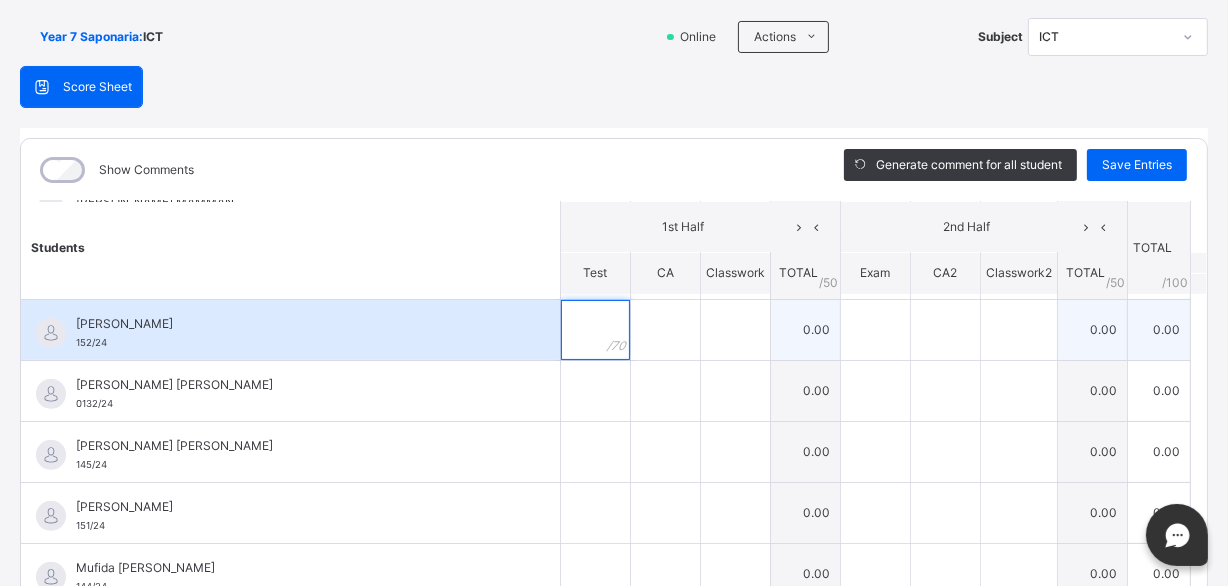 click at bounding box center [595, 330] 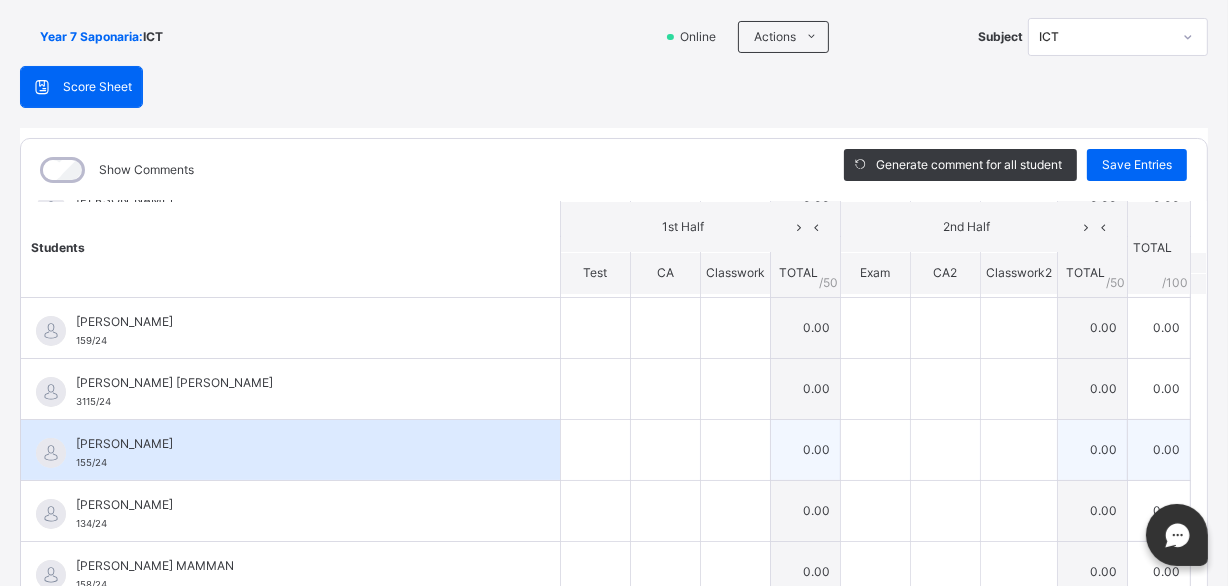 scroll, scrollTop: 0, scrollLeft: 0, axis: both 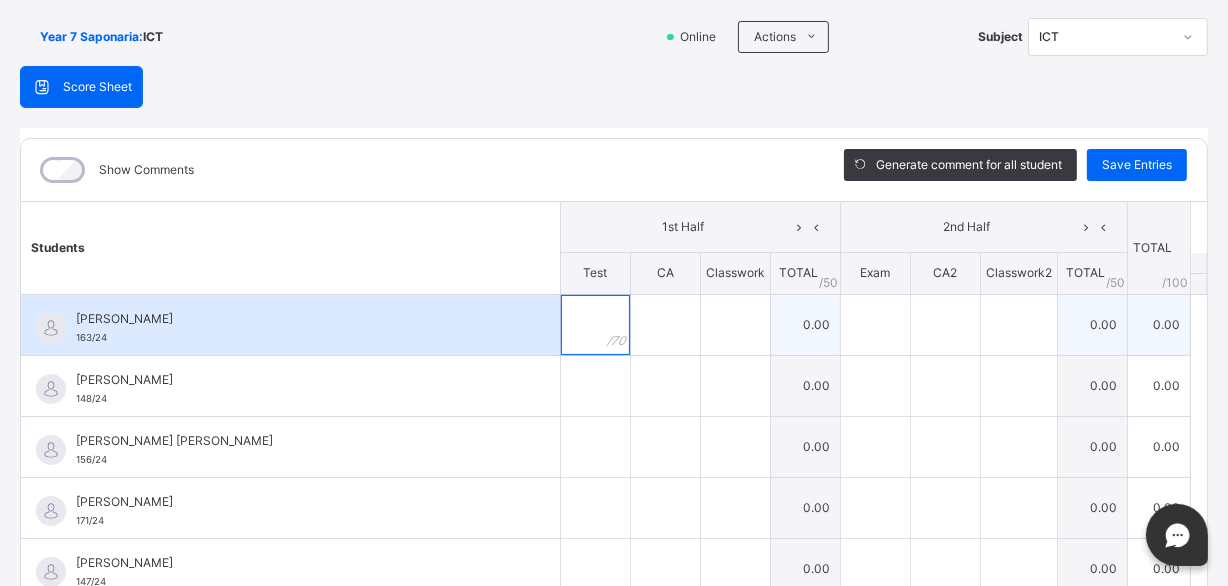 click at bounding box center (595, 325) 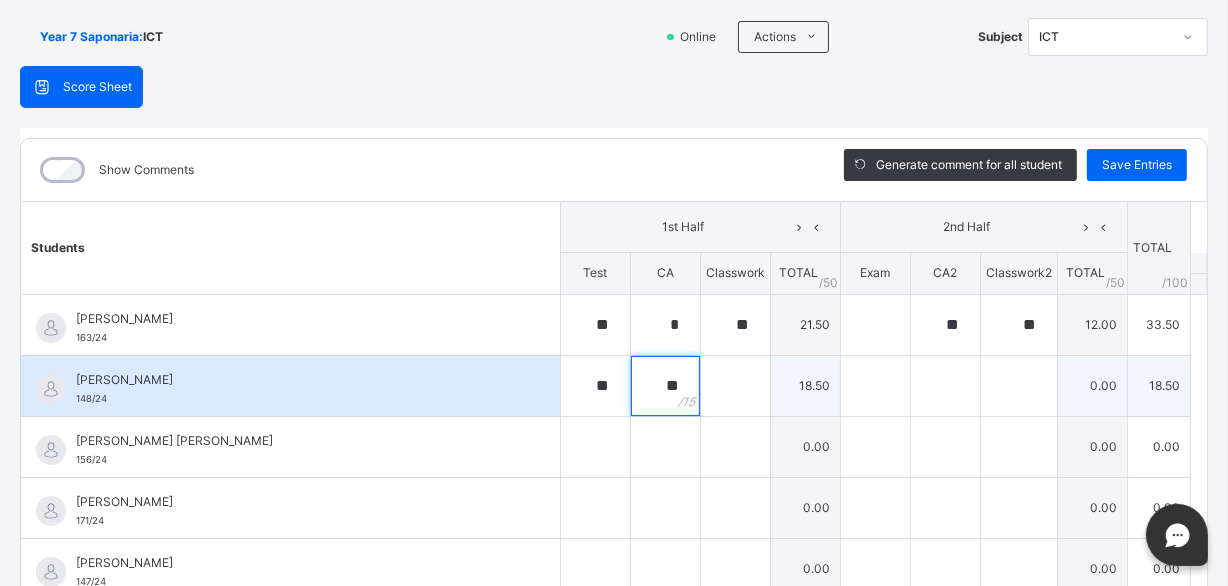 click on "**" at bounding box center (665, 386) 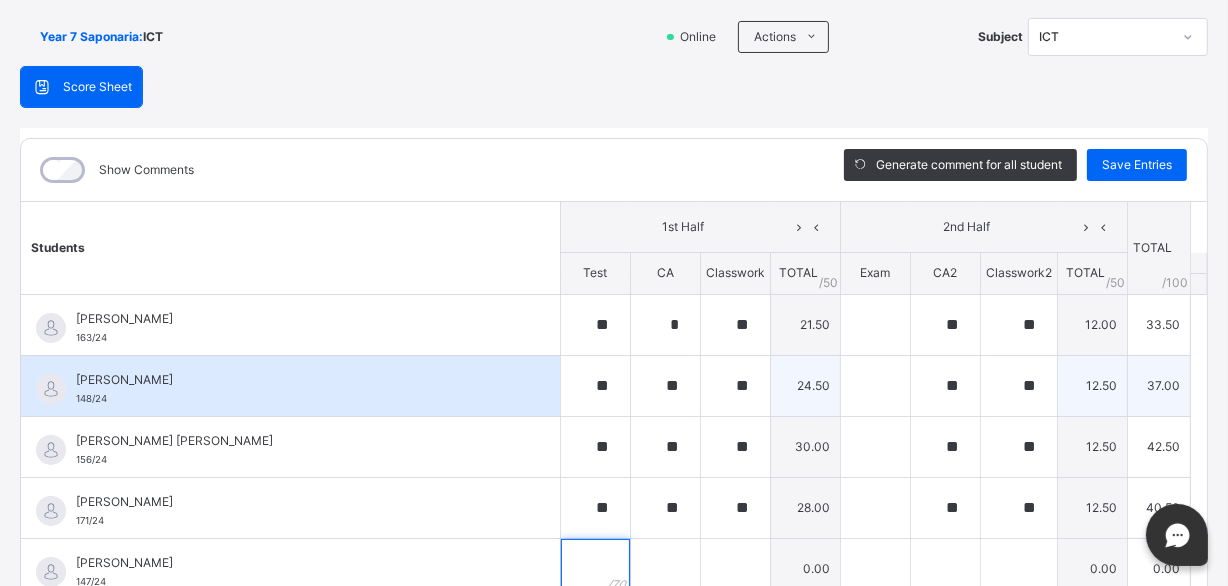 scroll, scrollTop: 140, scrollLeft: 0, axis: vertical 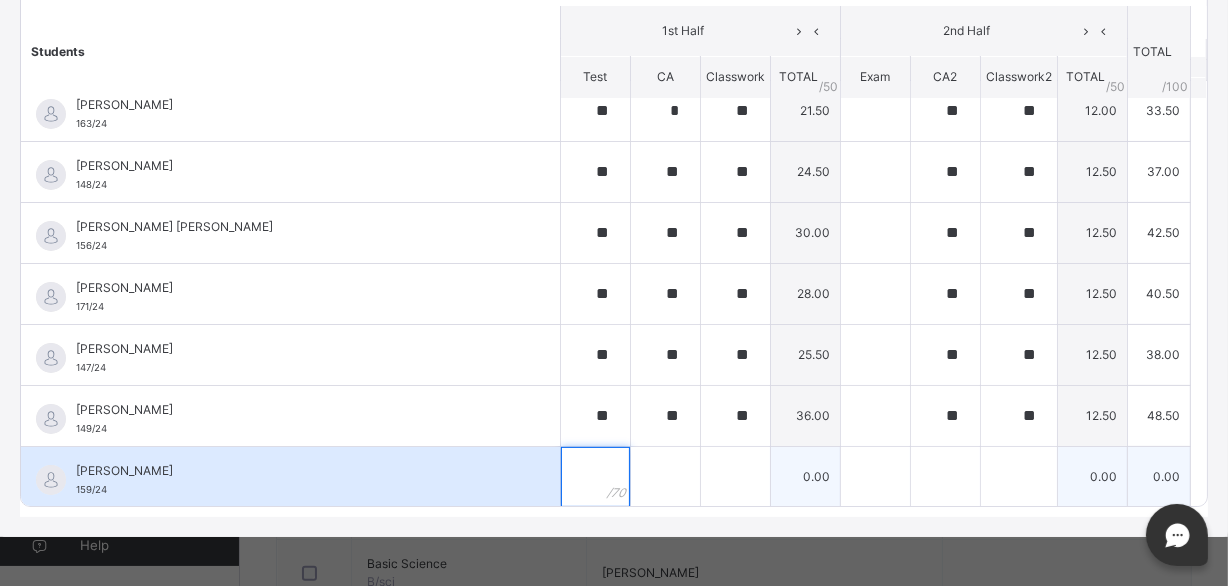 click at bounding box center (595, 477) 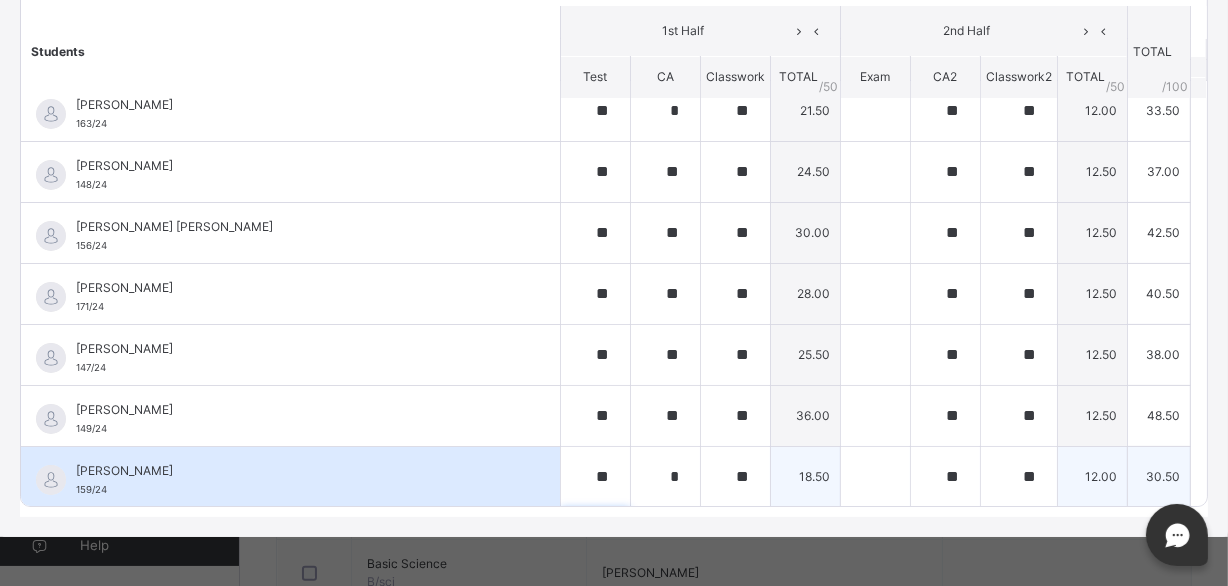 scroll, scrollTop: 300, scrollLeft: 0, axis: vertical 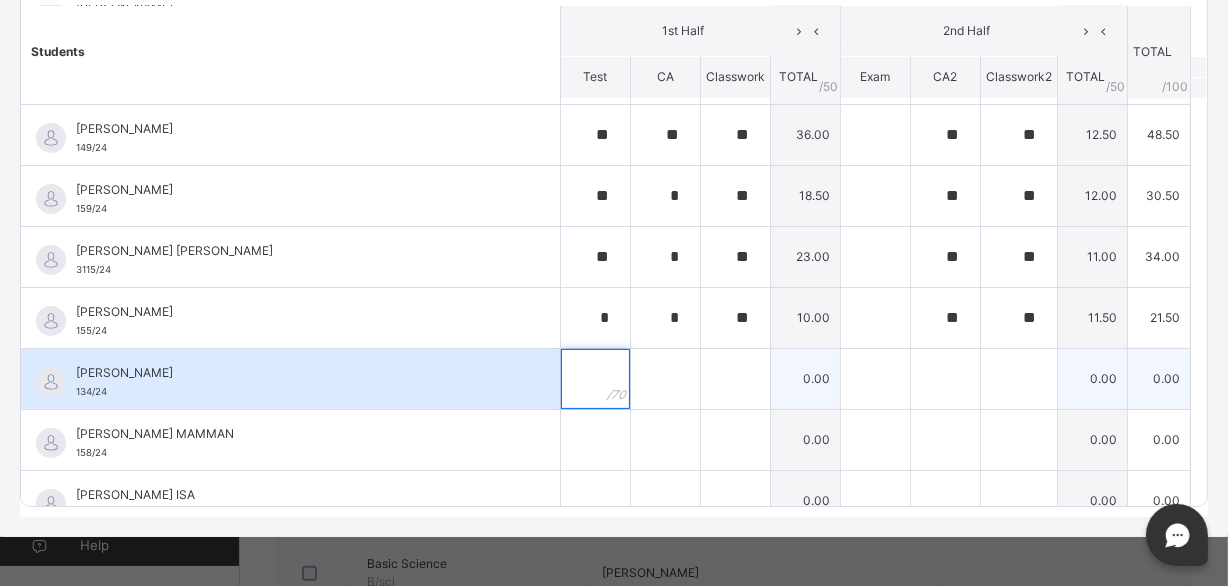 click at bounding box center [595, 379] 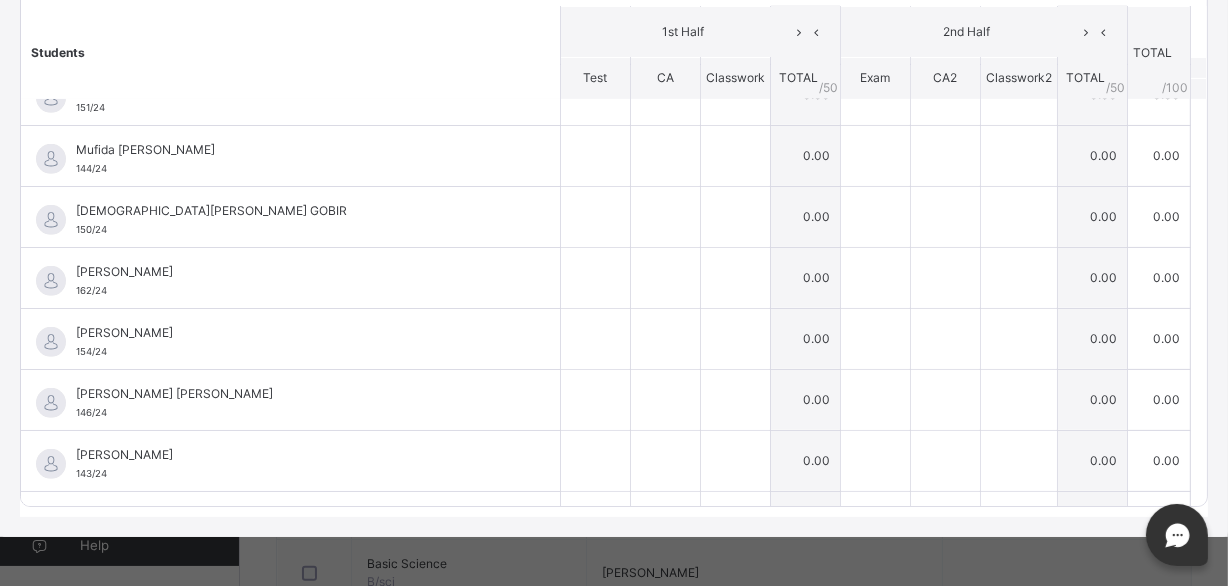 scroll, scrollTop: 1054, scrollLeft: 0, axis: vertical 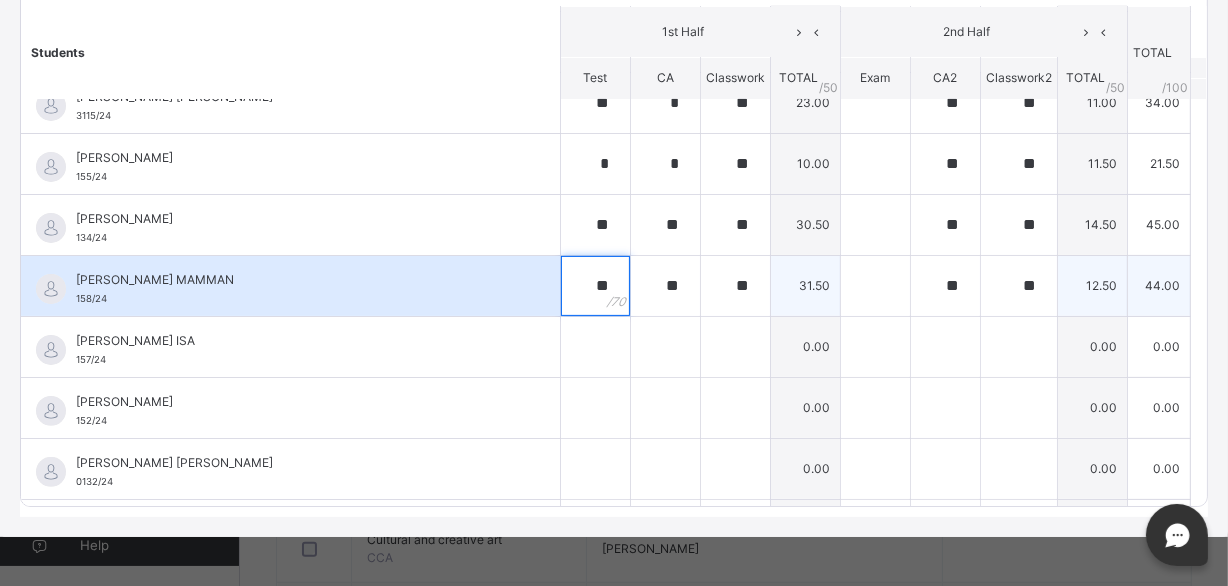 drag, startPoint x: 558, startPoint y: 280, endPoint x: 1005, endPoint y: 276, distance: 447.01788 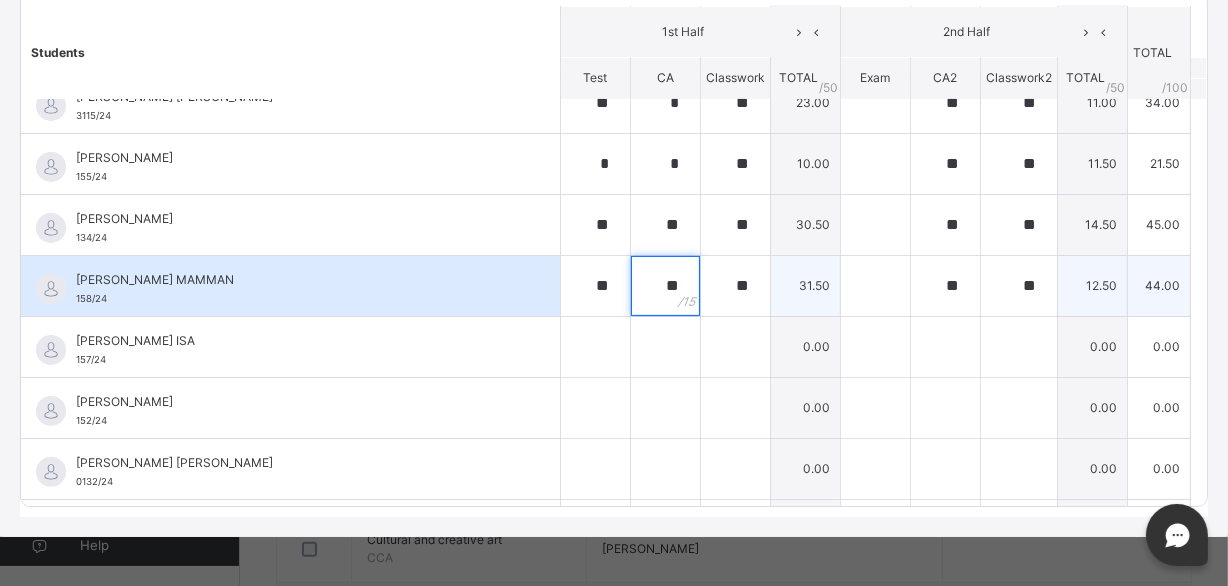 click on "**" at bounding box center [665, 286] 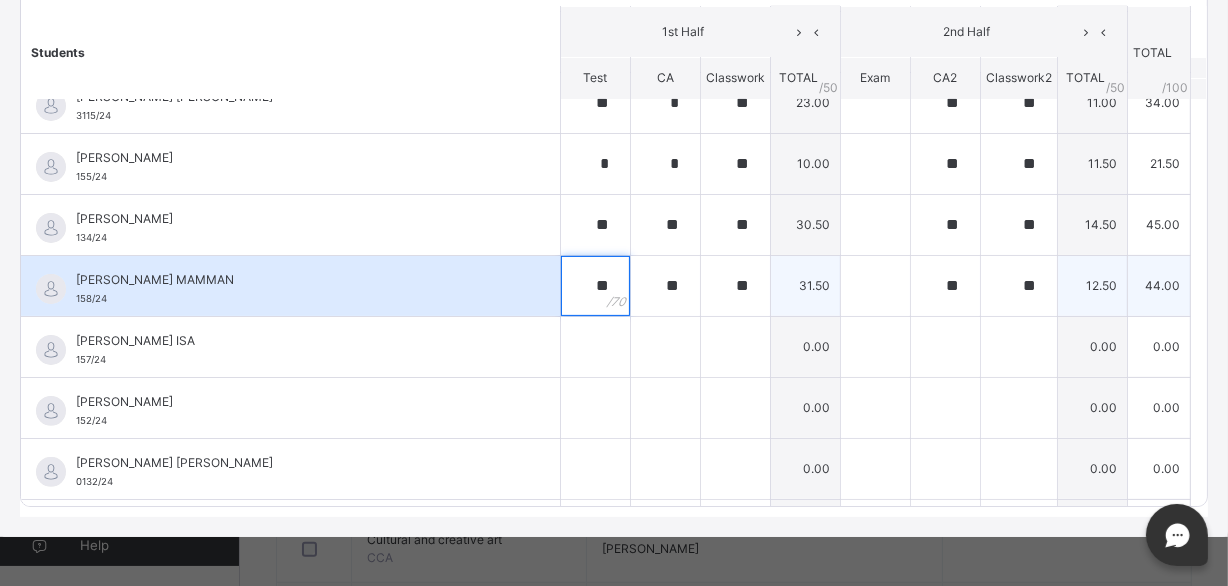 click on "**" at bounding box center (595, 286) 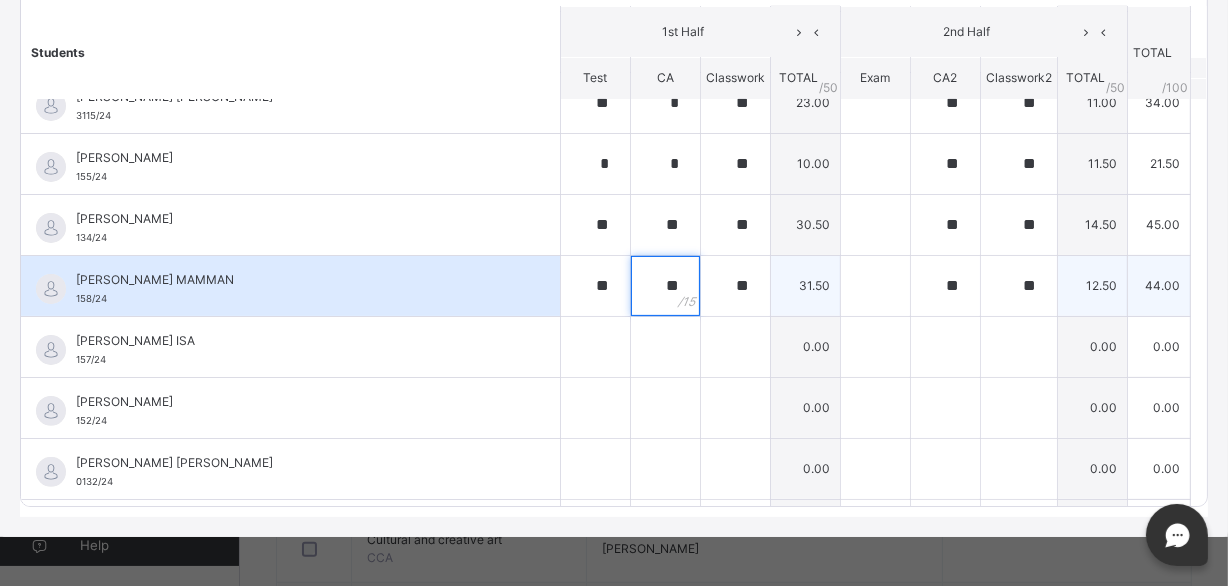 click on "**" at bounding box center [665, 286] 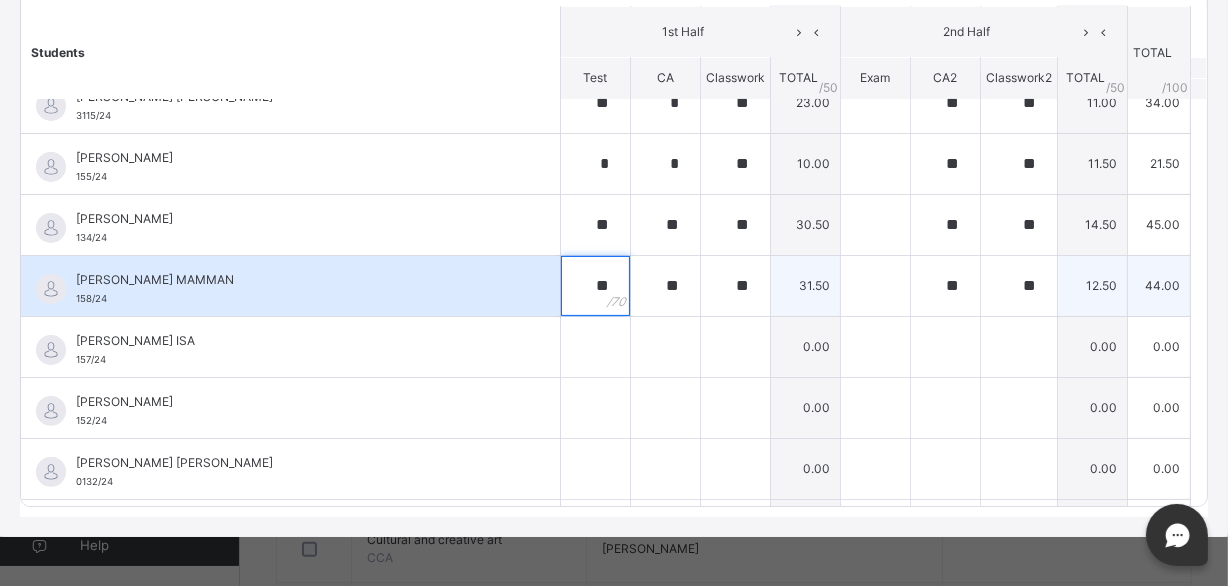 click on "**" at bounding box center (595, 286) 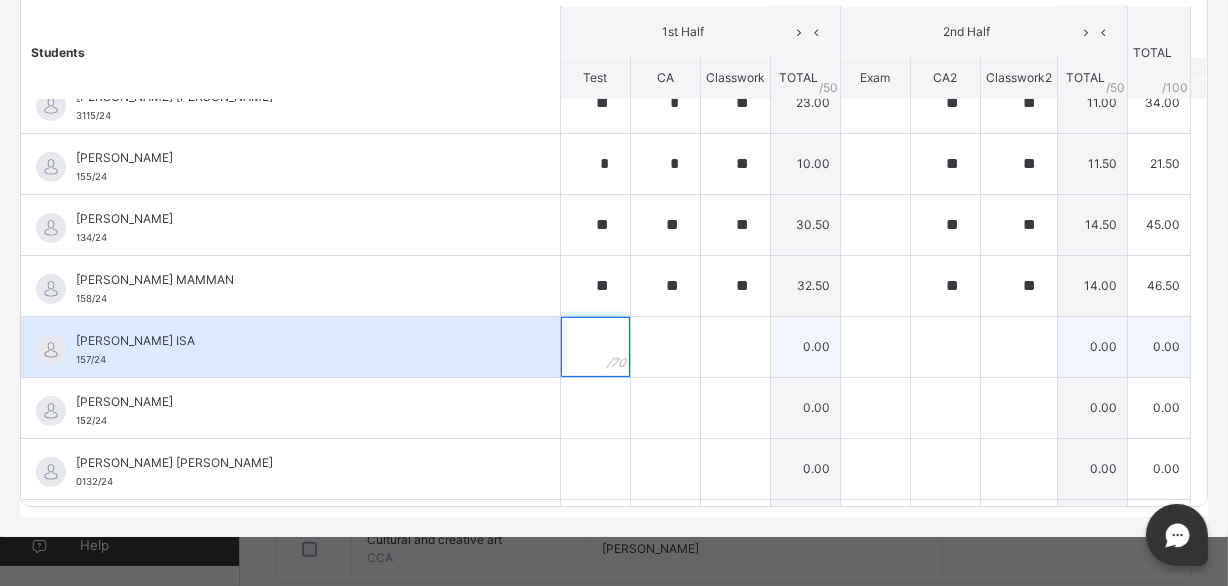click at bounding box center [595, 347] 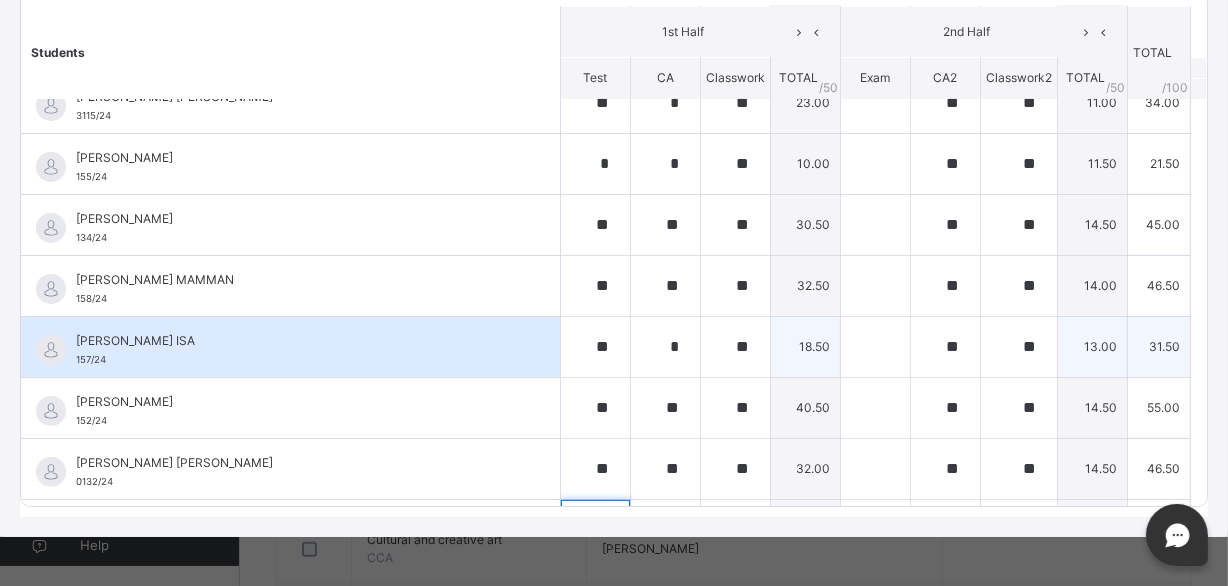 scroll, scrollTop: 506, scrollLeft: 0, axis: vertical 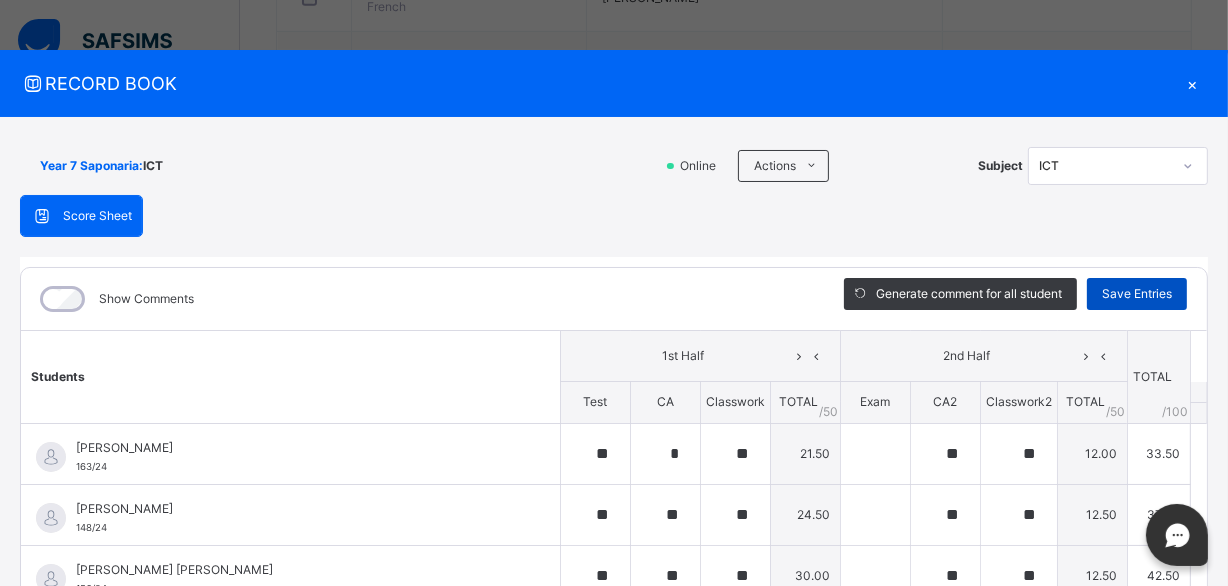 click on "Save Entries" at bounding box center (1137, 294) 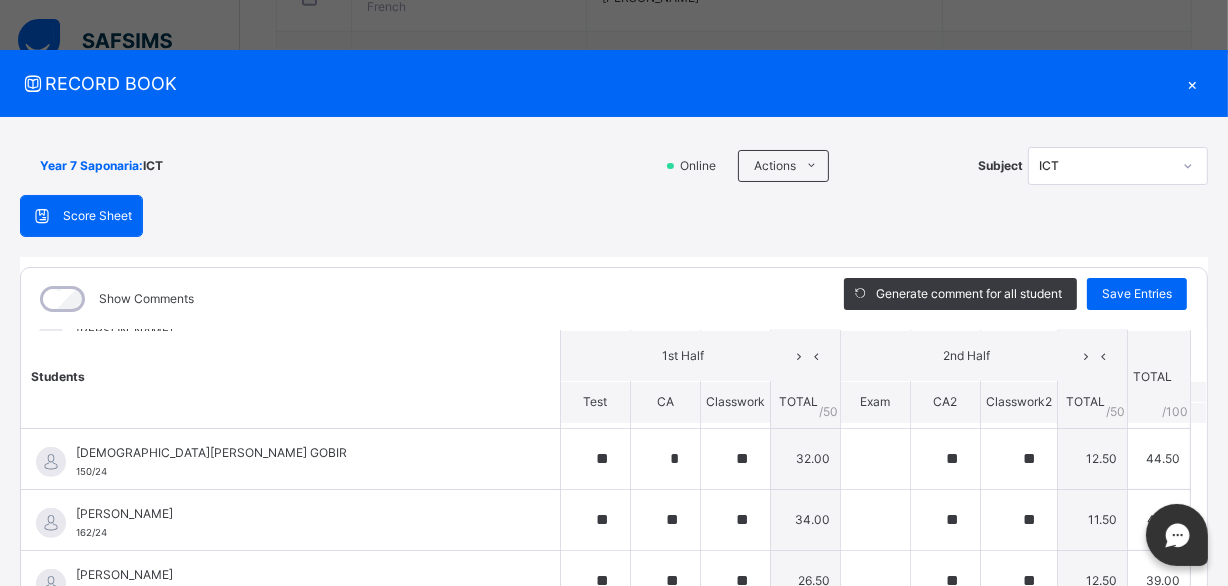 scroll, scrollTop: 1054, scrollLeft: 0, axis: vertical 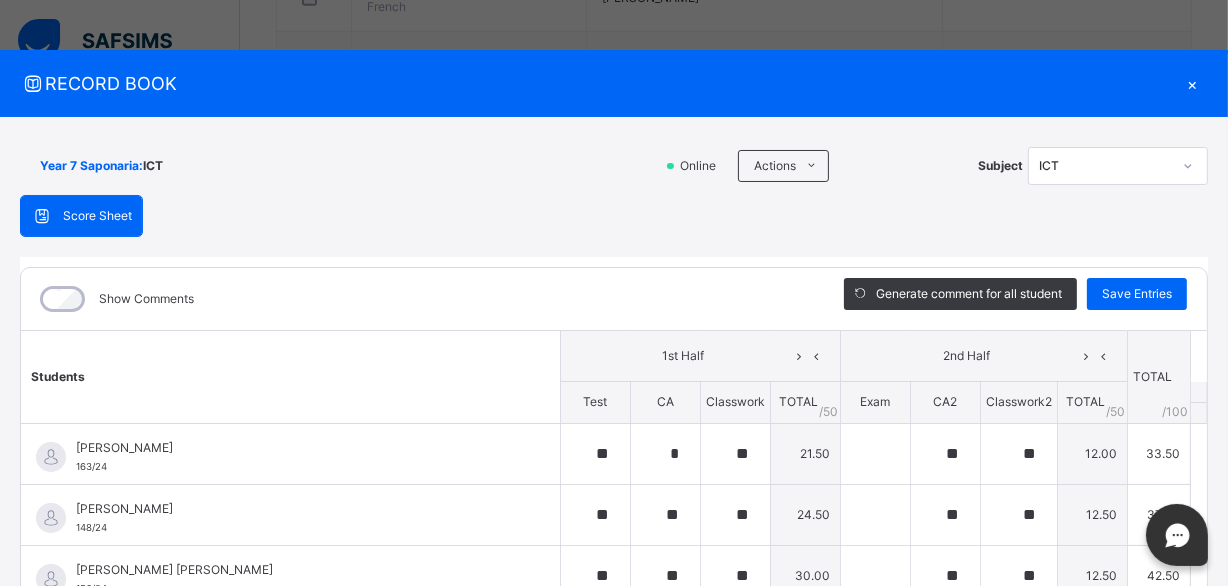 click on "×" at bounding box center (1193, 83) 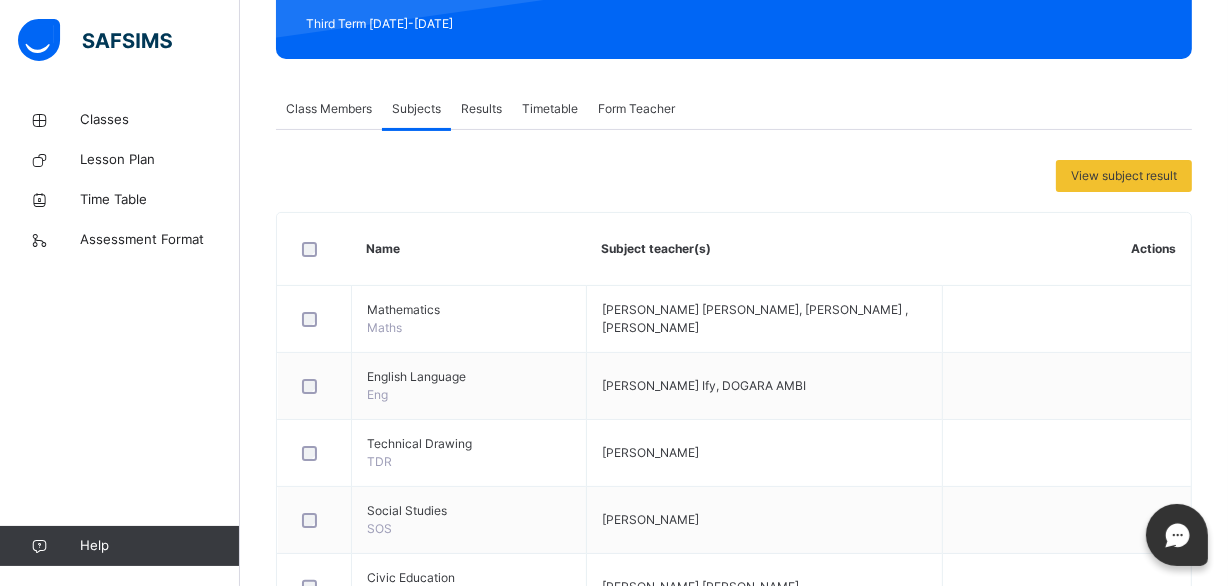 scroll, scrollTop: 10, scrollLeft: 0, axis: vertical 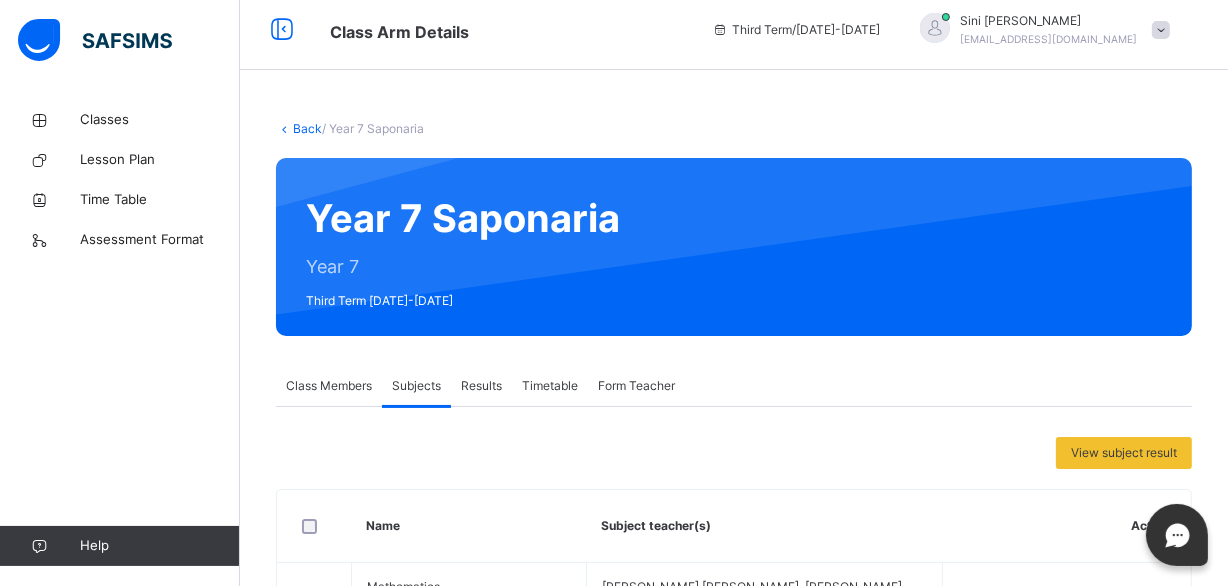 click on "Back" at bounding box center [307, 128] 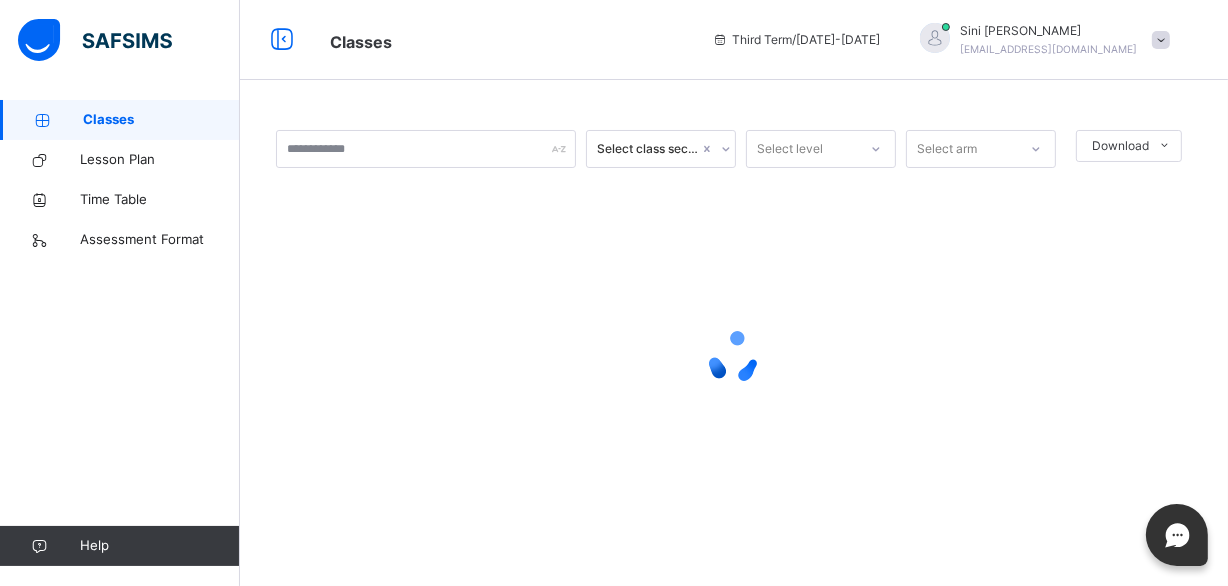 scroll, scrollTop: 0, scrollLeft: 0, axis: both 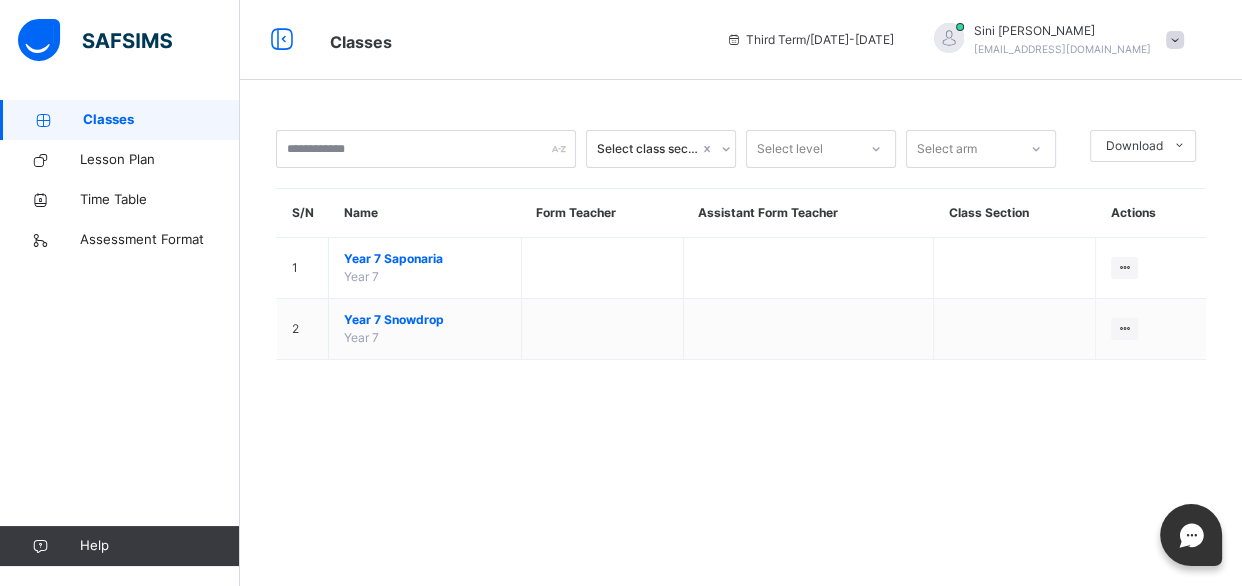 click on "Classes" at bounding box center [161, 120] 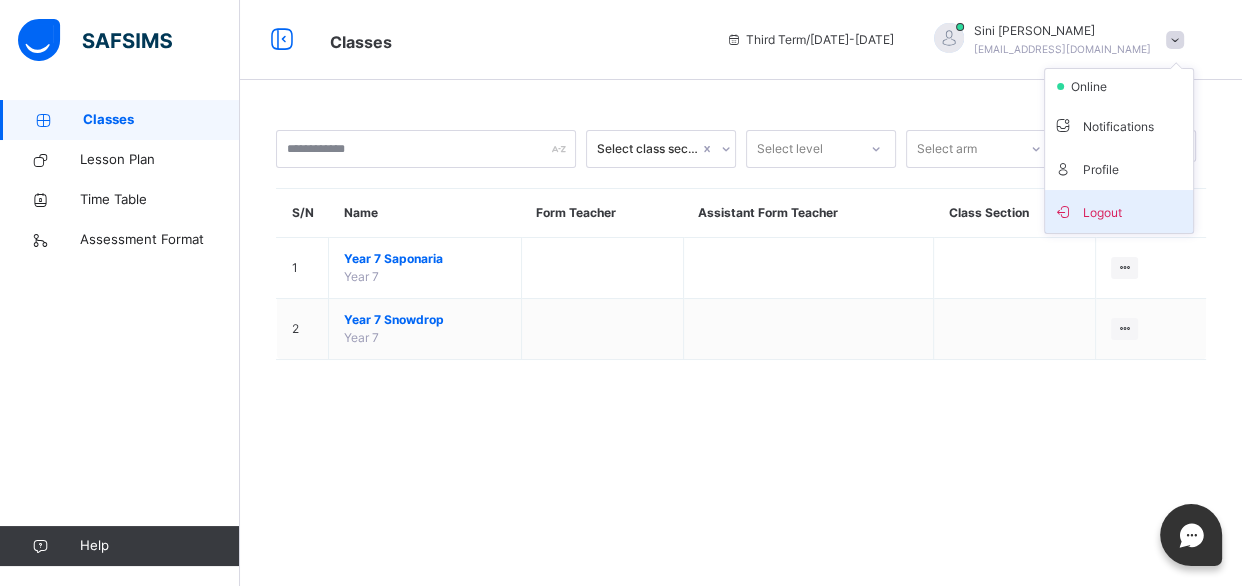 click on "Logout" at bounding box center [1119, 211] 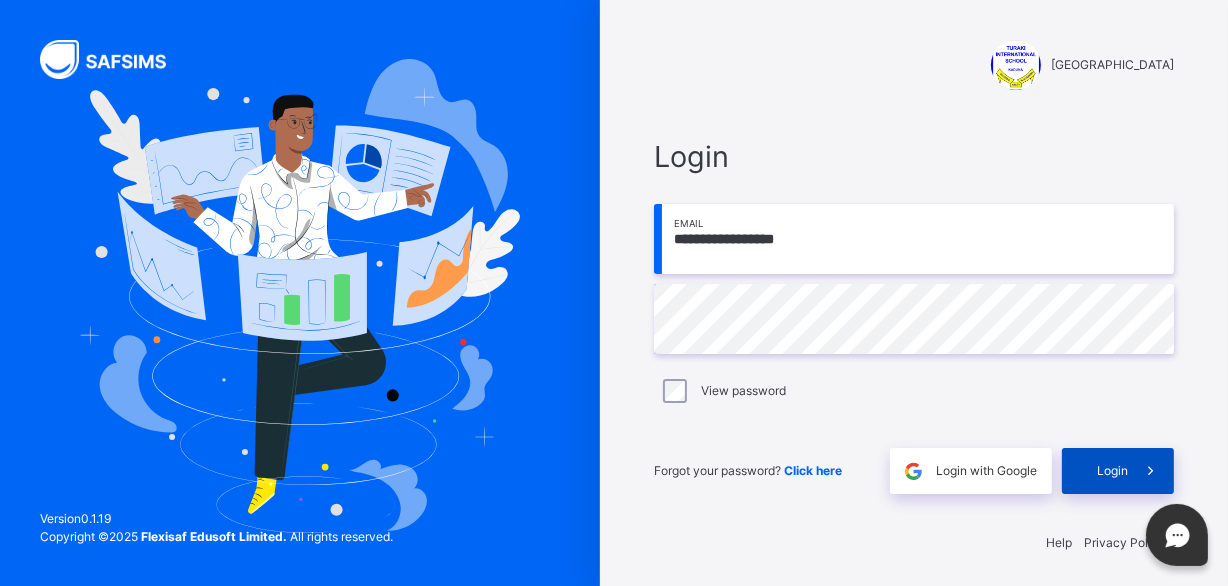 click on "Login" at bounding box center (1118, 471) 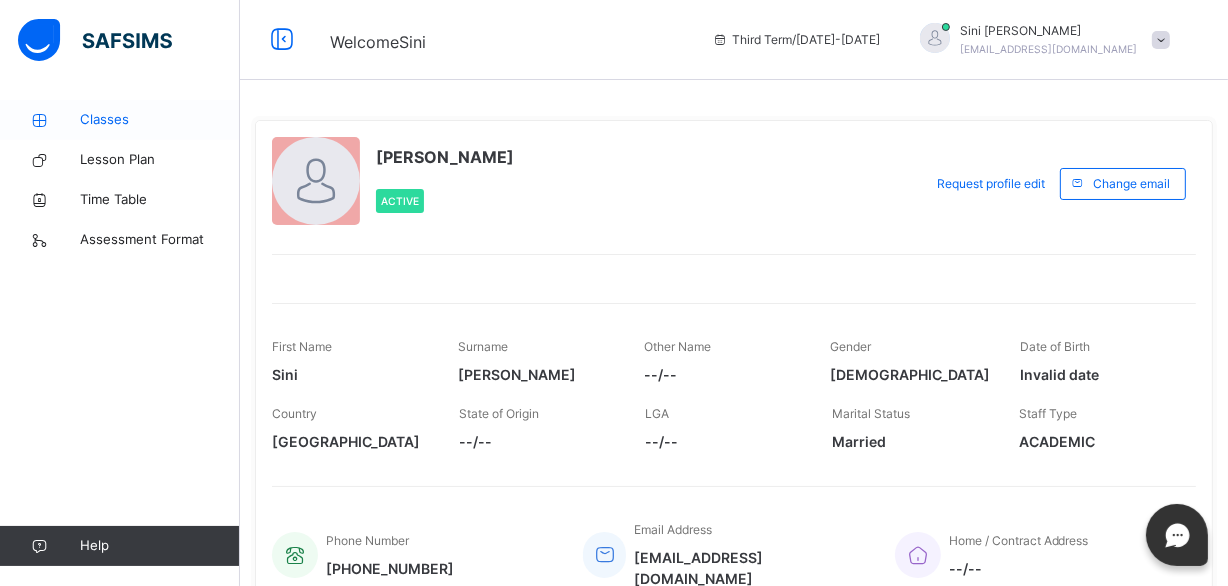 click on "Classes" at bounding box center [160, 120] 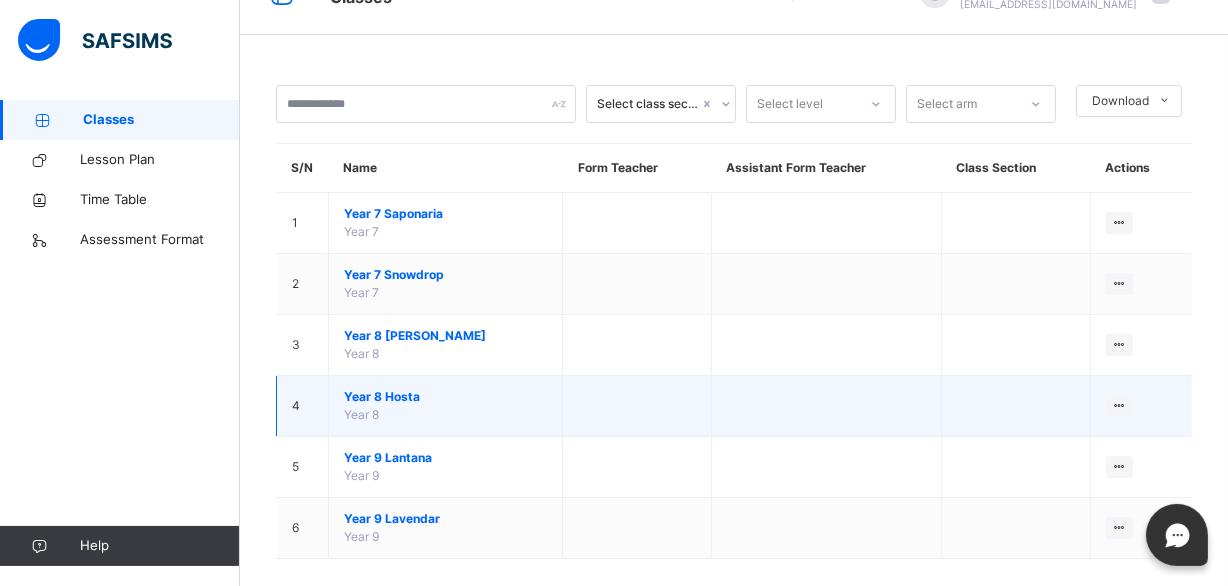 scroll, scrollTop: 66, scrollLeft: 0, axis: vertical 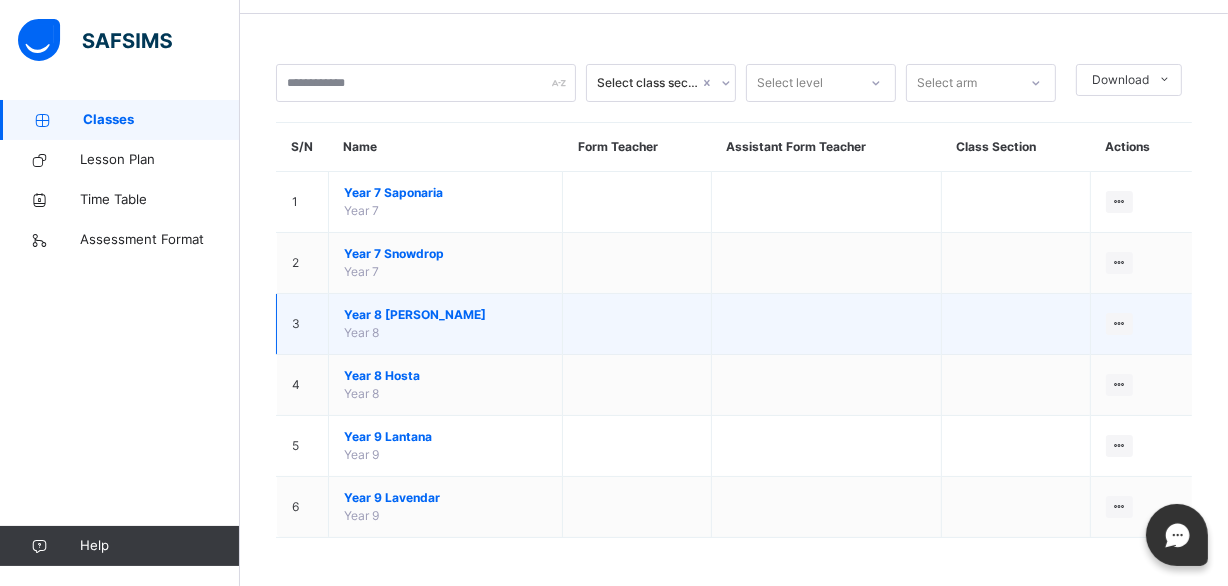 click on "Year 8   Heather" at bounding box center [445, 315] 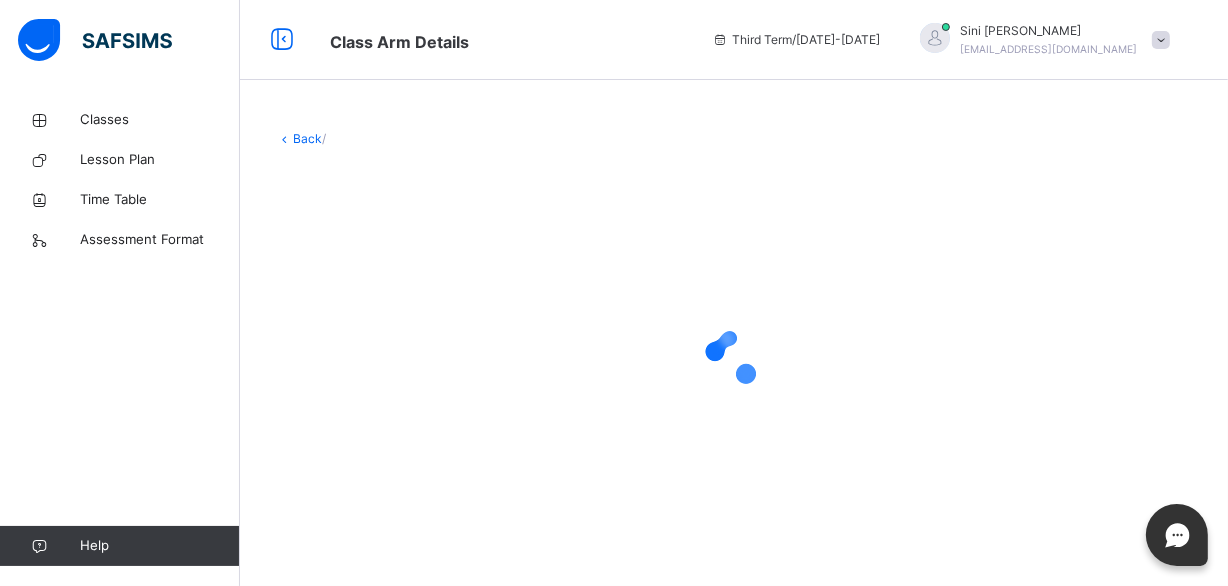 scroll, scrollTop: 0, scrollLeft: 0, axis: both 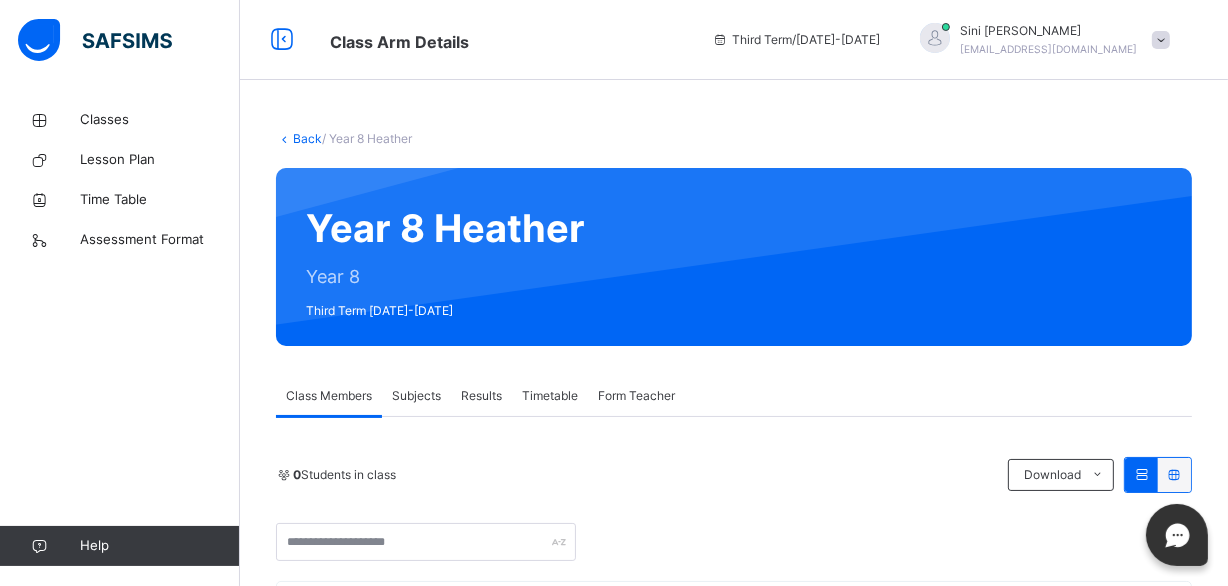 click on "Subjects" at bounding box center [416, 396] 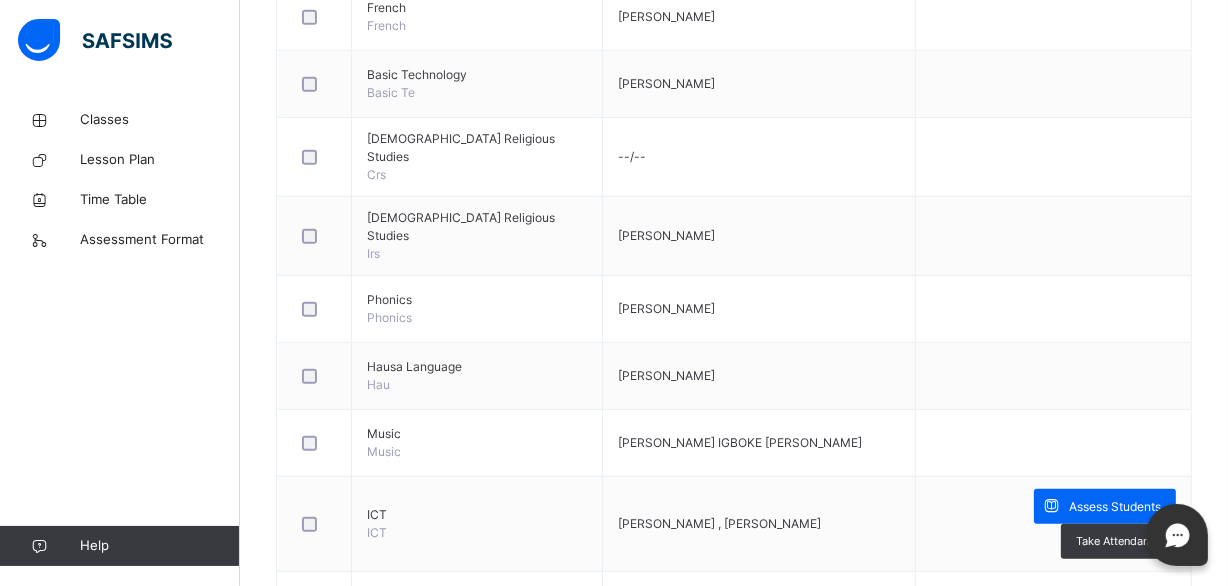scroll, scrollTop: 1000, scrollLeft: 0, axis: vertical 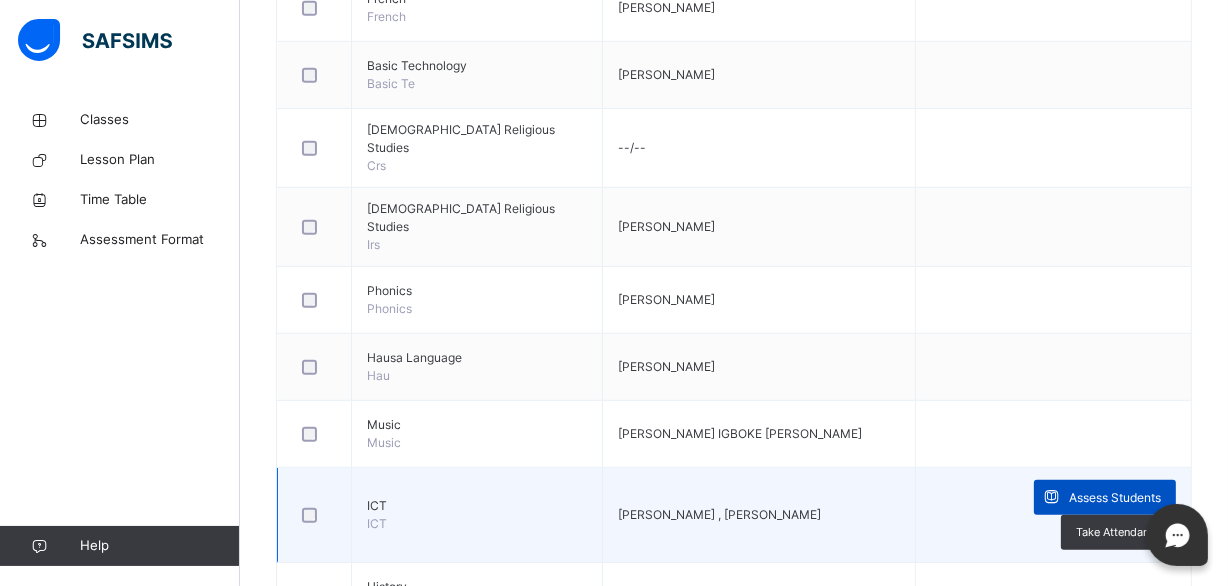 click on "Assess Students" at bounding box center [1115, 498] 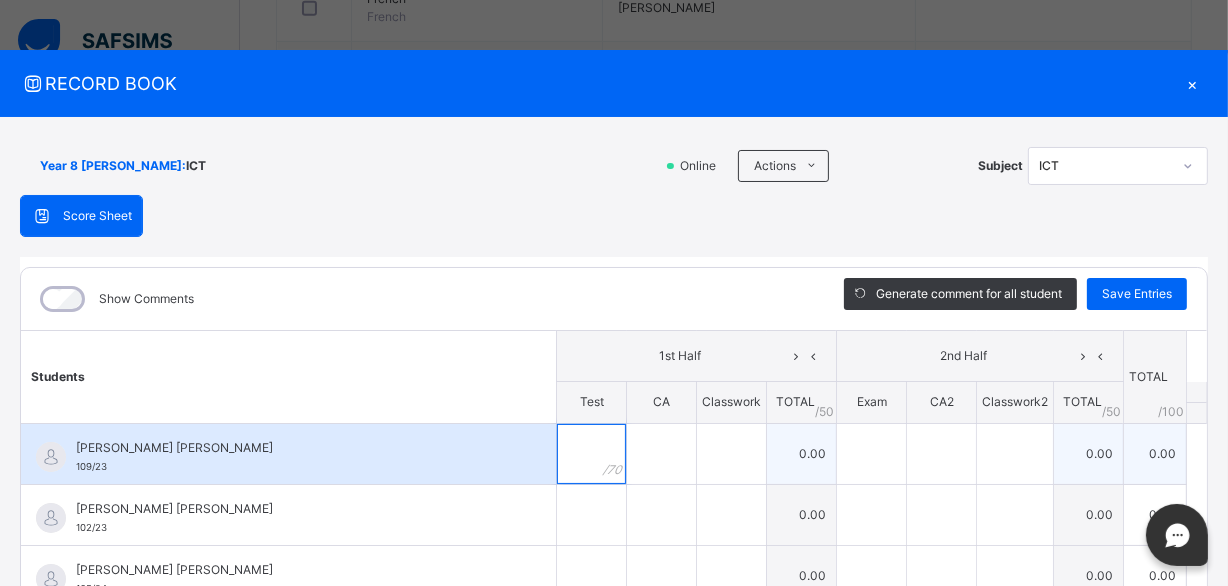 click at bounding box center (591, 454) 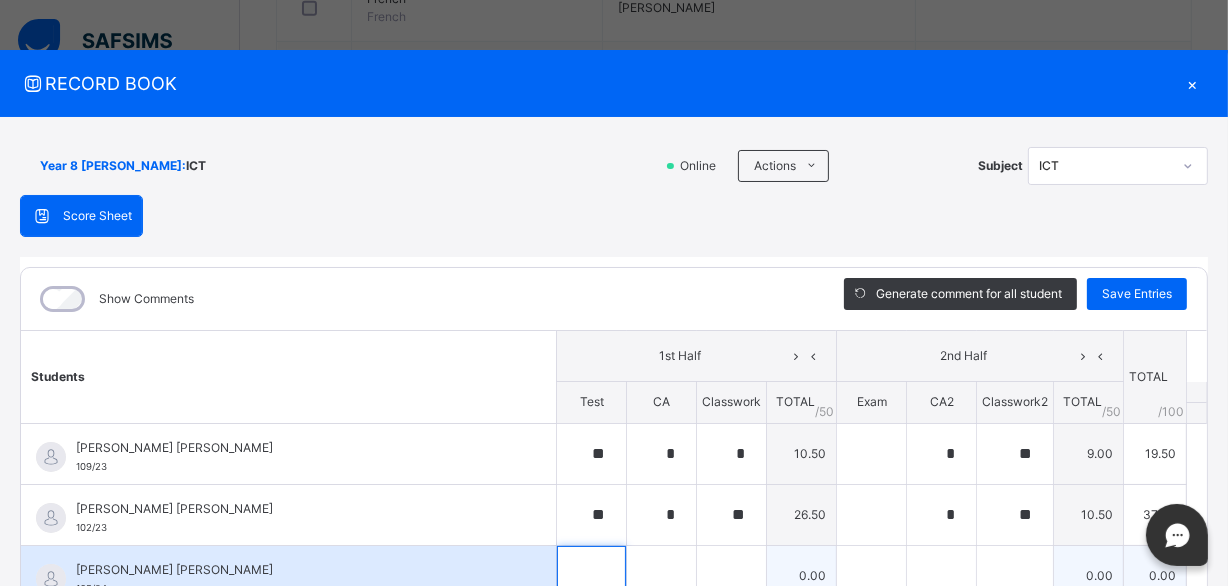 scroll, scrollTop: 18, scrollLeft: 0, axis: vertical 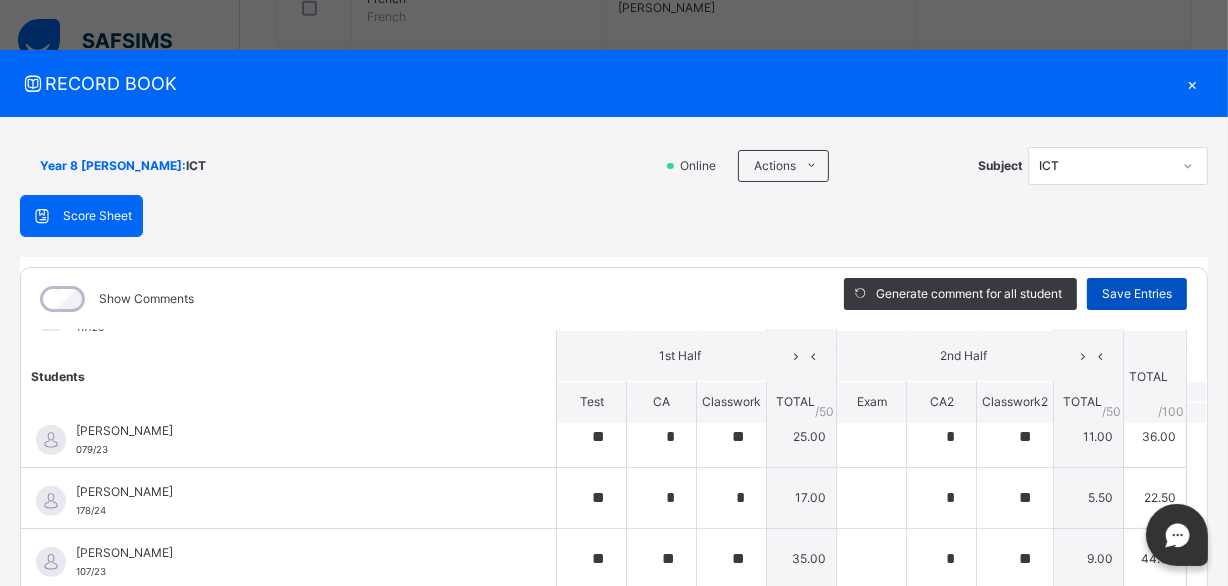 click on "Save Entries" at bounding box center (1137, 294) 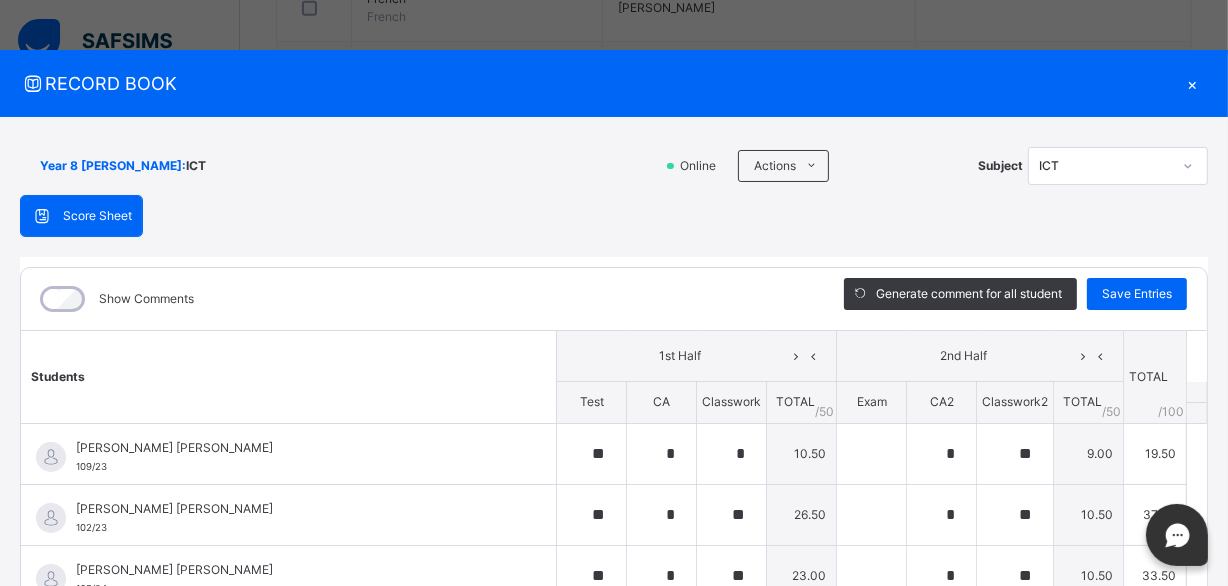 click on "×" at bounding box center [1193, 83] 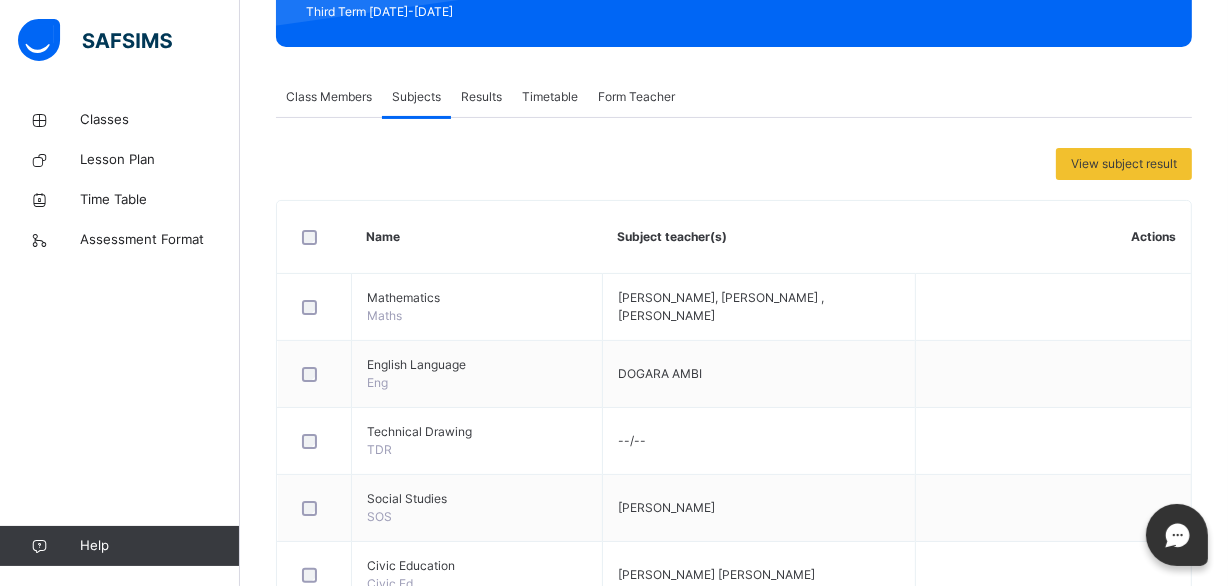 scroll, scrollTop: 90, scrollLeft: 0, axis: vertical 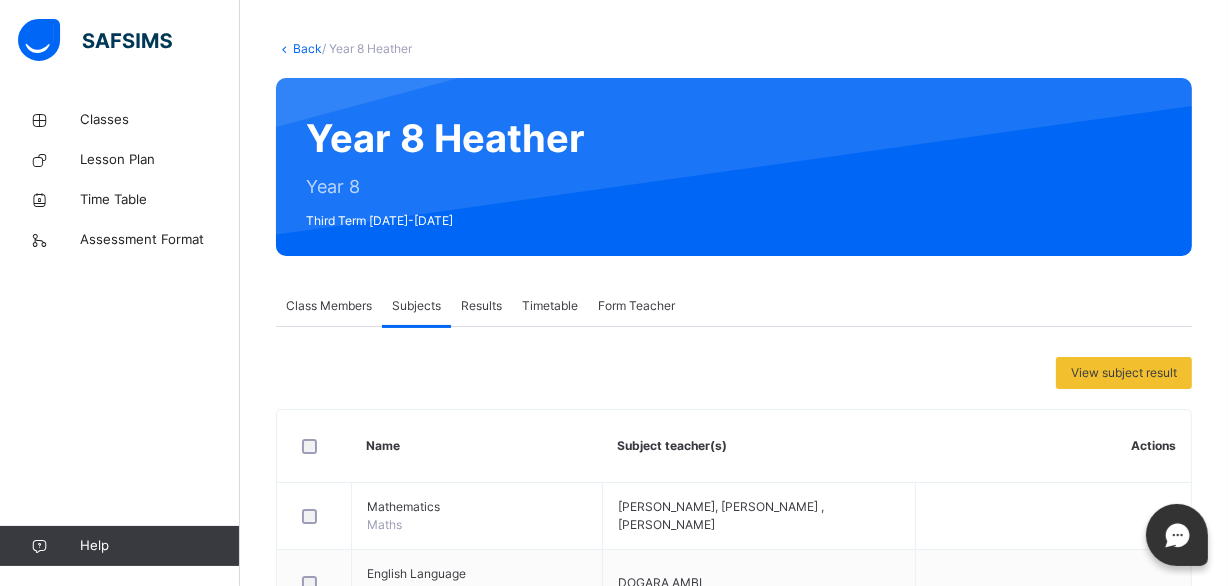 click on "Back" at bounding box center [307, 48] 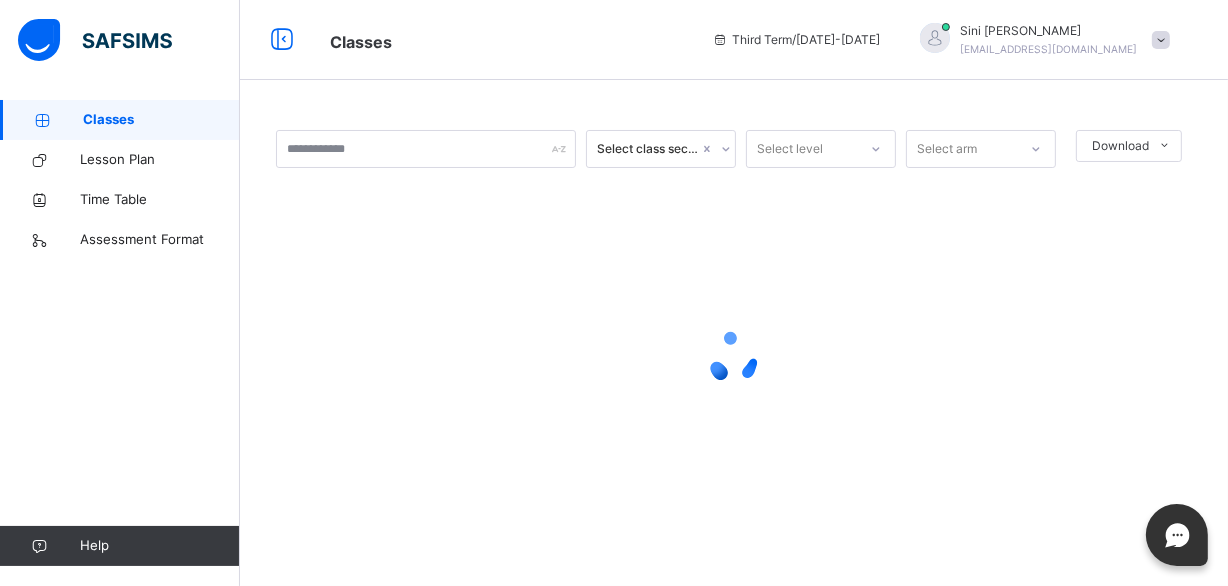 scroll, scrollTop: 0, scrollLeft: 0, axis: both 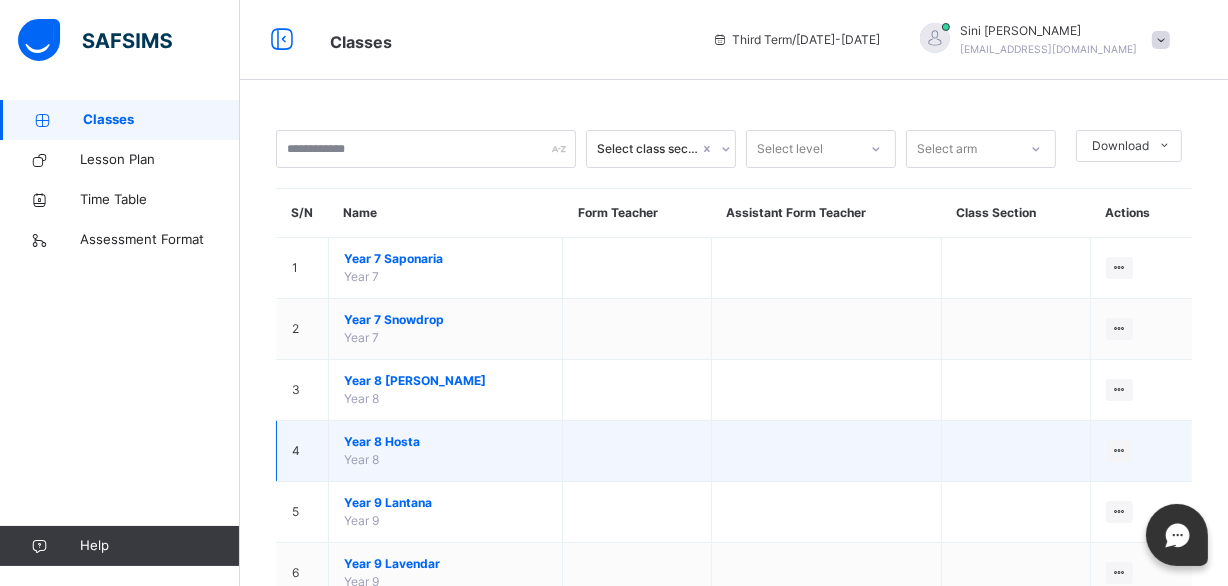 click on "Year 8   Hosta" at bounding box center [445, 442] 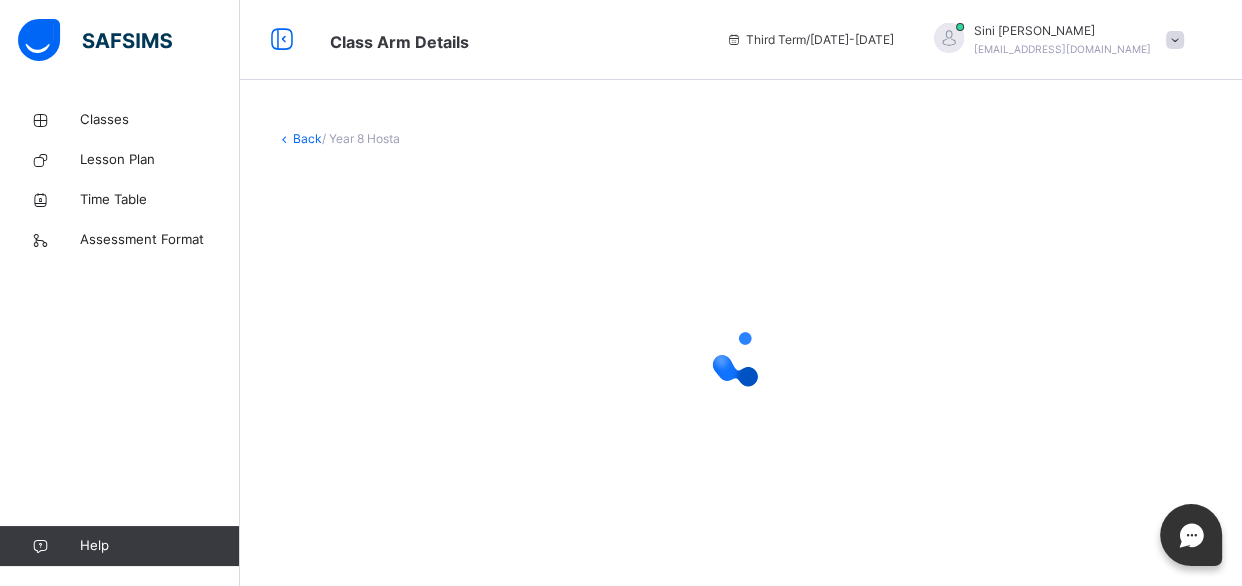 click at bounding box center [741, 358] 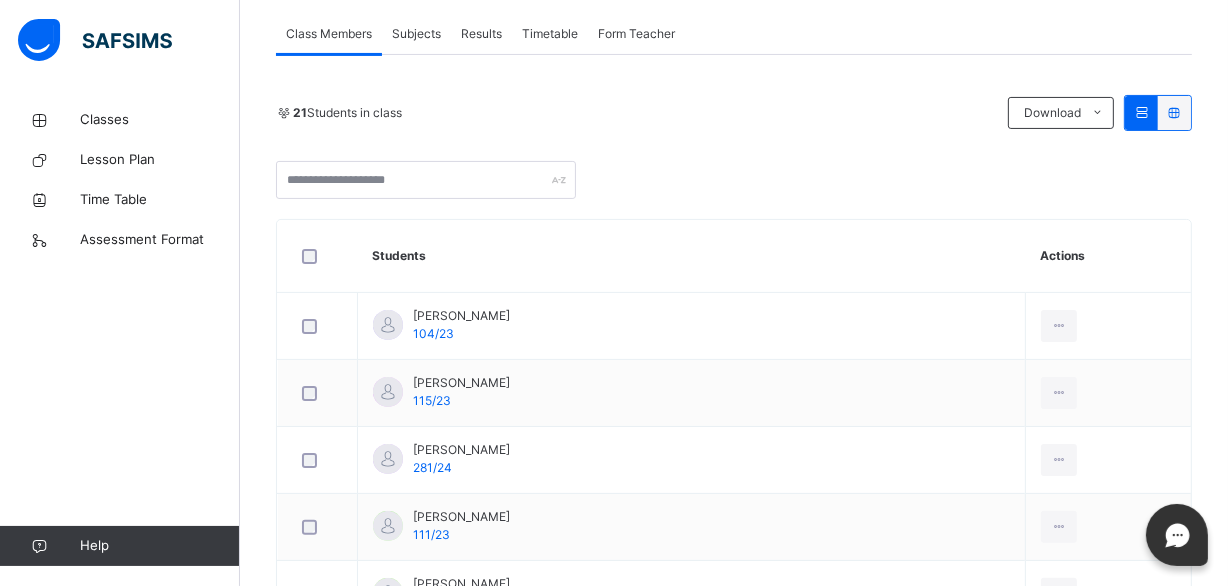 scroll, scrollTop: 363, scrollLeft: 0, axis: vertical 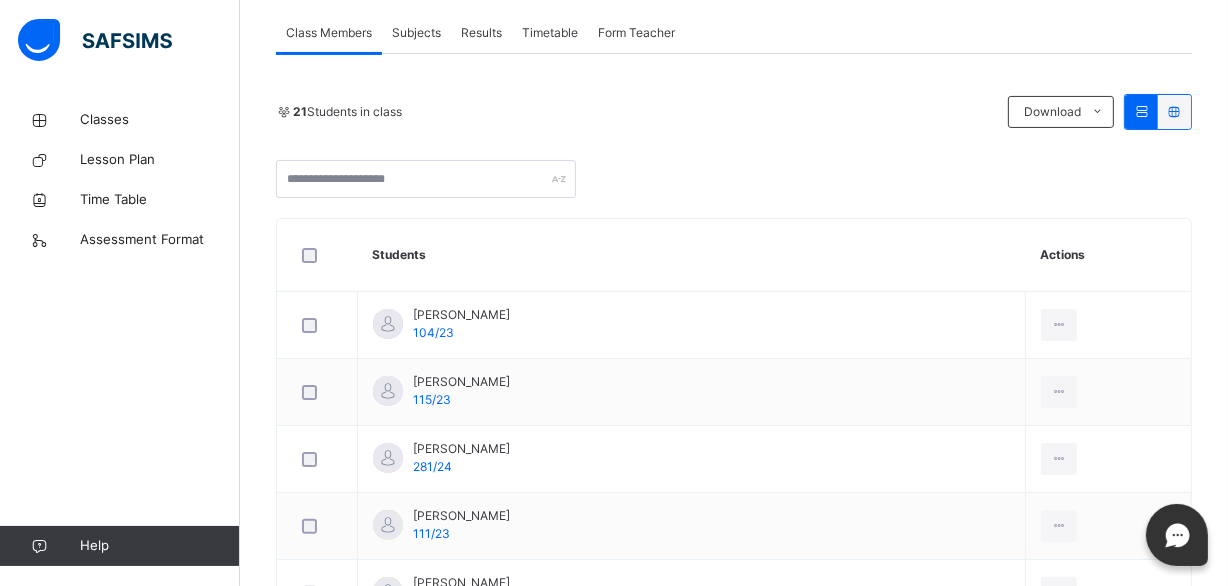 click on "Subjects" at bounding box center (416, 33) 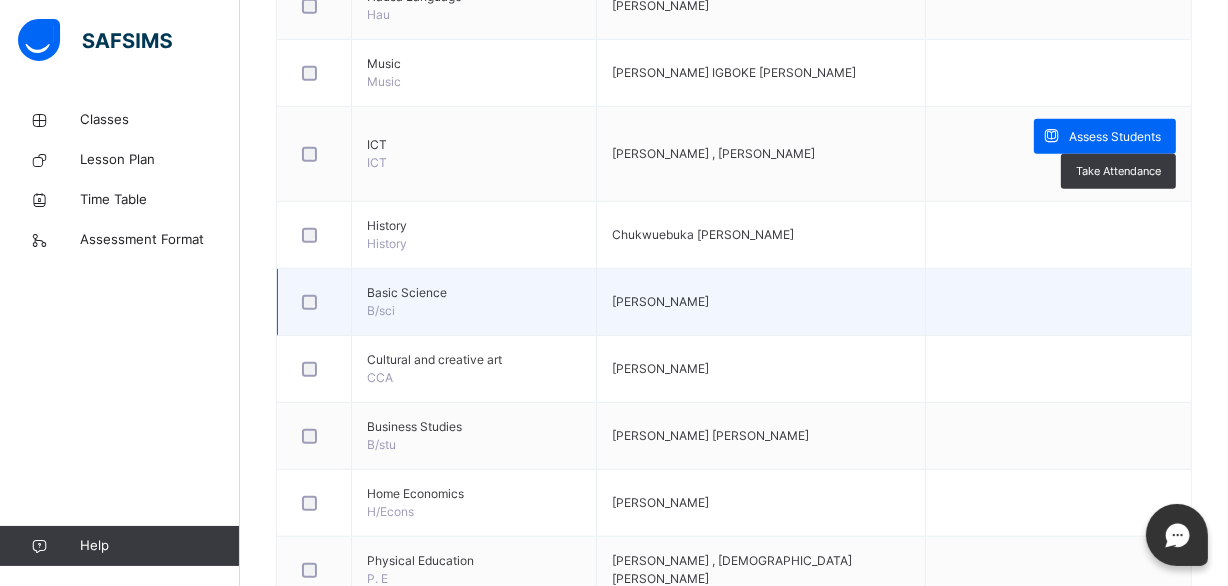 scroll, scrollTop: 1373, scrollLeft: 0, axis: vertical 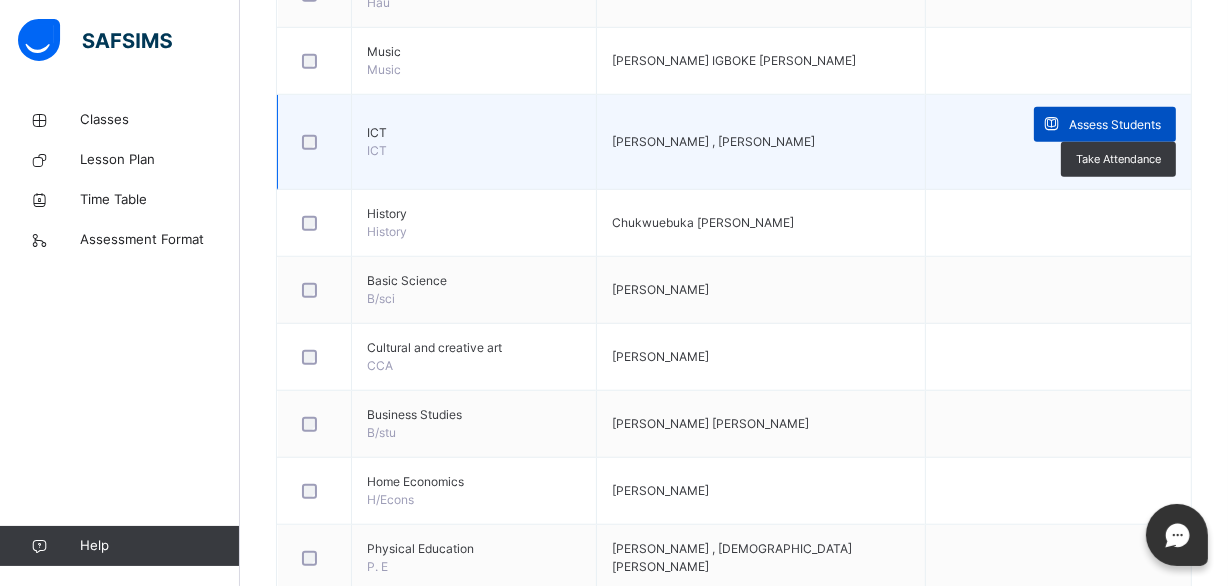 click on "Assess Students" at bounding box center [1115, 125] 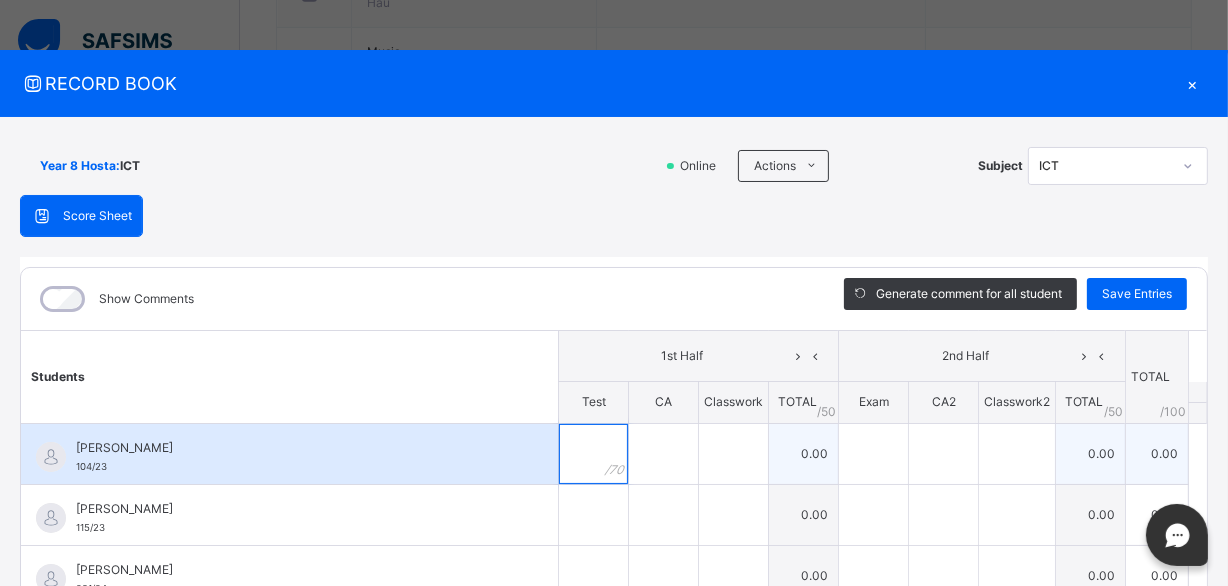 click at bounding box center [593, 454] 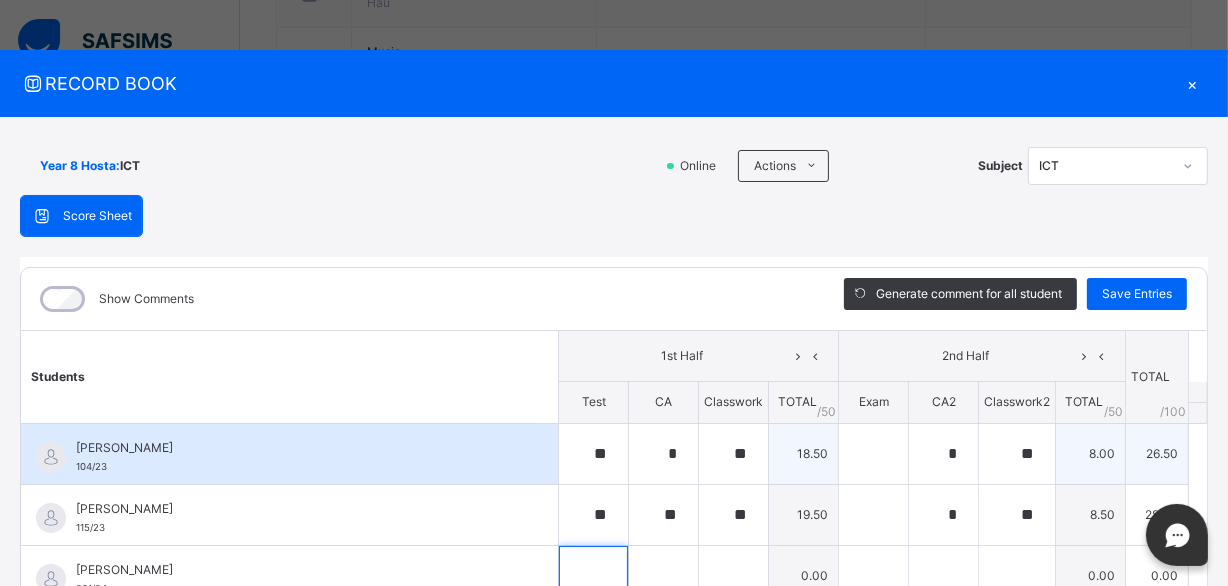 scroll, scrollTop: 18, scrollLeft: 0, axis: vertical 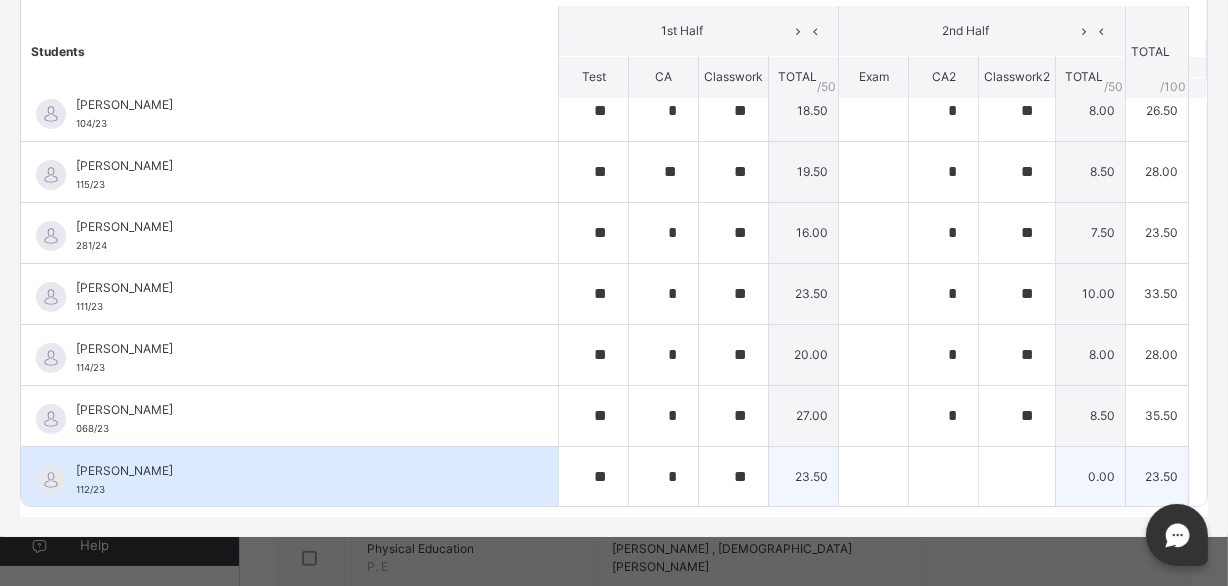 click at bounding box center (873, 477) 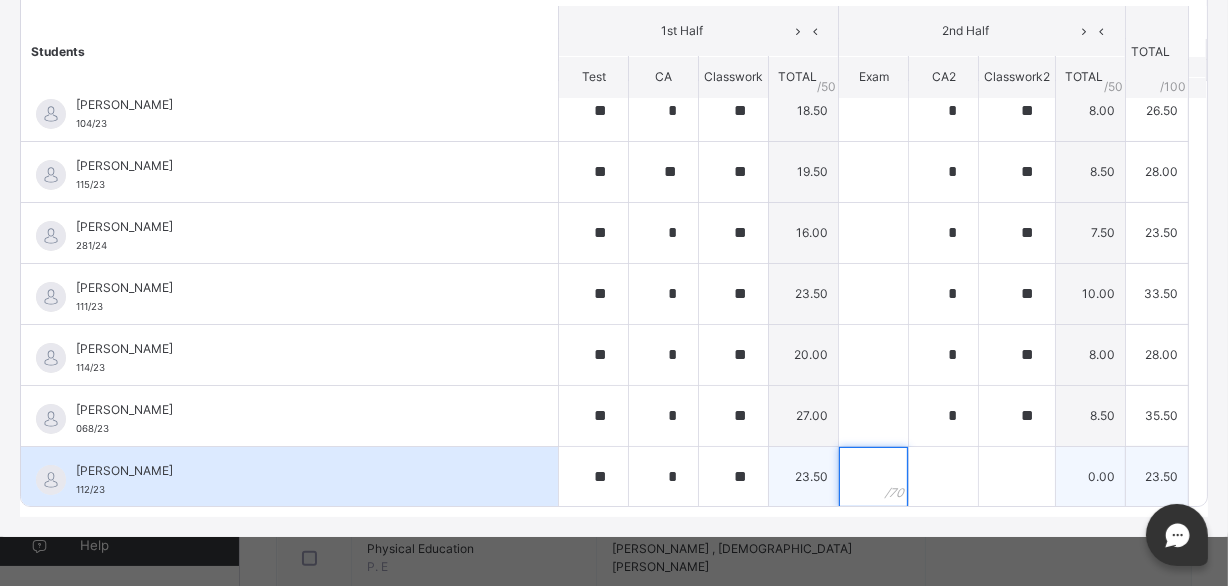 click at bounding box center (873, 477) 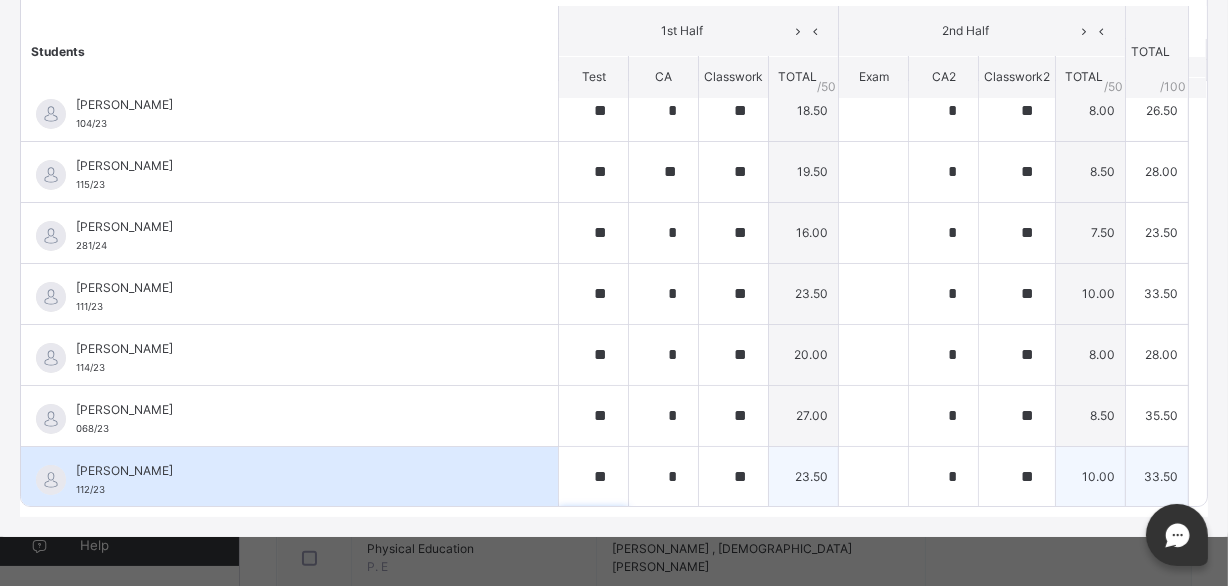 scroll, scrollTop: 300, scrollLeft: 0, axis: vertical 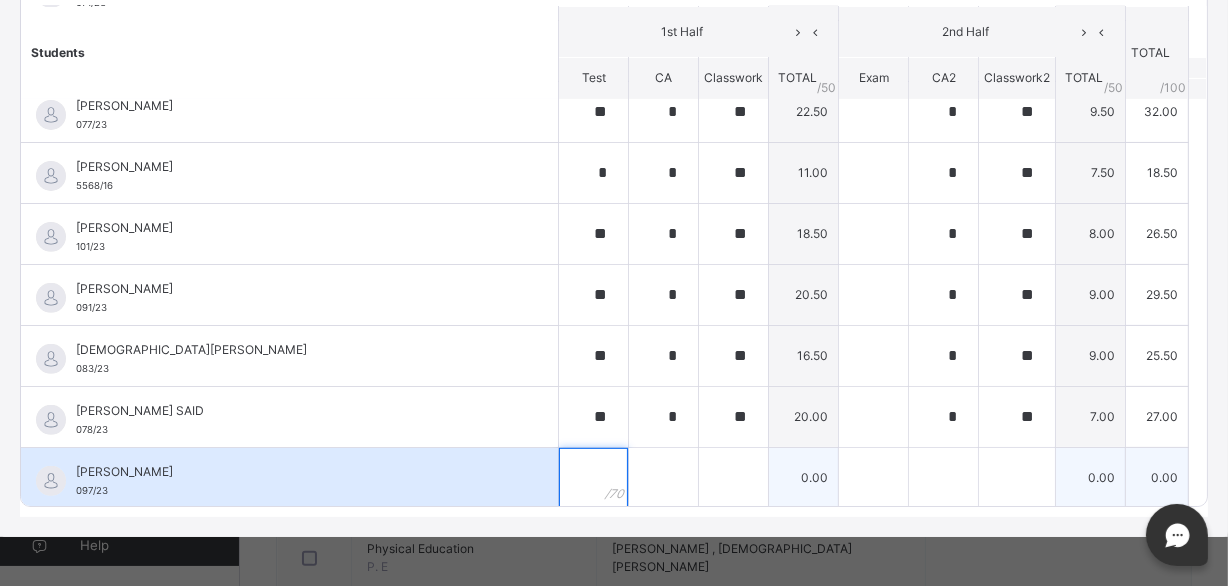 click at bounding box center [593, 478] 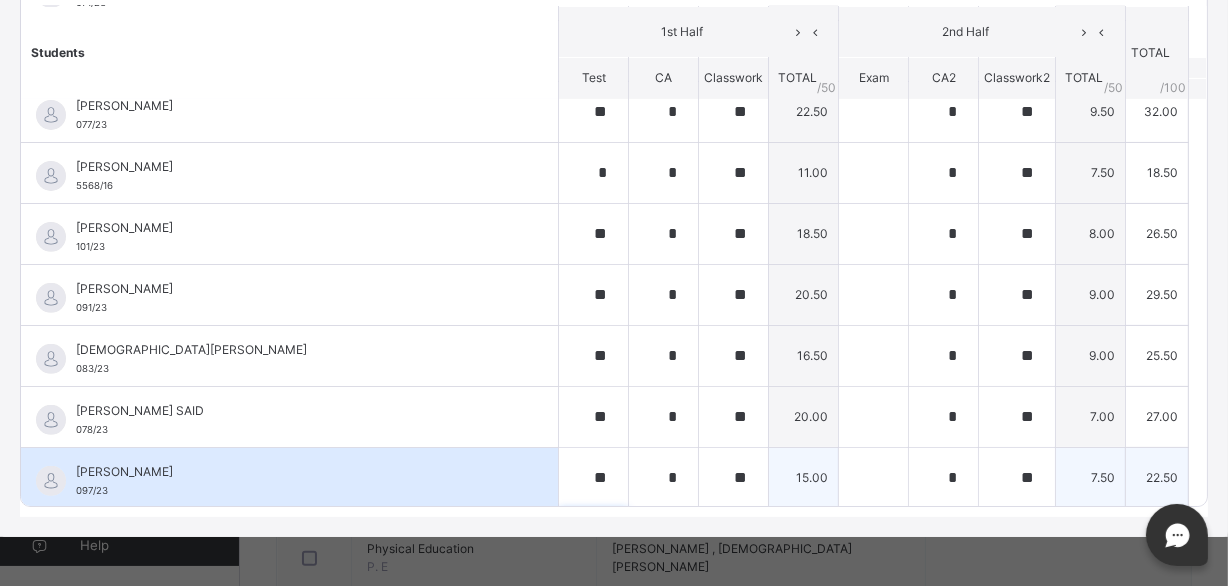 scroll, scrollTop: 872, scrollLeft: 0, axis: vertical 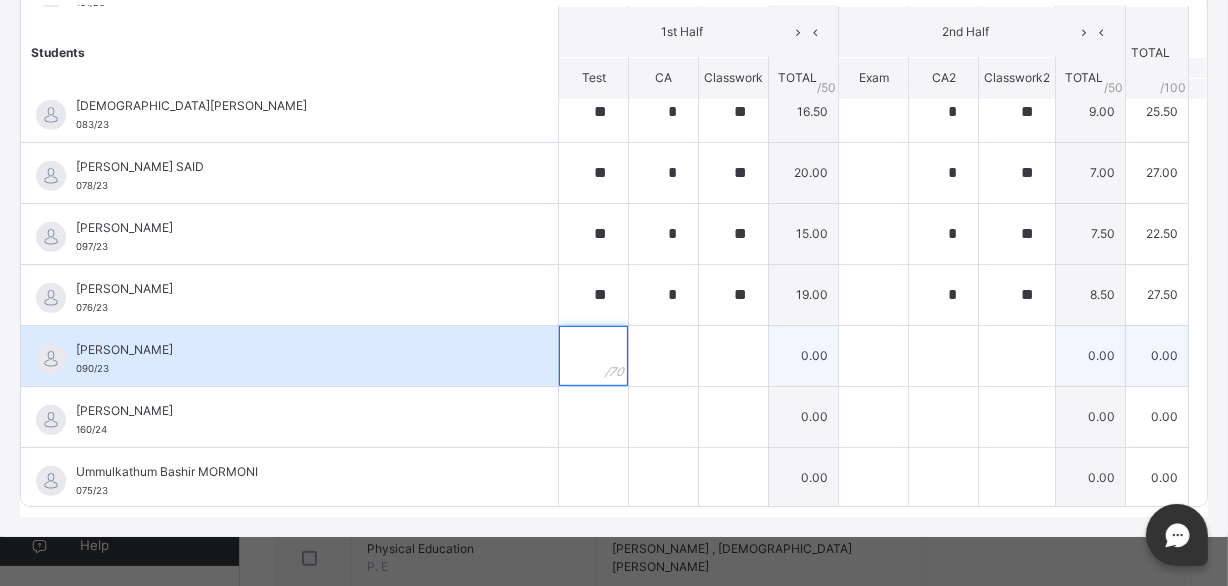 click at bounding box center [593, 356] 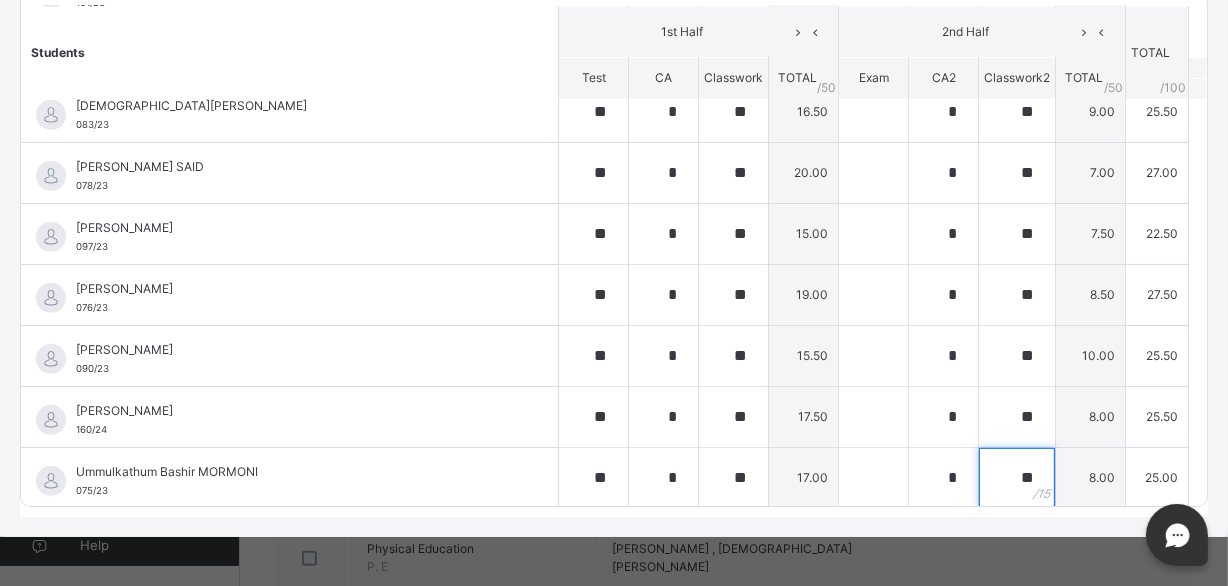 scroll, scrollTop: 0, scrollLeft: 0, axis: both 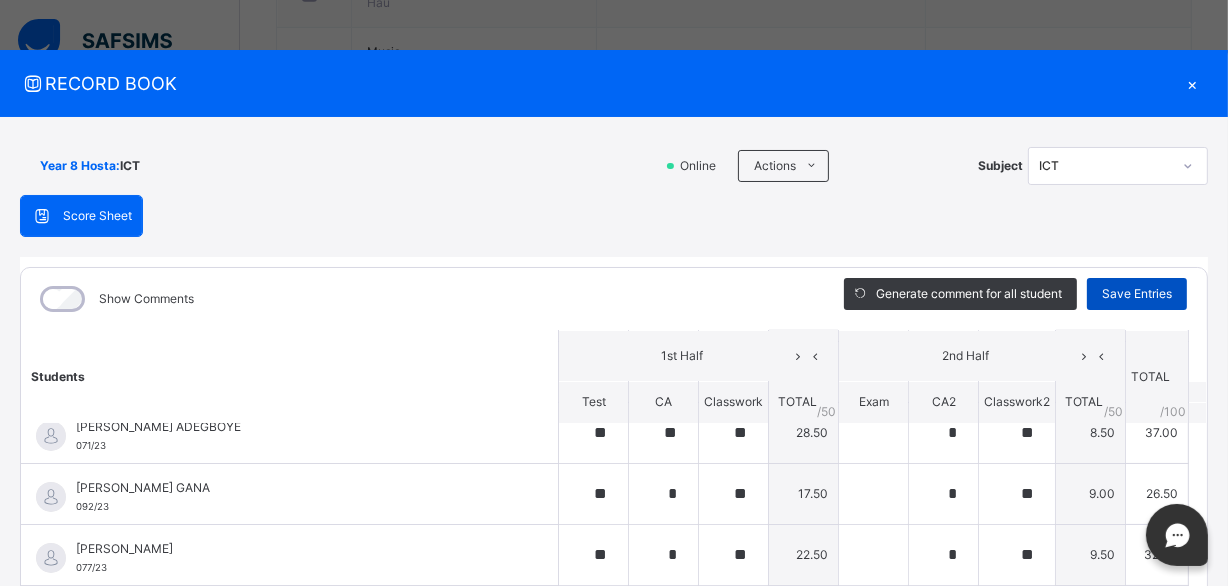 click on "Save Entries" at bounding box center [1137, 294] 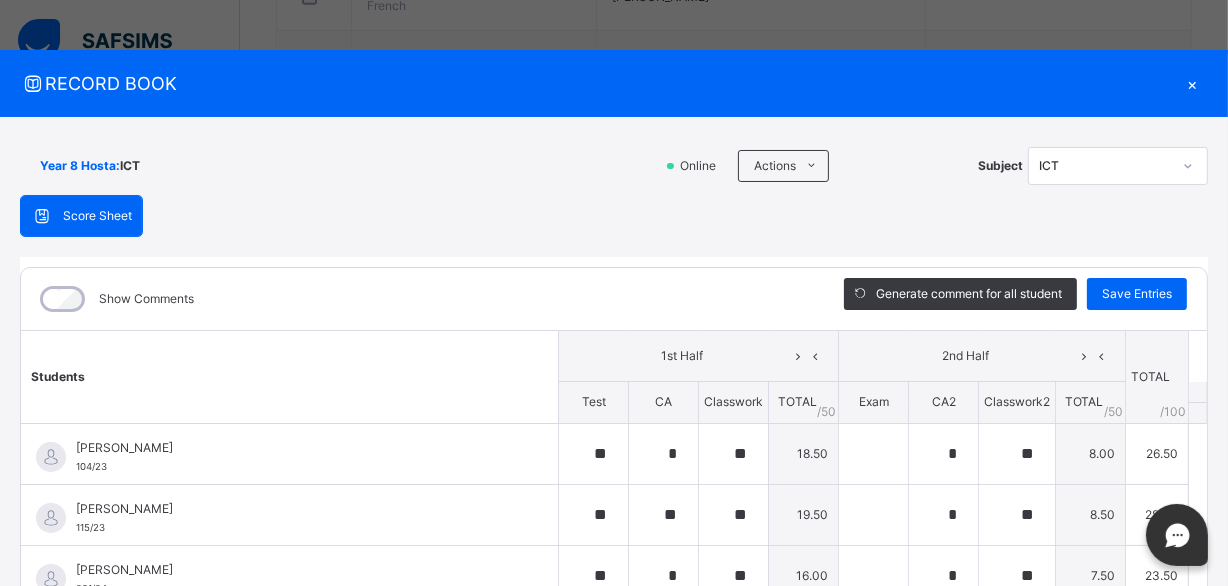 scroll, scrollTop: 1010, scrollLeft: 0, axis: vertical 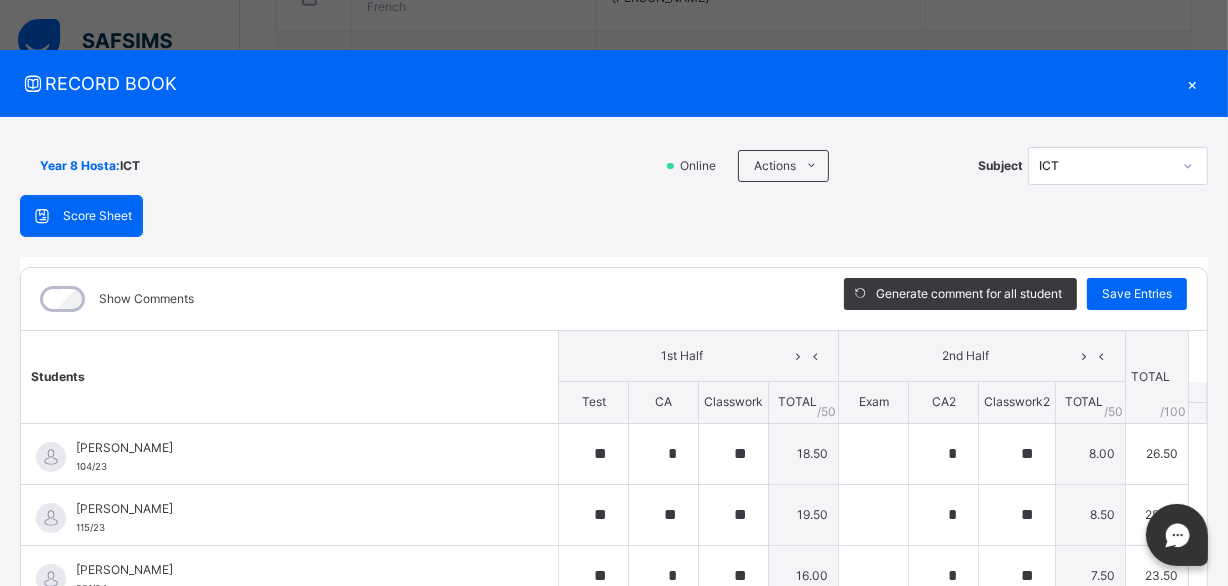 click on "×" at bounding box center (1193, 83) 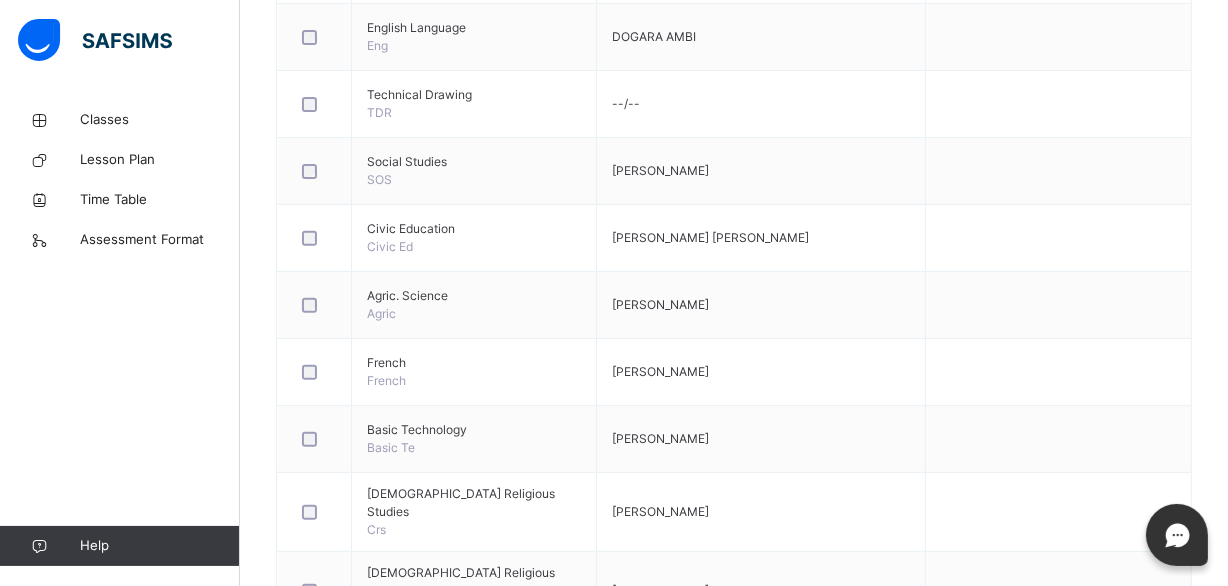scroll, scrollTop: 1181, scrollLeft: 0, axis: vertical 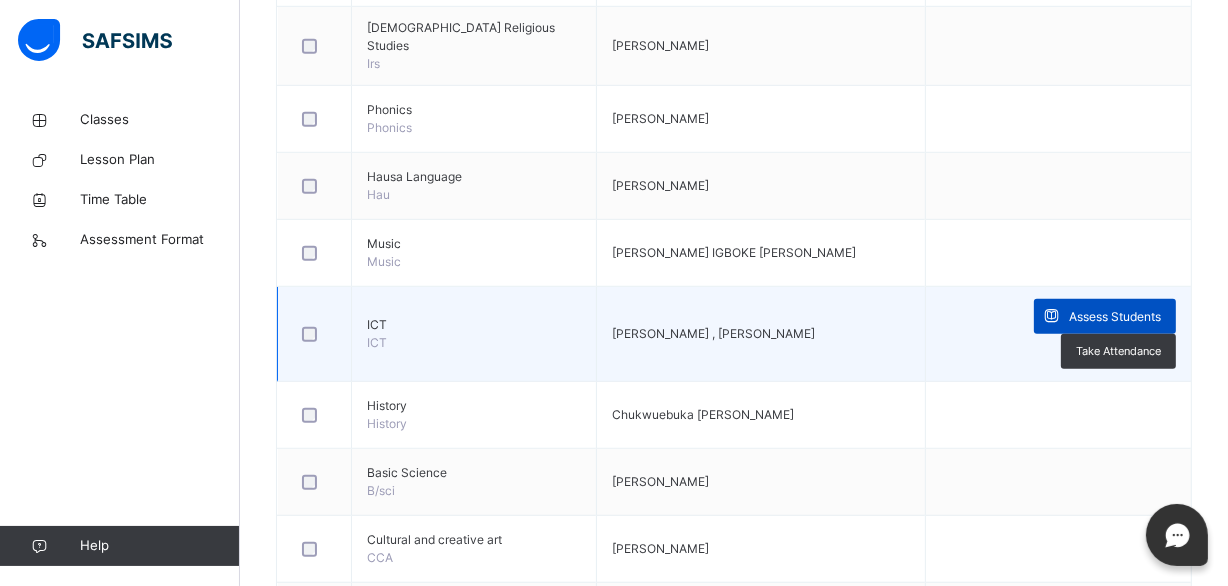 click on "Assess Students" at bounding box center (1115, 317) 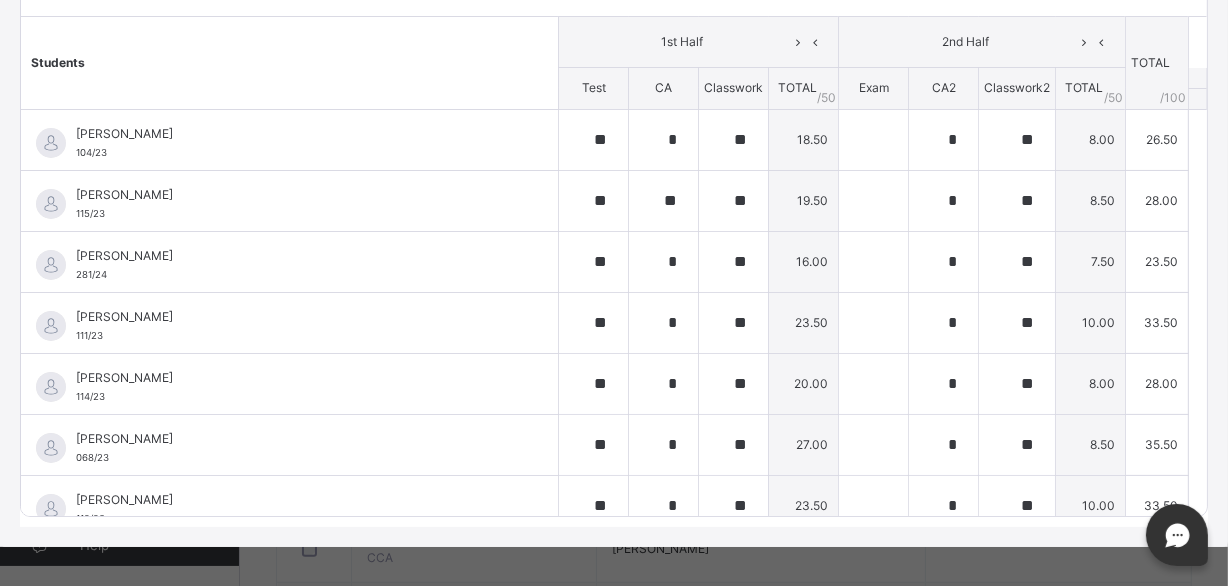 scroll, scrollTop: 324, scrollLeft: 0, axis: vertical 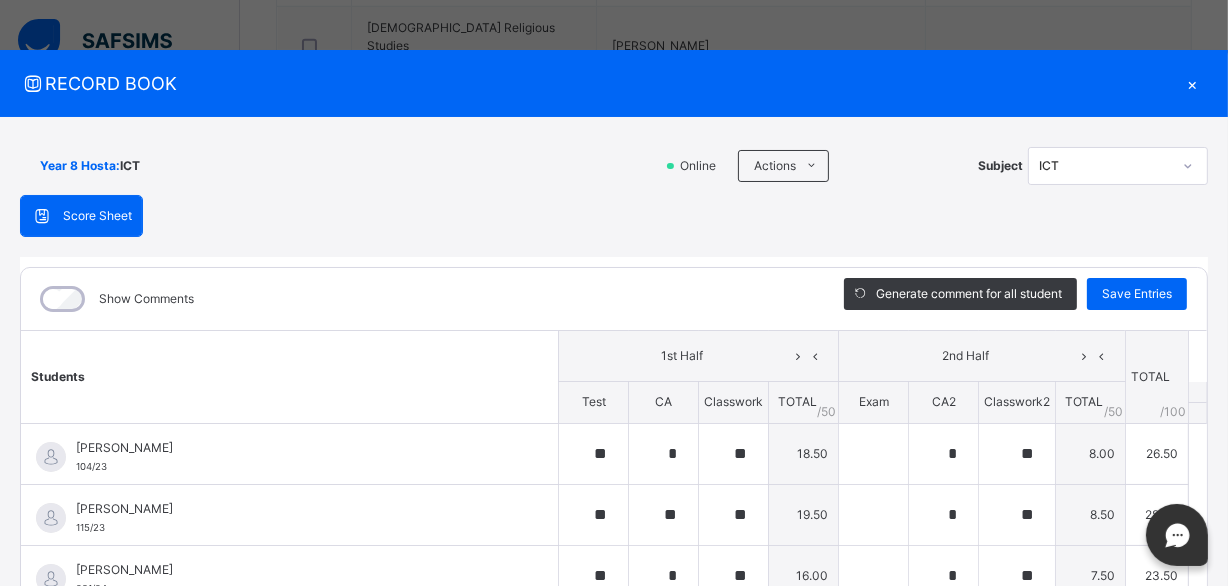 click on "×" at bounding box center [1193, 83] 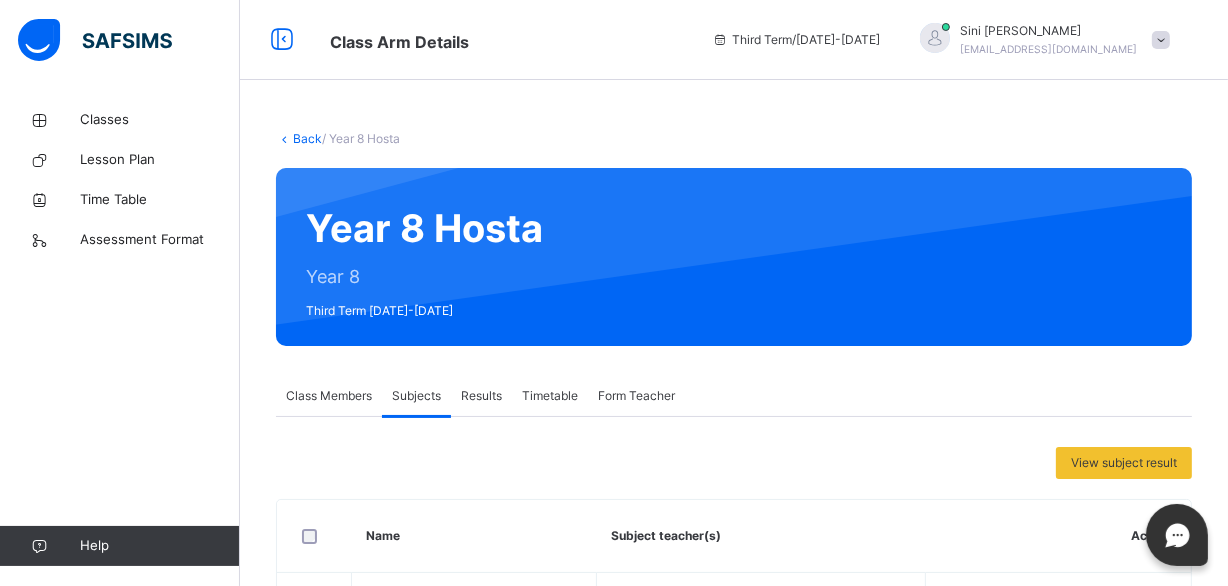 scroll, scrollTop: 0, scrollLeft: 0, axis: both 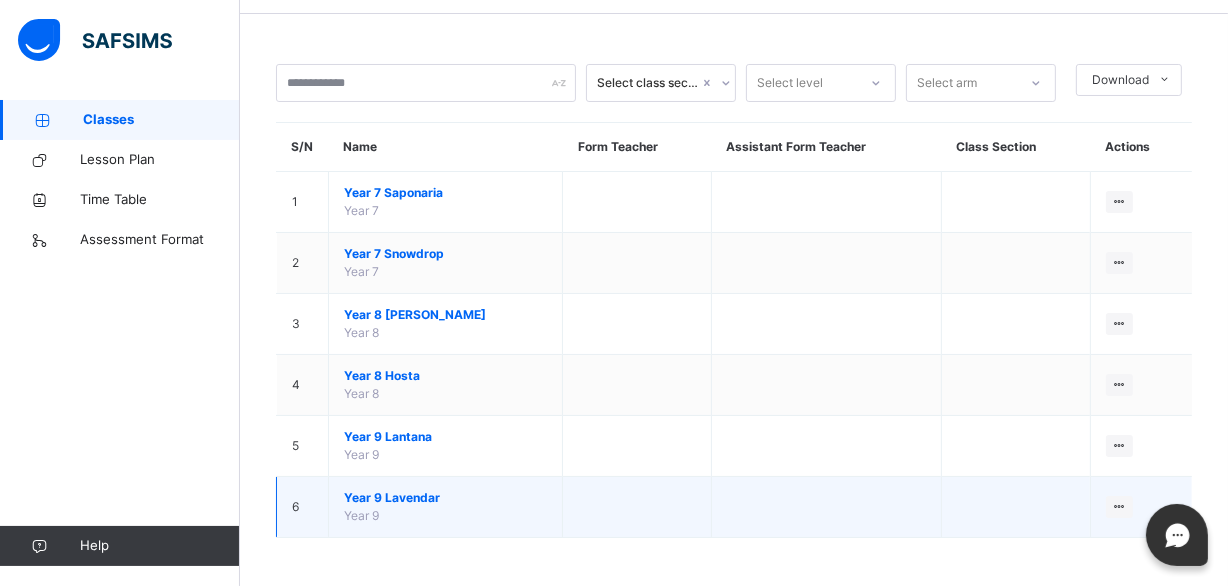 click on "Year 9   Lavendar" at bounding box center [445, 498] 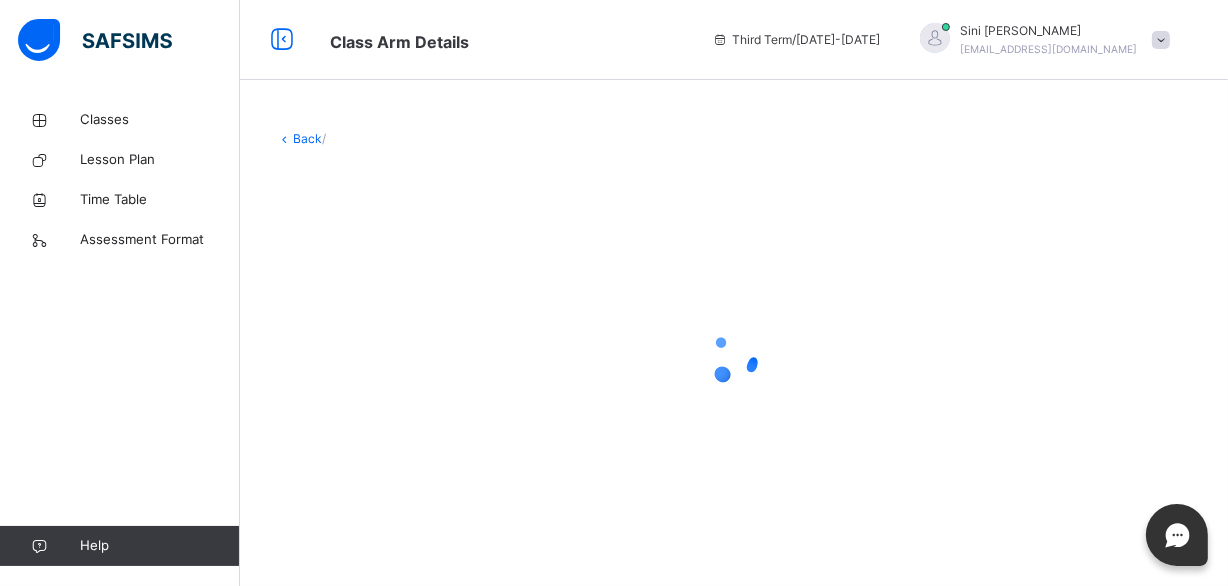 scroll, scrollTop: 0, scrollLeft: 0, axis: both 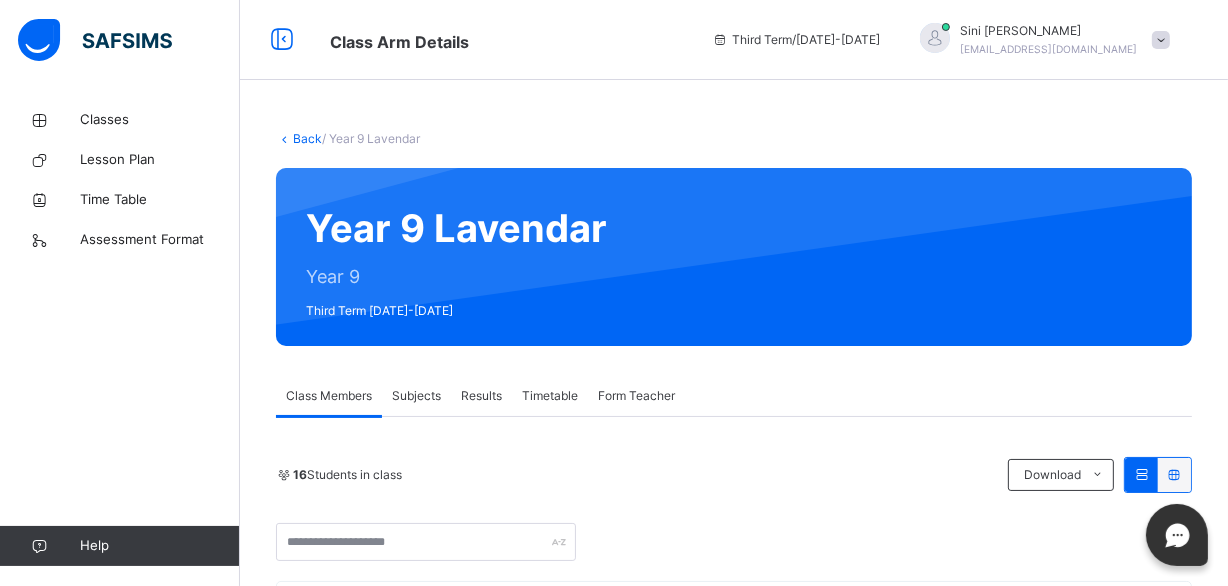 click on "Subjects" at bounding box center (416, 396) 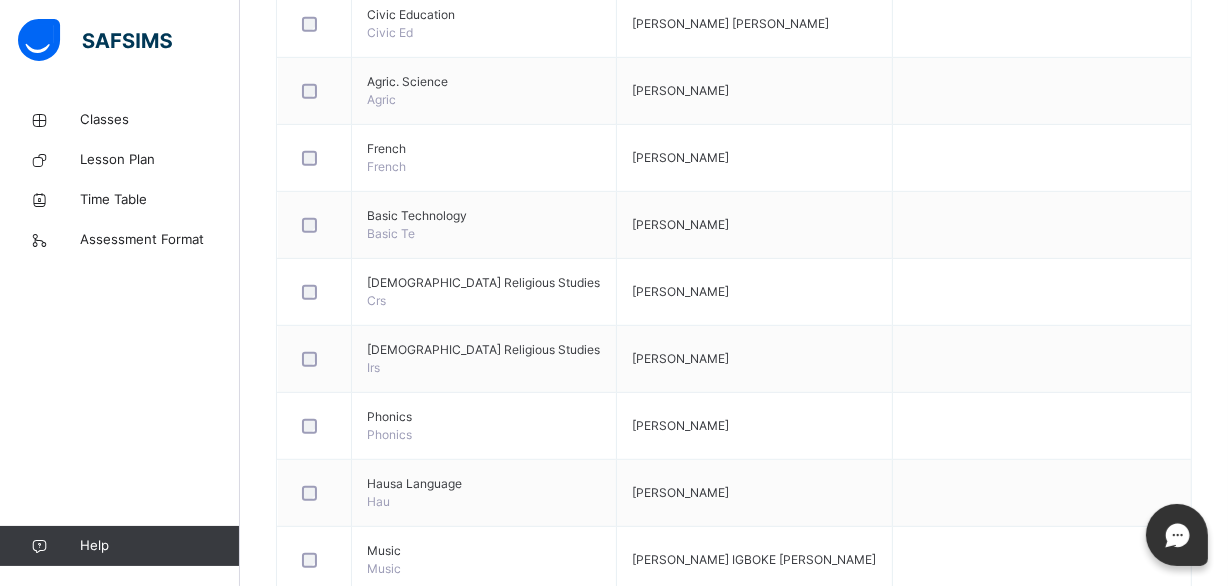 scroll, scrollTop: 1090, scrollLeft: 0, axis: vertical 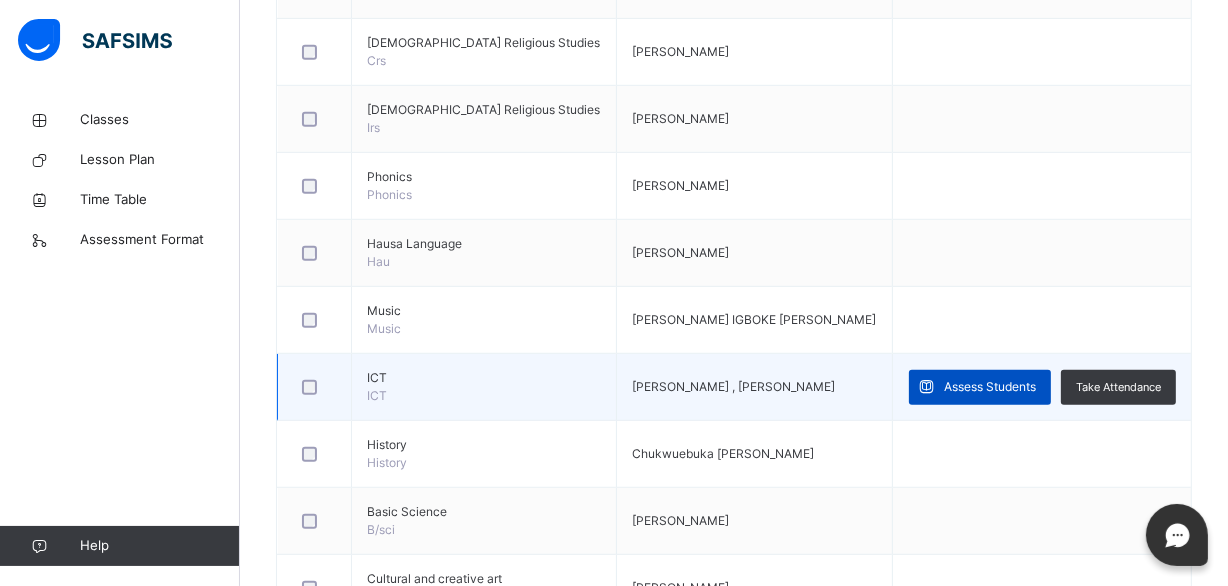 click on "Assess Students" at bounding box center [990, 387] 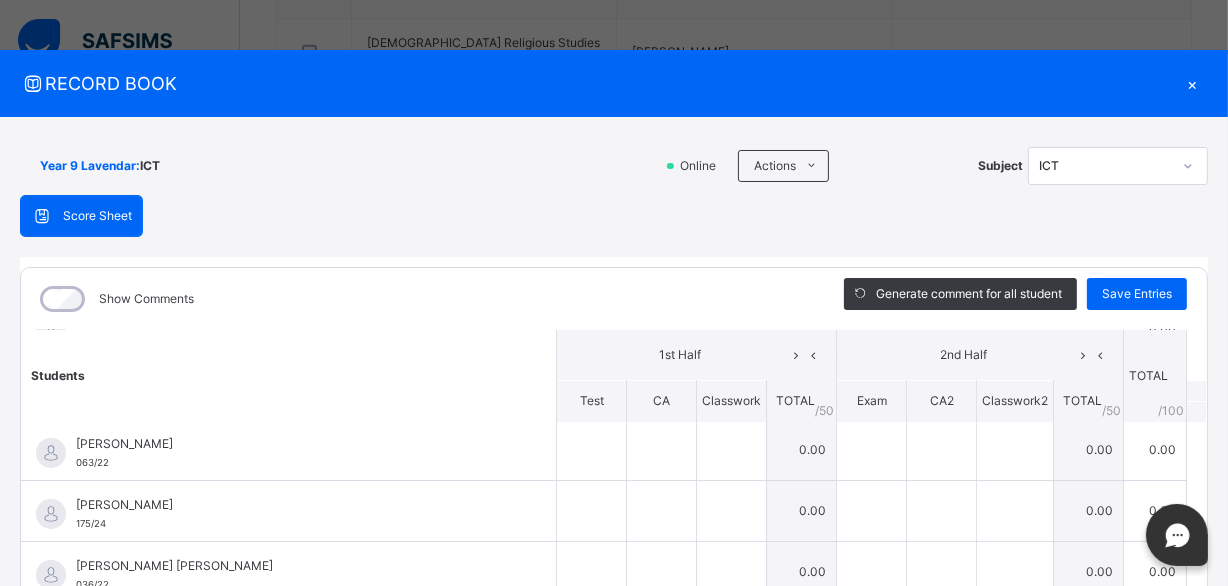 scroll, scrollTop: 0, scrollLeft: 0, axis: both 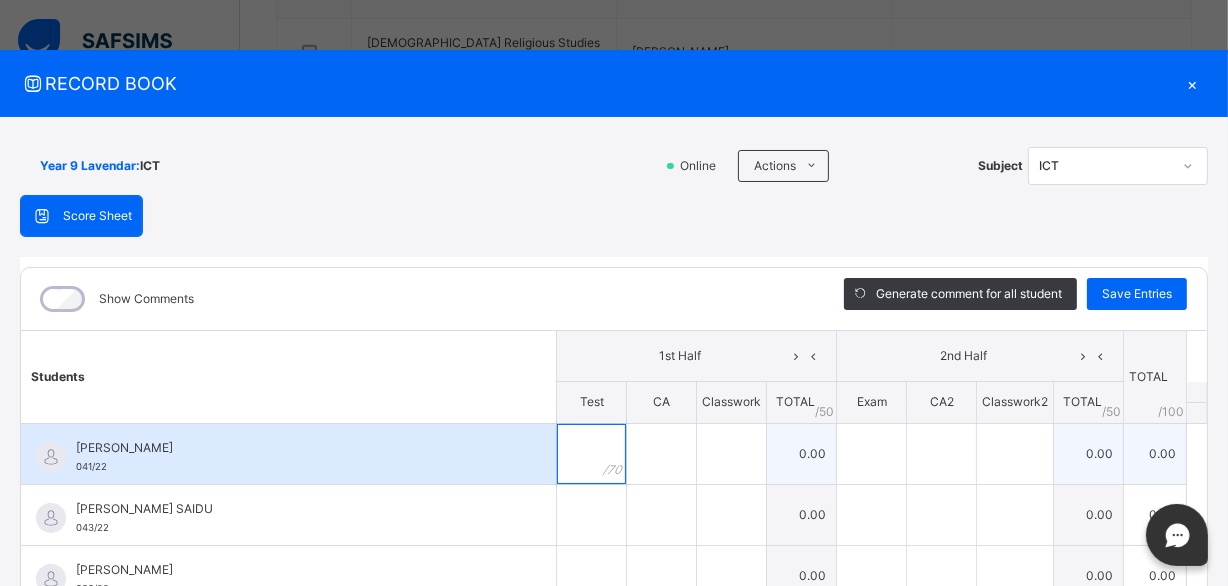 click at bounding box center (591, 454) 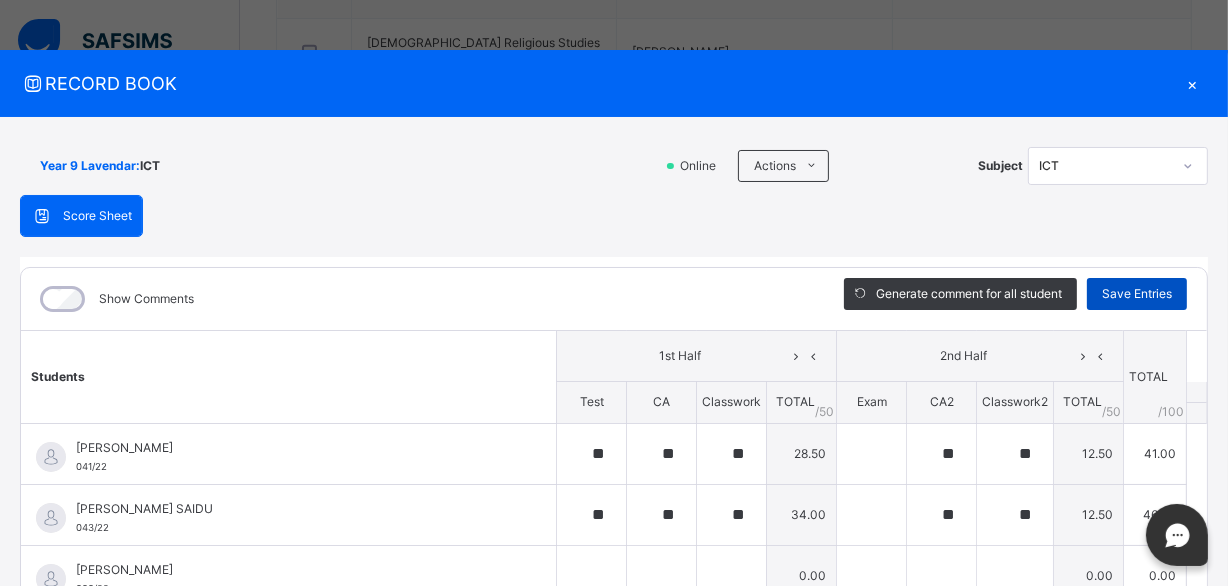 click on "Save Entries" at bounding box center [1137, 294] 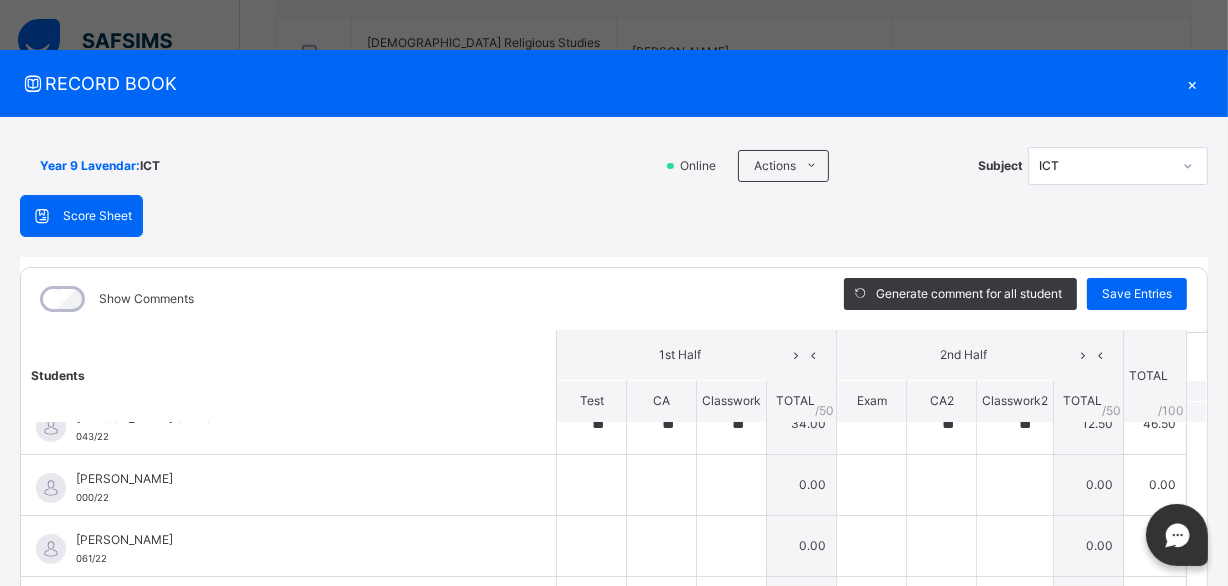 scroll, scrollTop: 90, scrollLeft: 0, axis: vertical 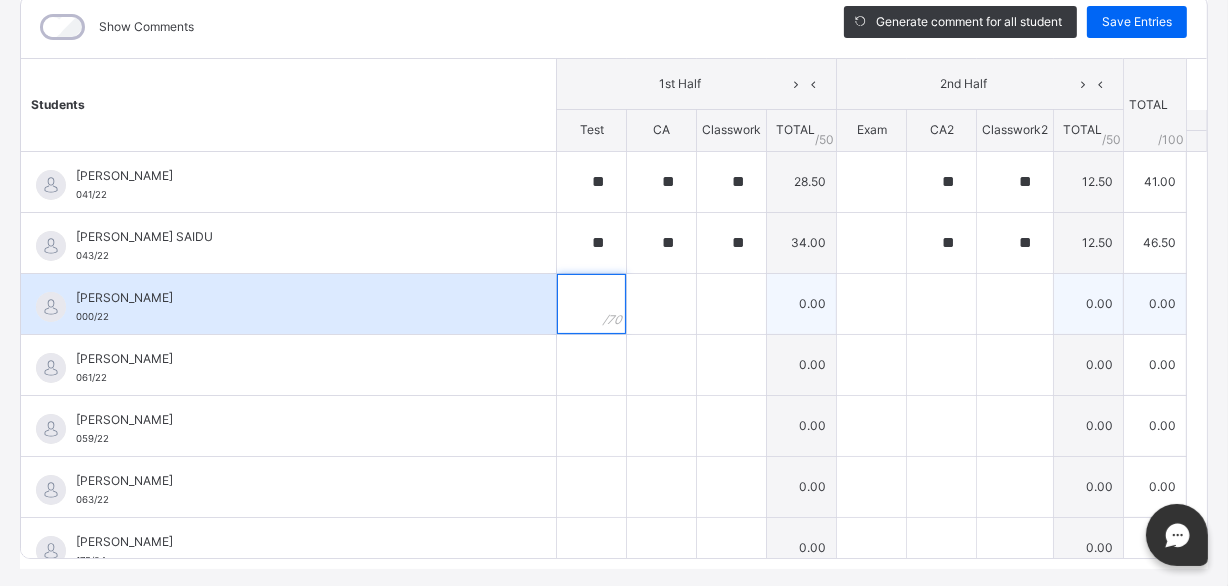 click at bounding box center (591, 304) 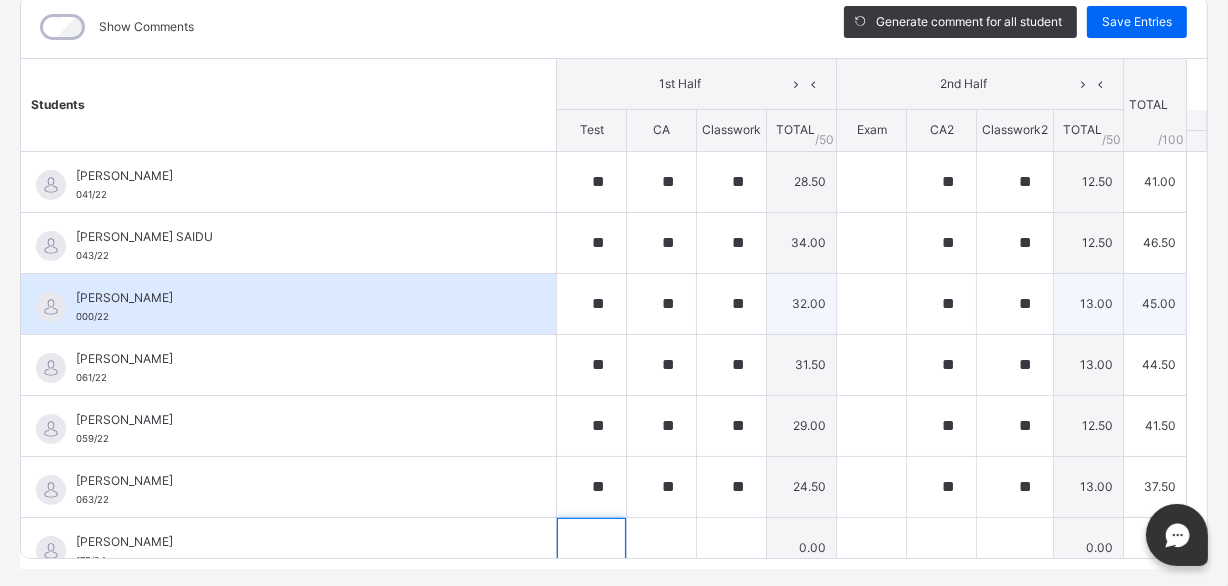scroll, scrollTop: 19, scrollLeft: 0, axis: vertical 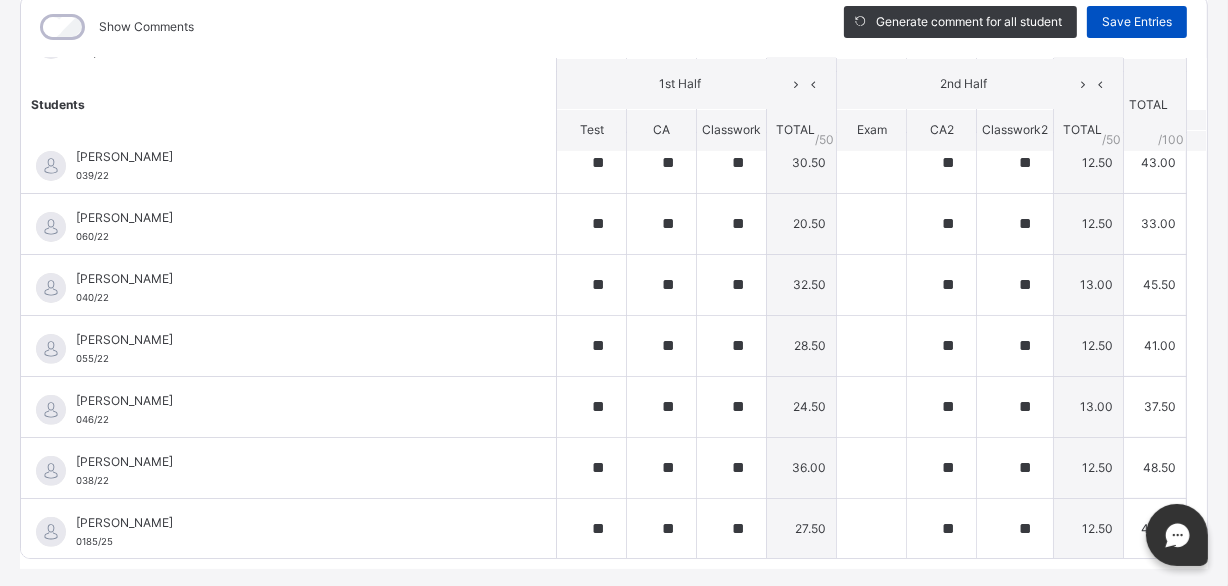 click on "Save Entries" at bounding box center [1137, 22] 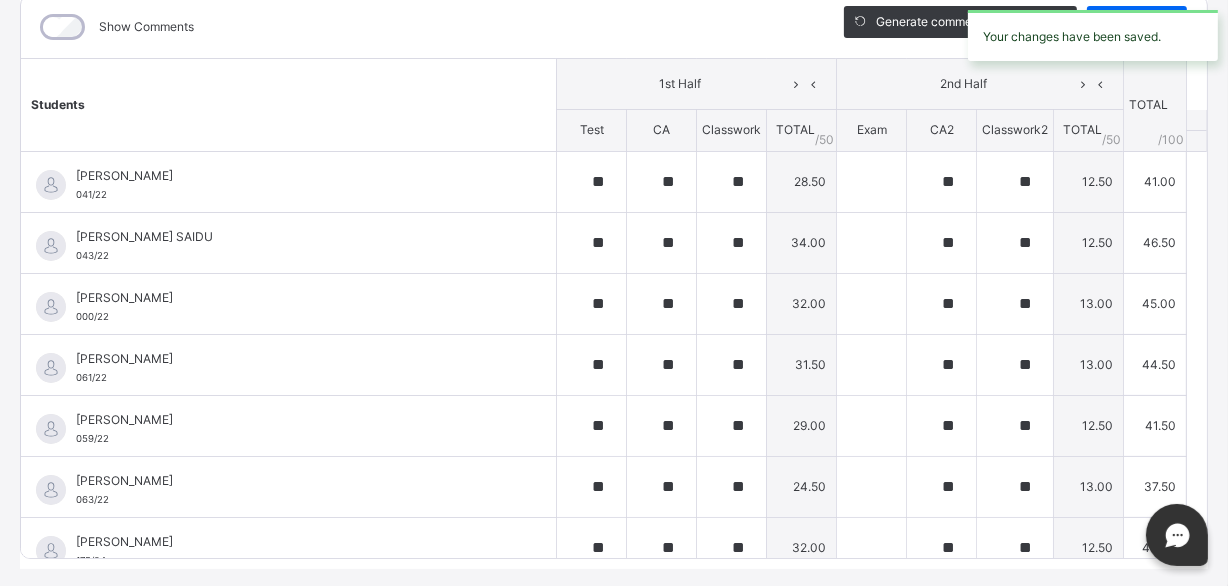 scroll, scrollTop: 181, scrollLeft: 0, axis: vertical 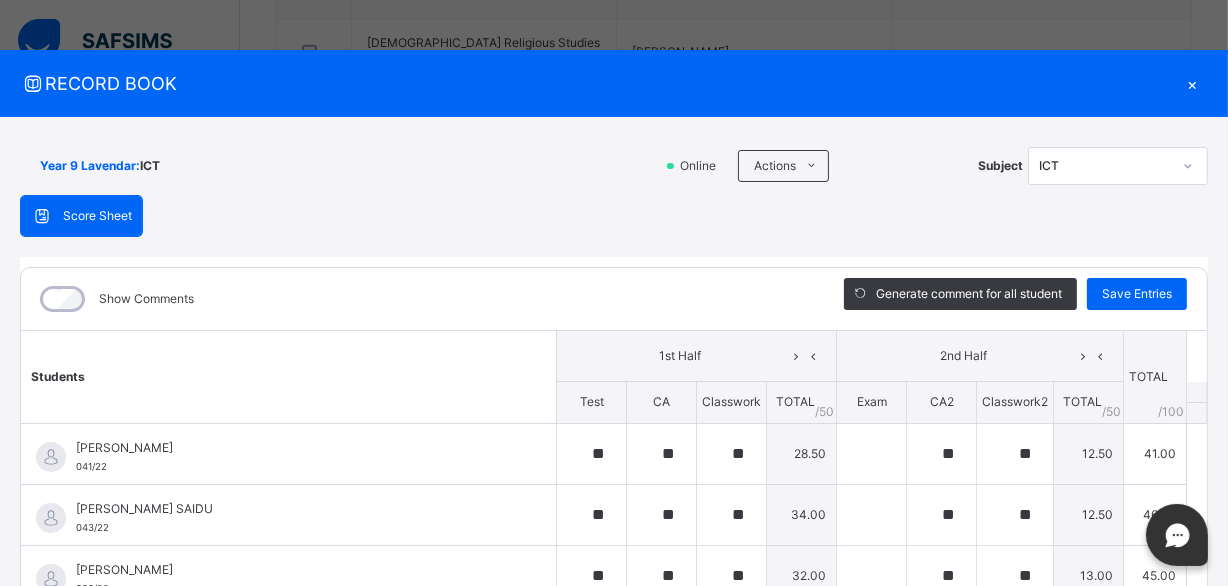 click on "×" at bounding box center [1193, 83] 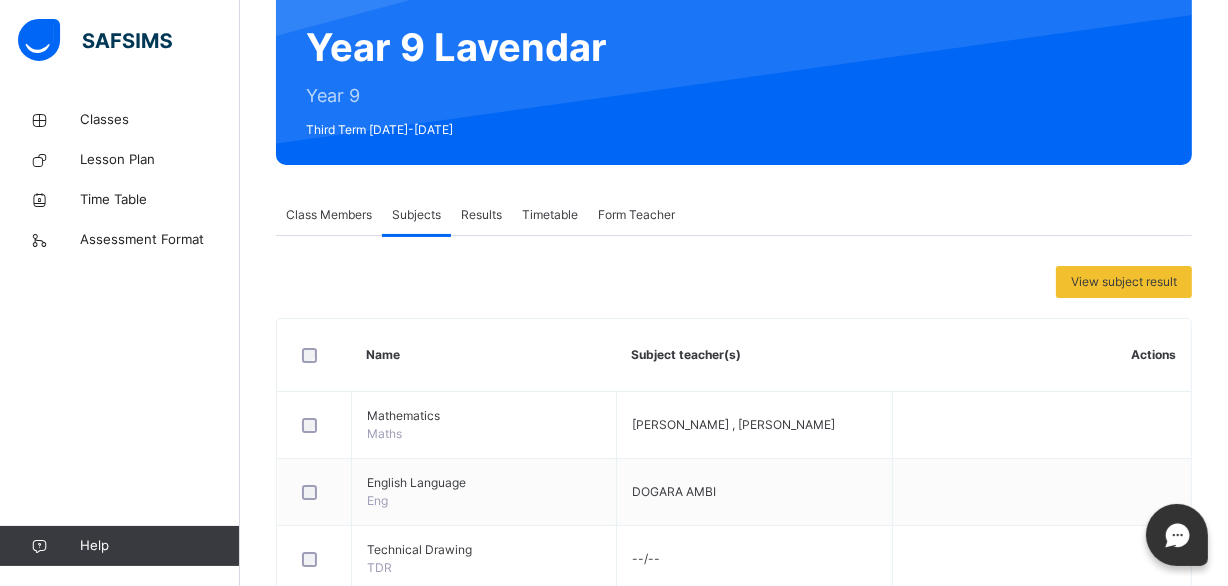 scroll, scrollTop: 0, scrollLeft: 0, axis: both 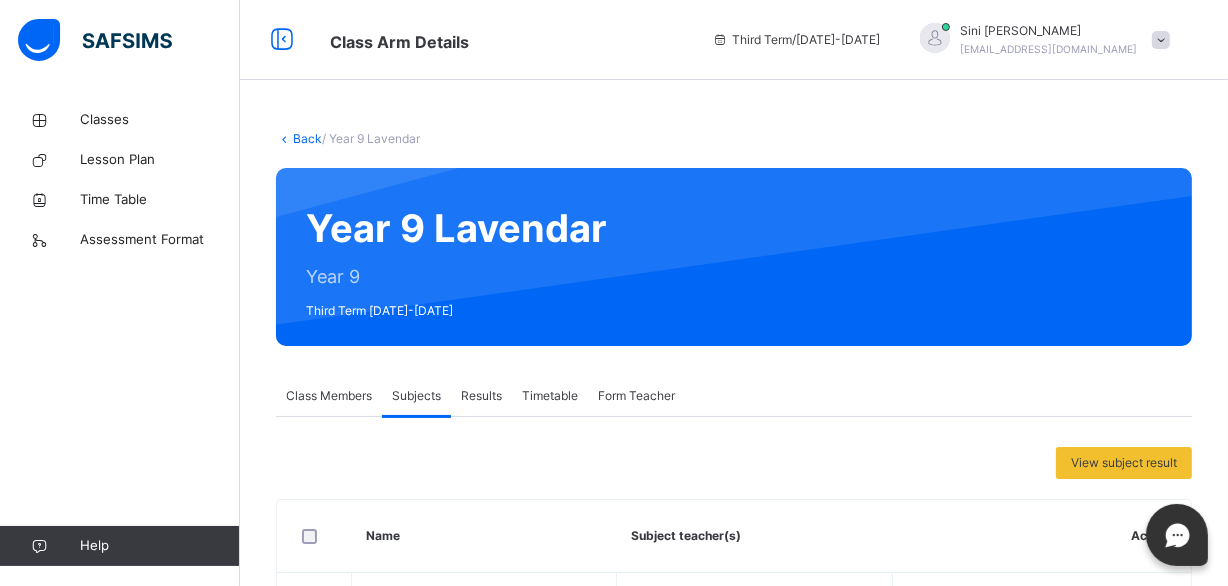 click on "Back" at bounding box center (307, 138) 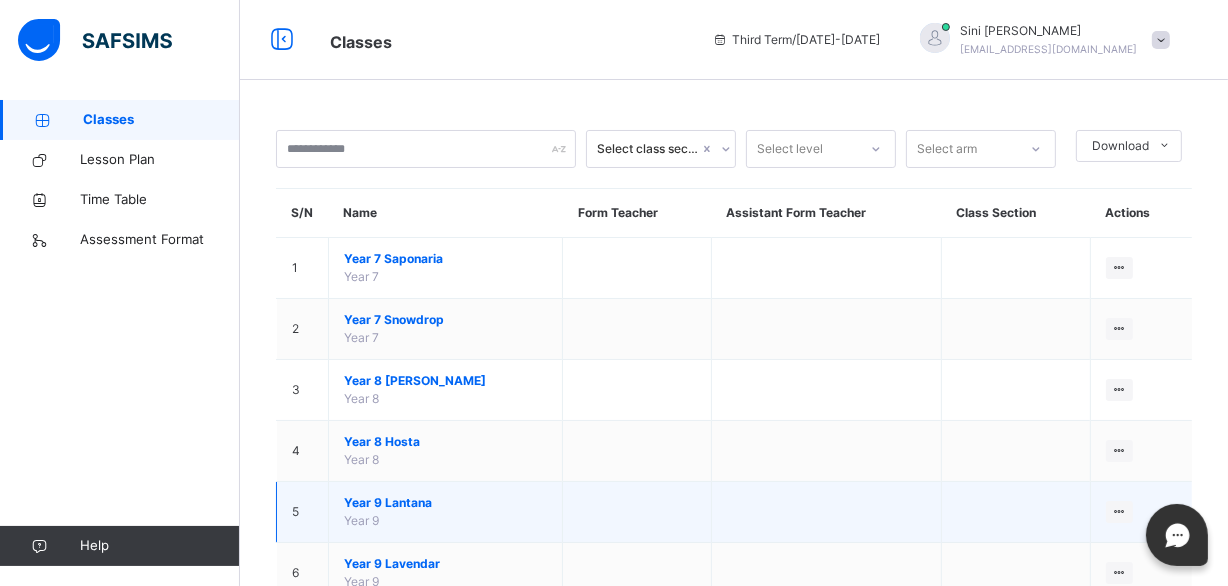 scroll, scrollTop: 66, scrollLeft: 0, axis: vertical 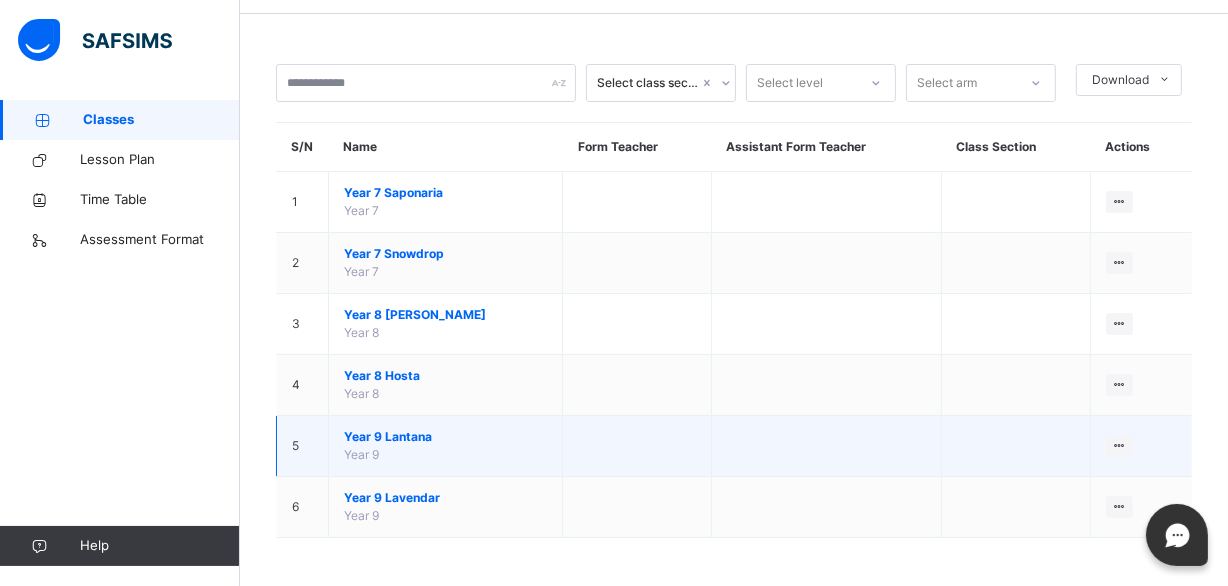 click on "Year 9   Lantana" at bounding box center [445, 437] 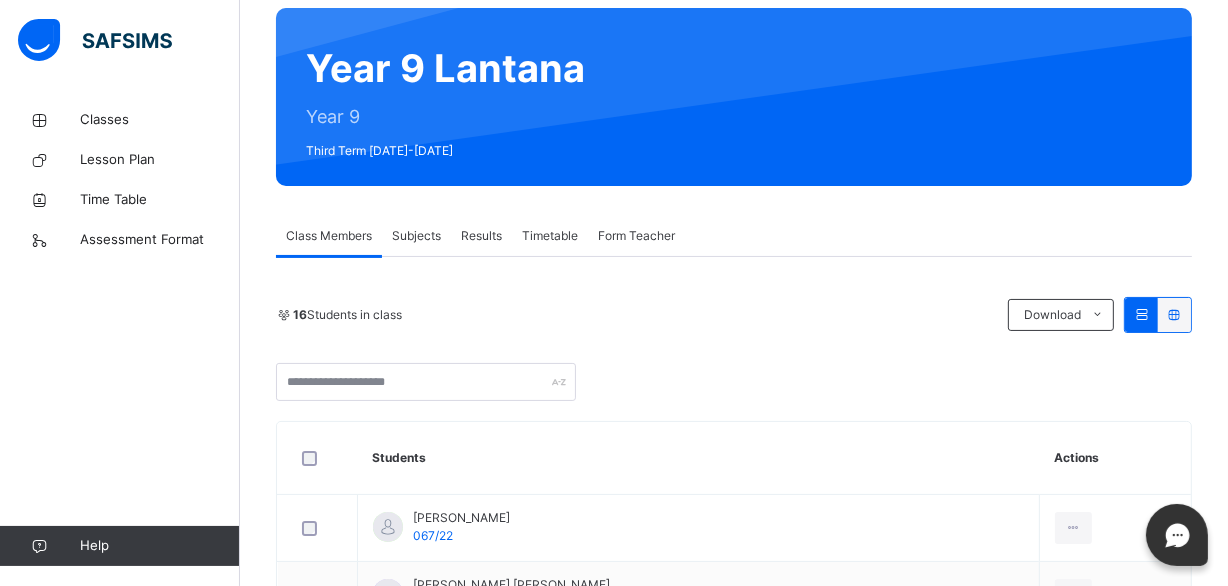 scroll, scrollTop: 272, scrollLeft: 0, axis: vertical 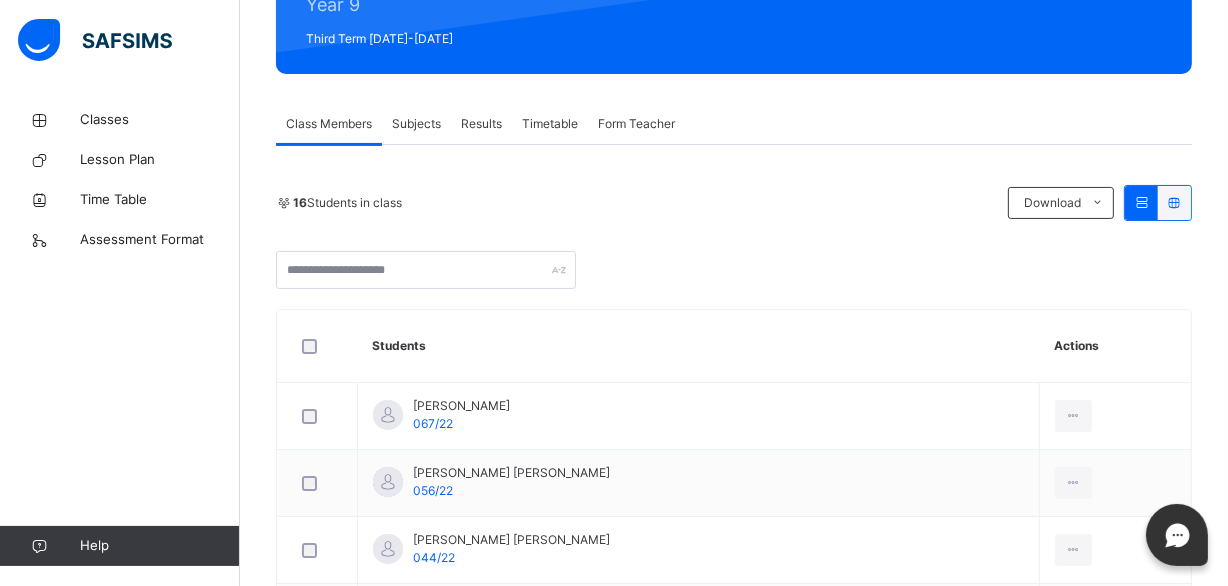click on "Subjects" at bounding box center (416, 124) 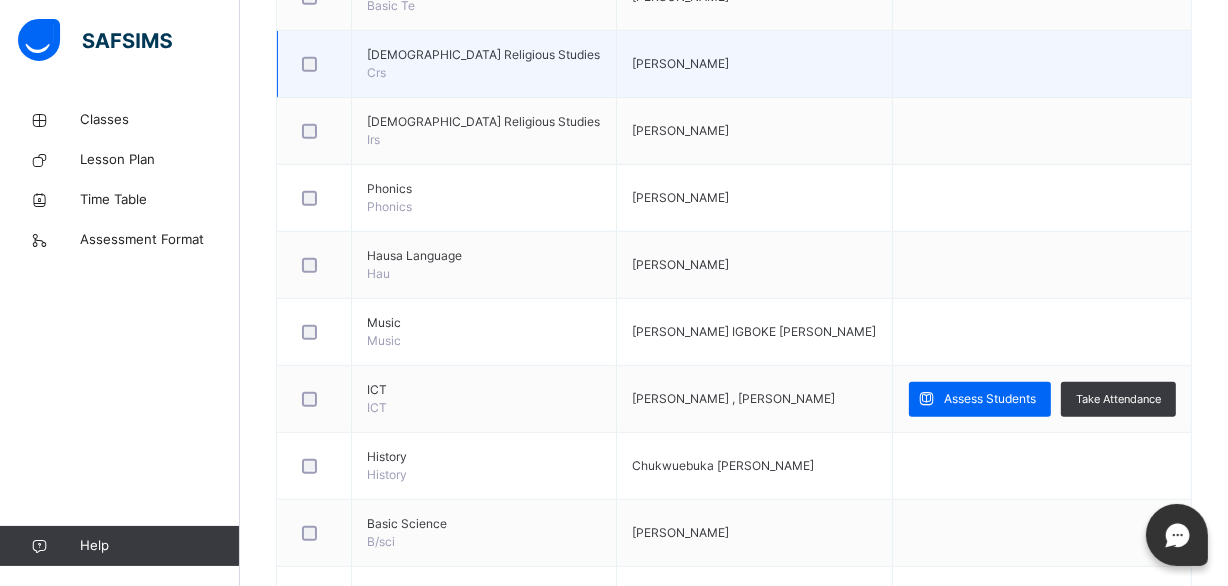 scroll, scrollTop: 1090, scrollLeft: 0, axis: vertical 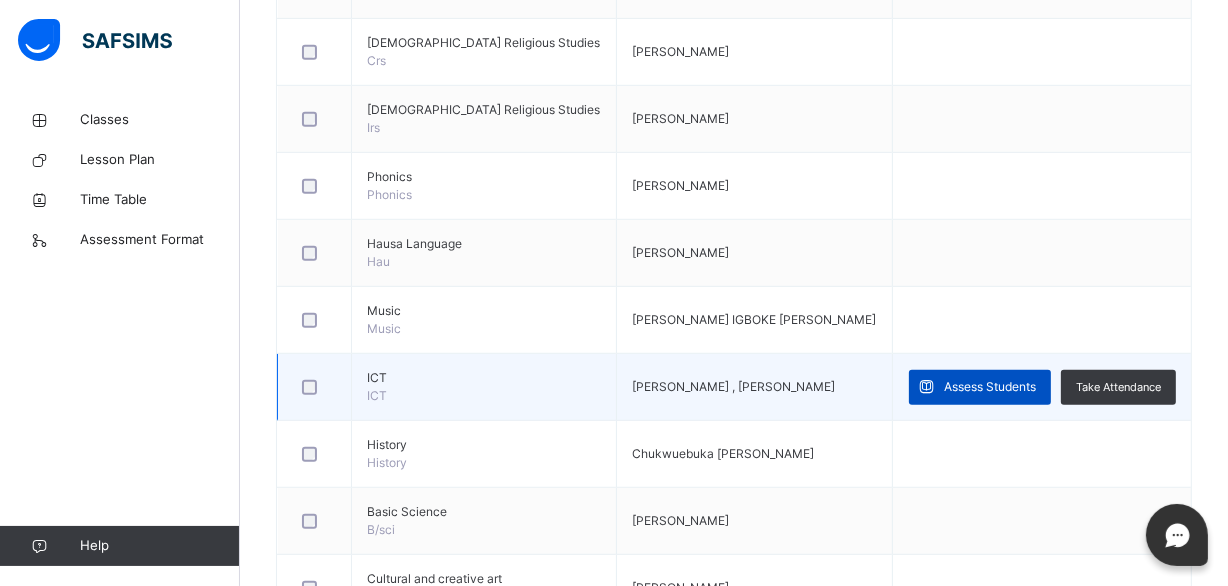 click on "Assess Students" at bounding box center [990, 387] 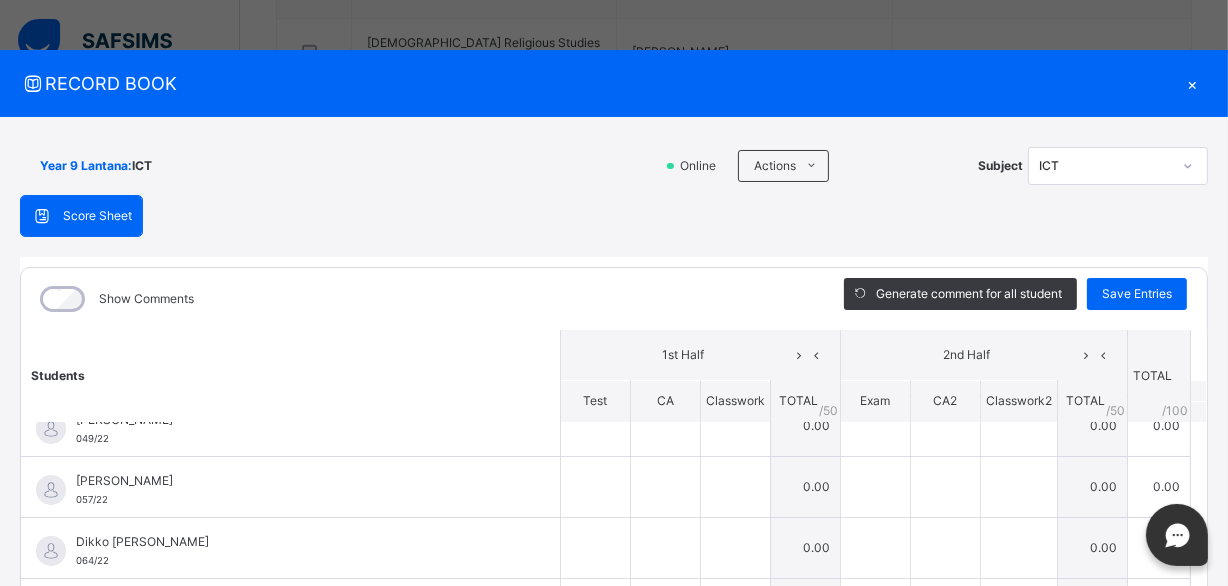 scroll, scrollTop: 90, scrollLeft: 0, axis: vertical 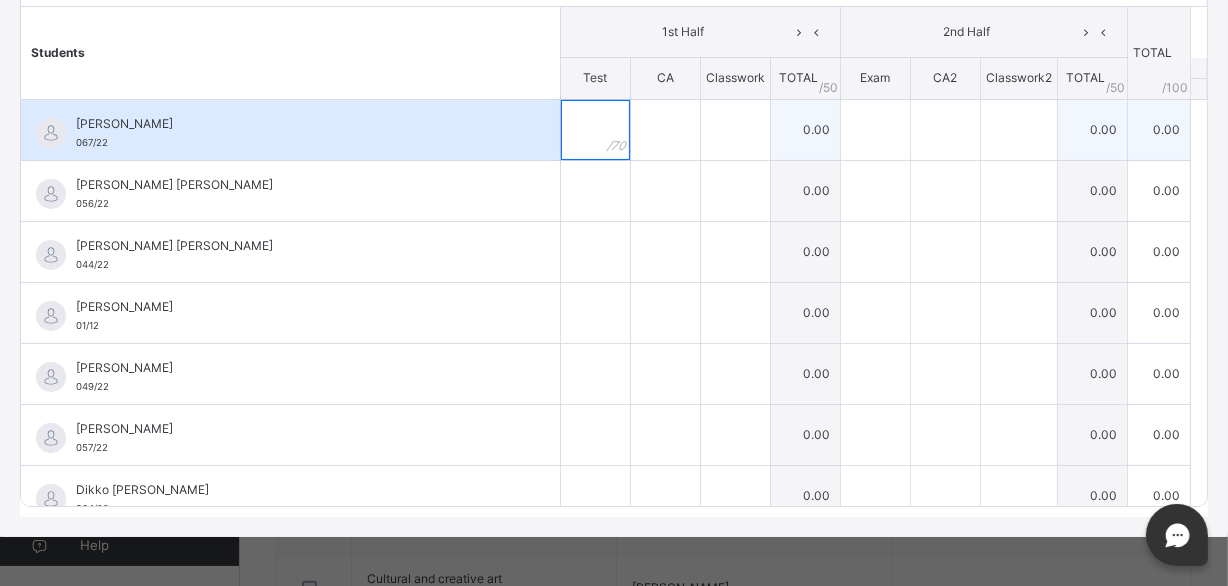 click at bounding box center (595, 130) 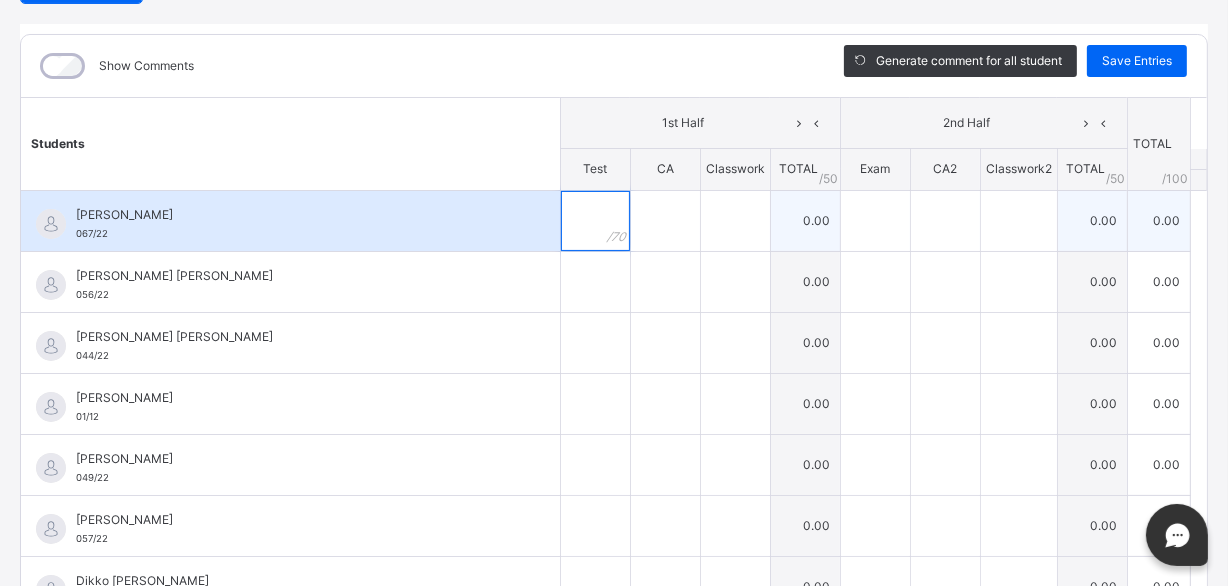 scroll, scrollTop: 90, scrollLeft: 0, axis: vertical 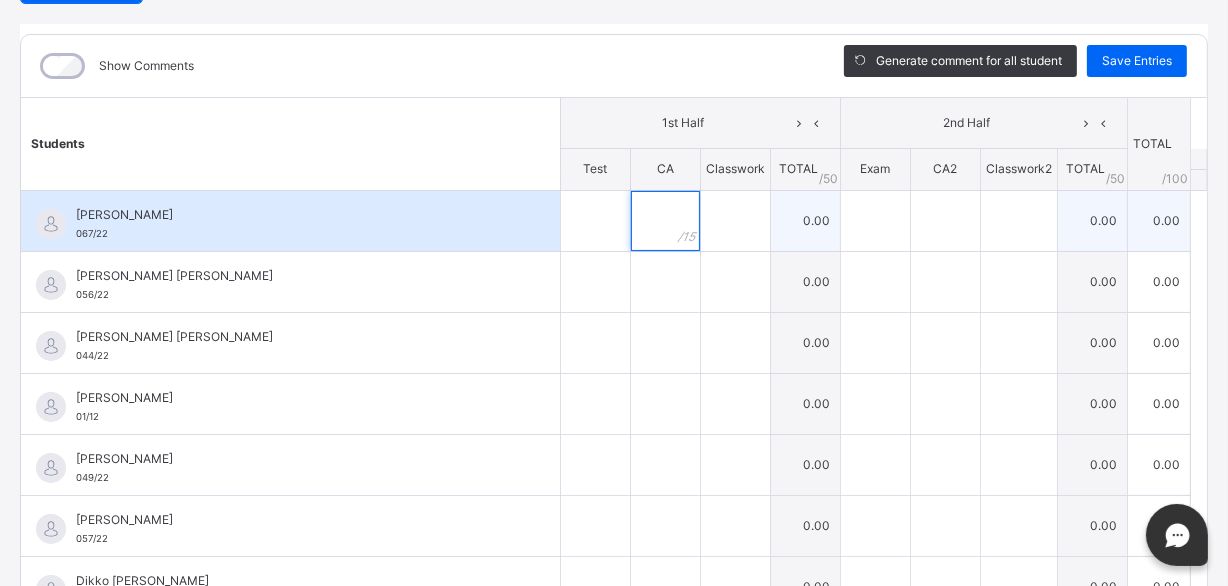 click at bounding box center (665, 221) 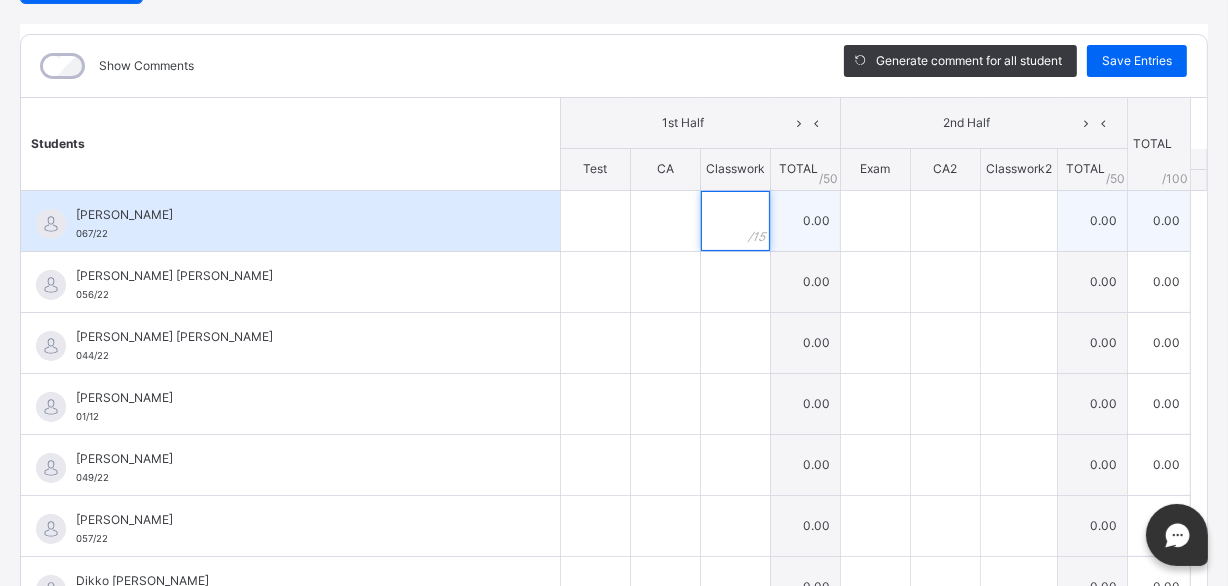 click at bounding box center [735, 221] 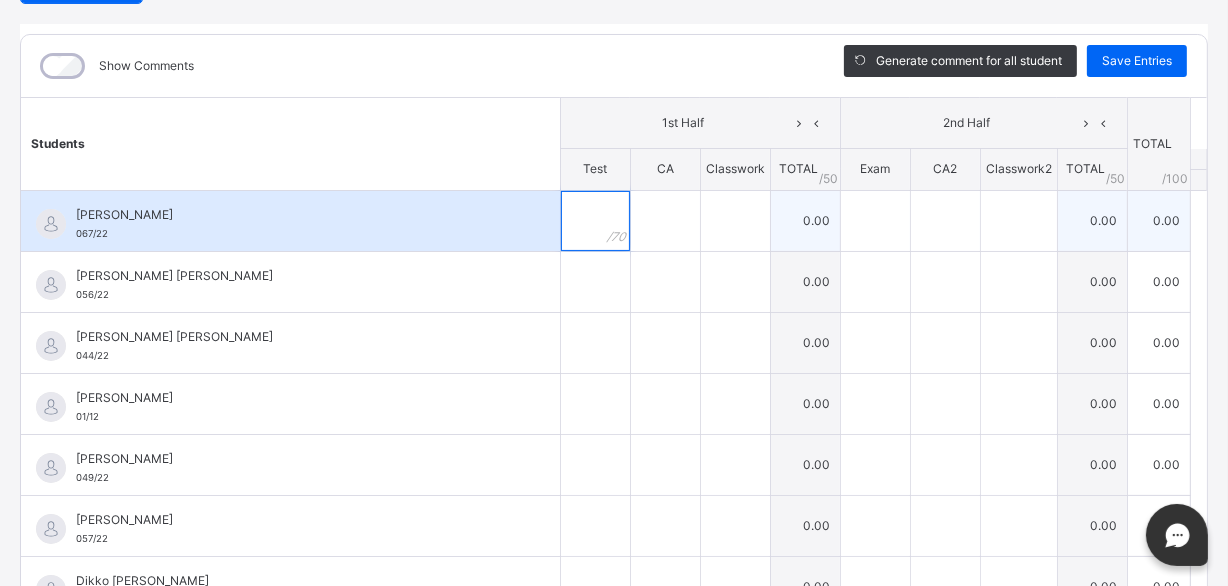 click at bounding box center (595, 221) 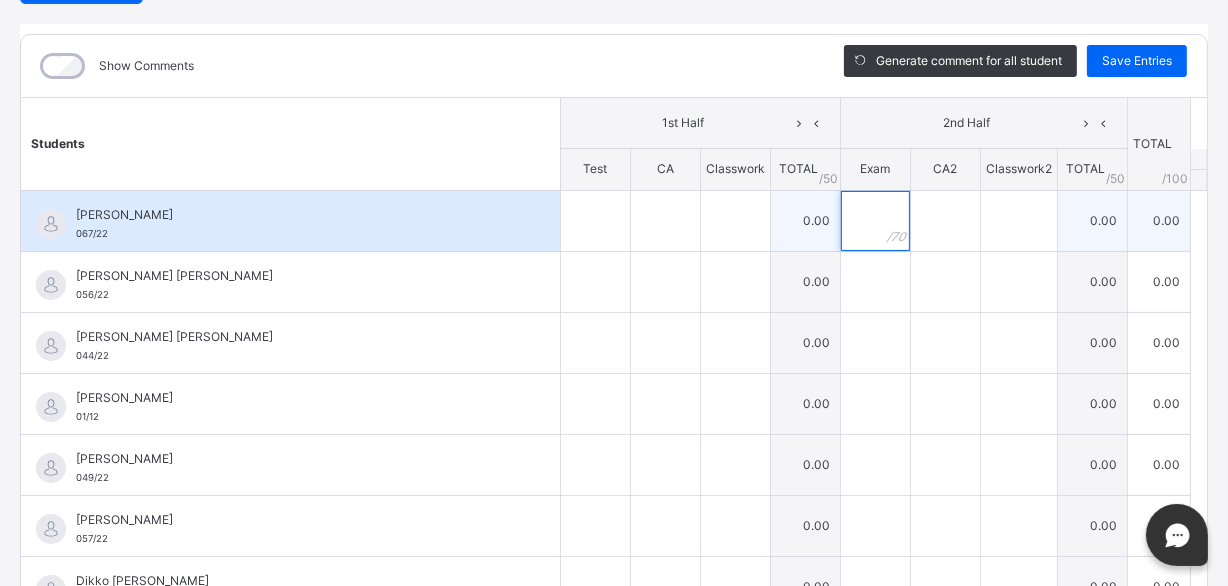 click at bounding box center (875, 221) 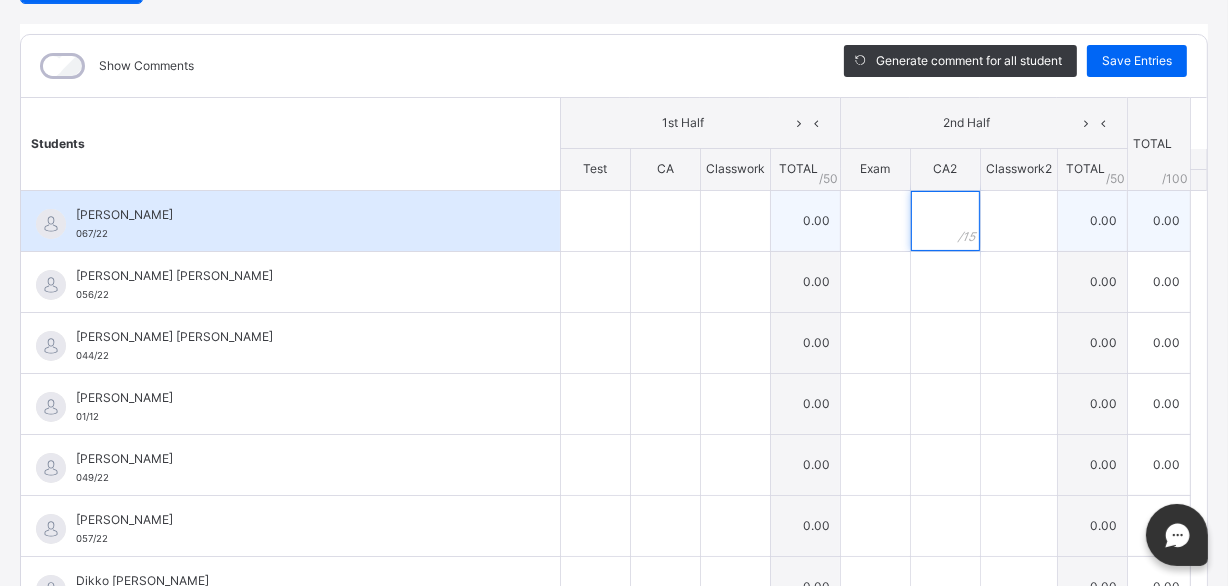 click at bounding box center (945, 221) 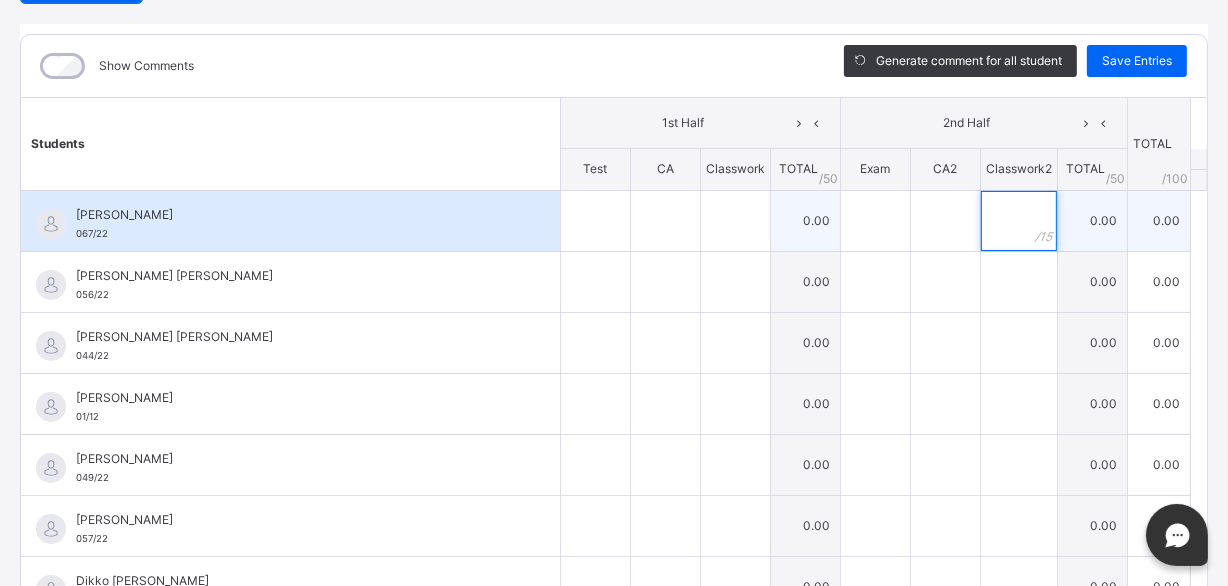 click at bounding box center (1019, 221) 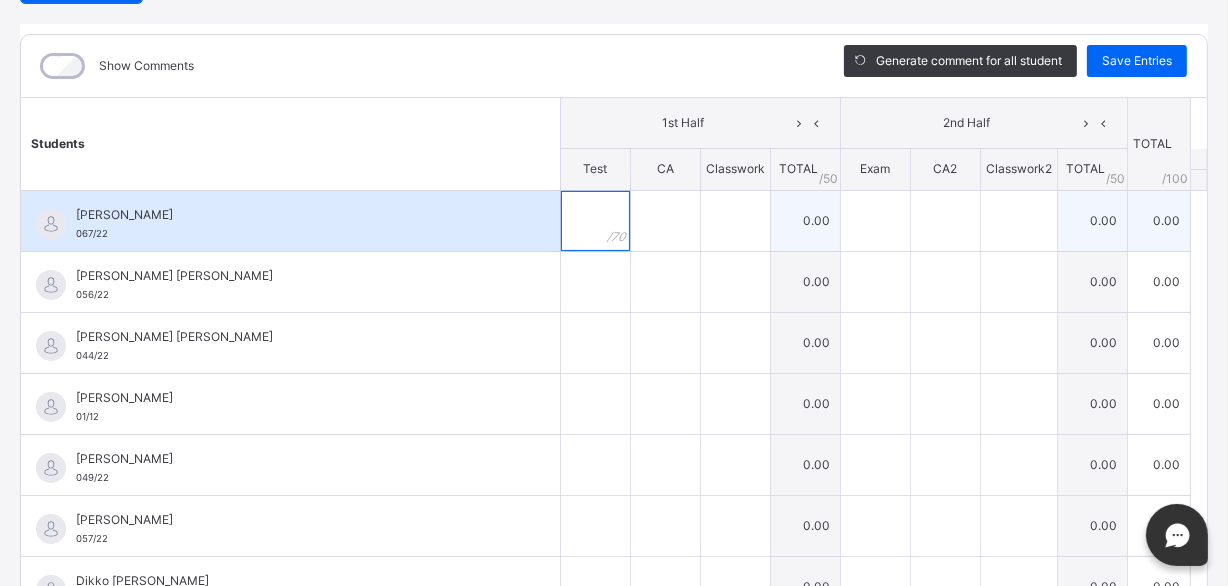 click at bounding box center (595, 221) 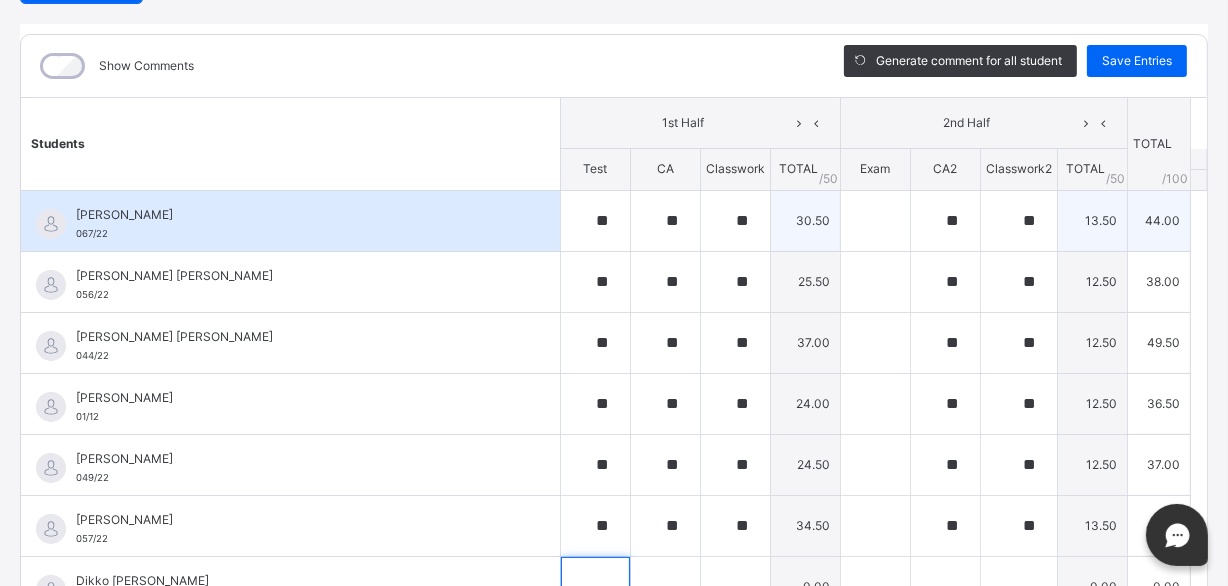 scroll, scrollTop: 19, scrollLeft: 0, axis: vertical 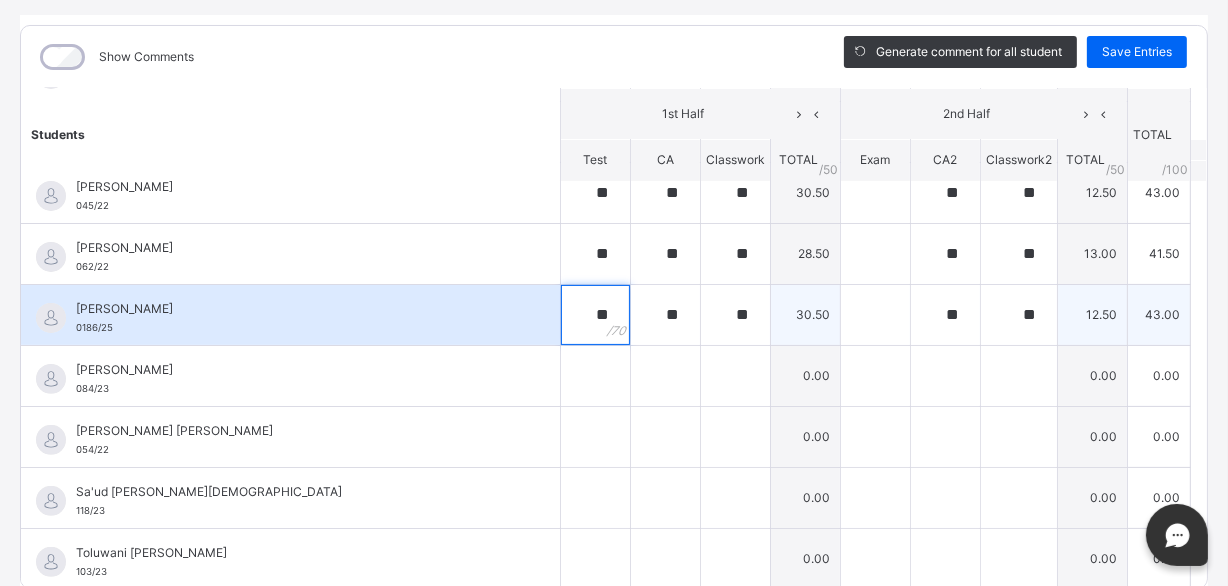click on "**" at bounding box center (595, 315) 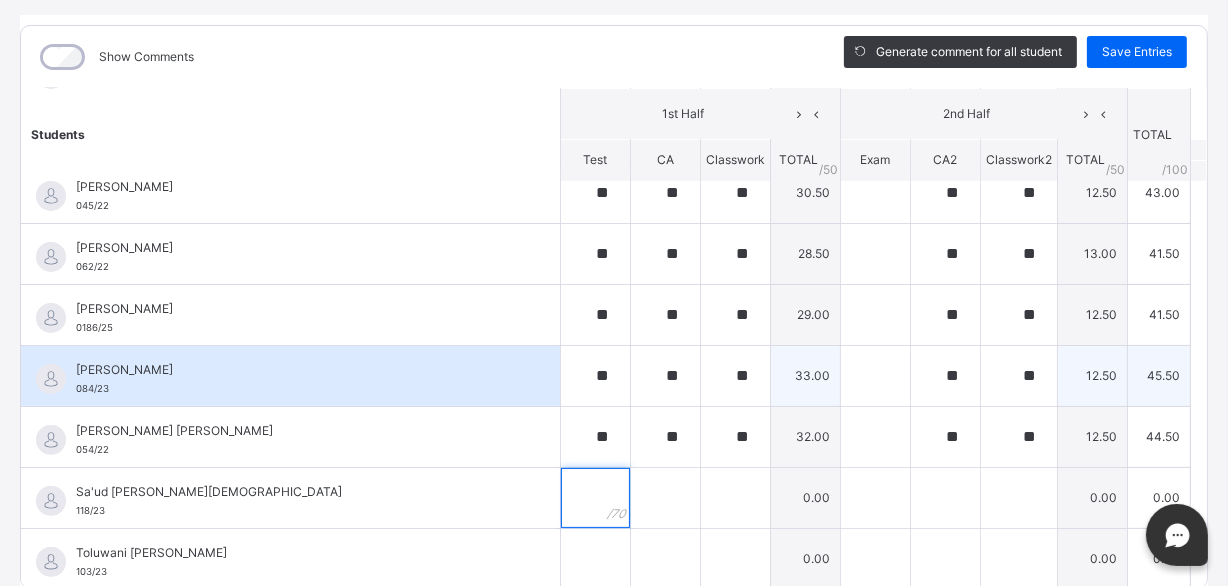 scroll, scrollTop: 567, scrollLeft: 0, axis: vertical 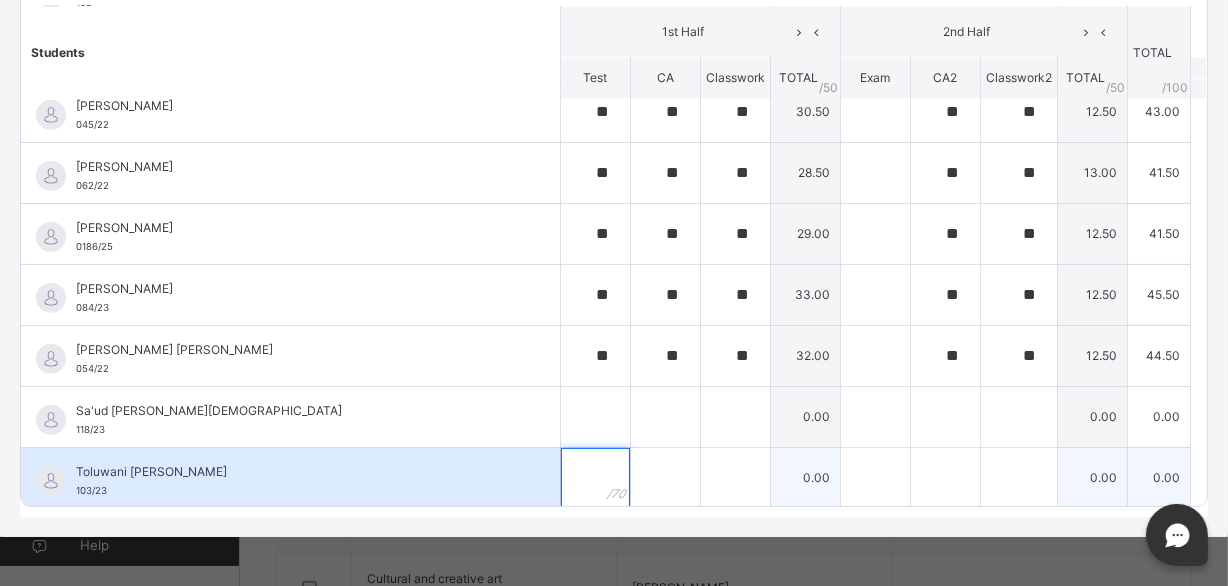 click at bounding box center (595, 478) 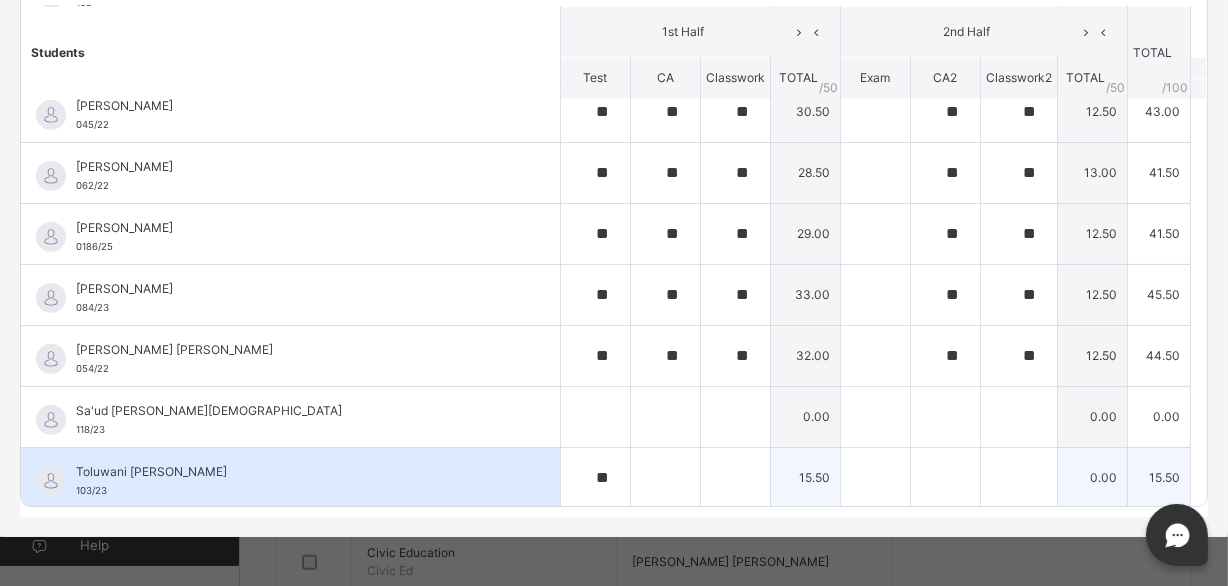 scroll, scrollTop: 1315, scrollLeft: 0, axis: vertical 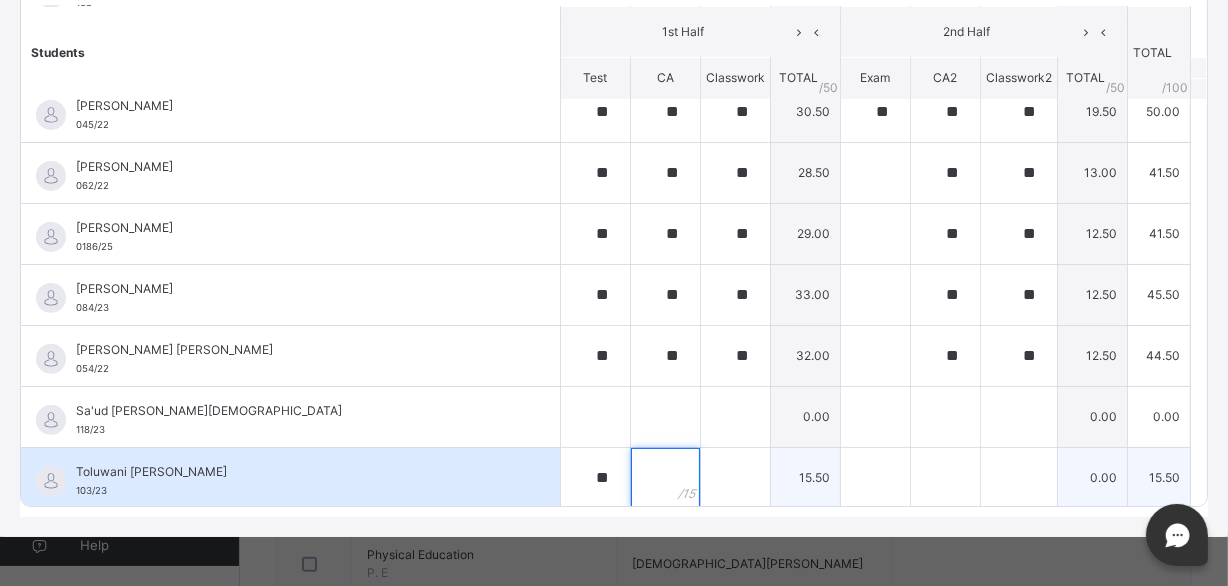click at bounding box center (665, 478) 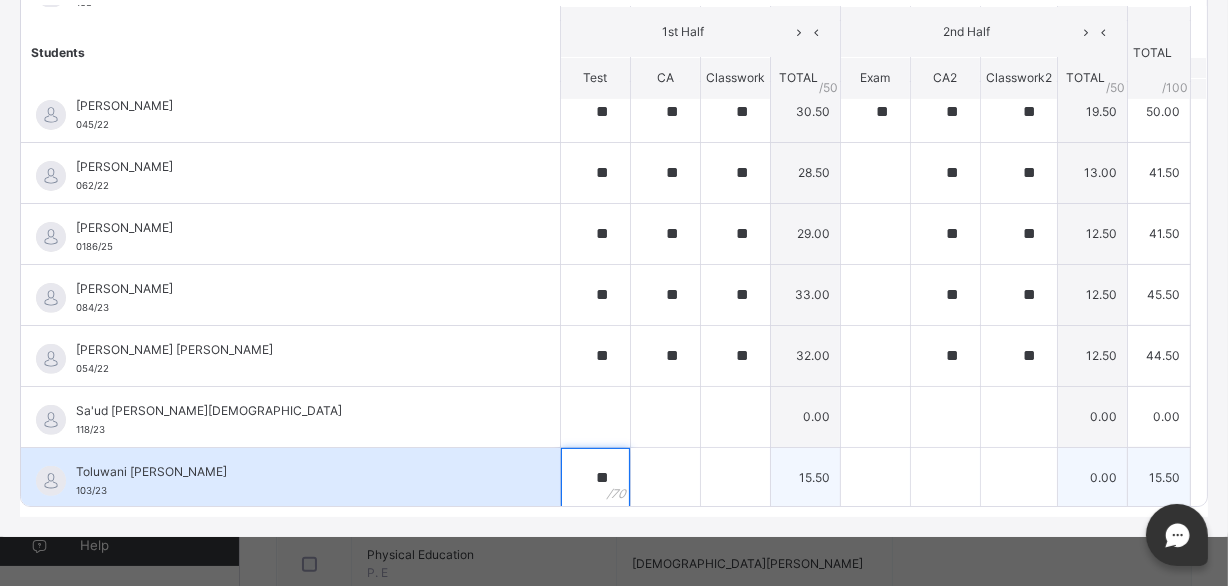 click on "**" at bounding box center [595, 478] 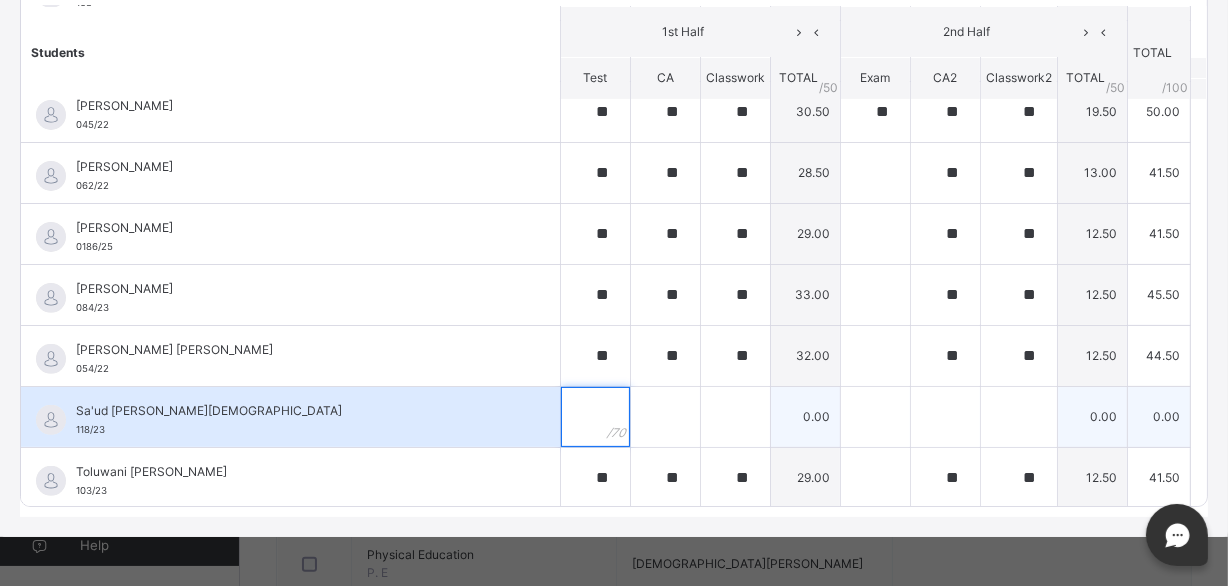 click at bounding box center (595, 417) 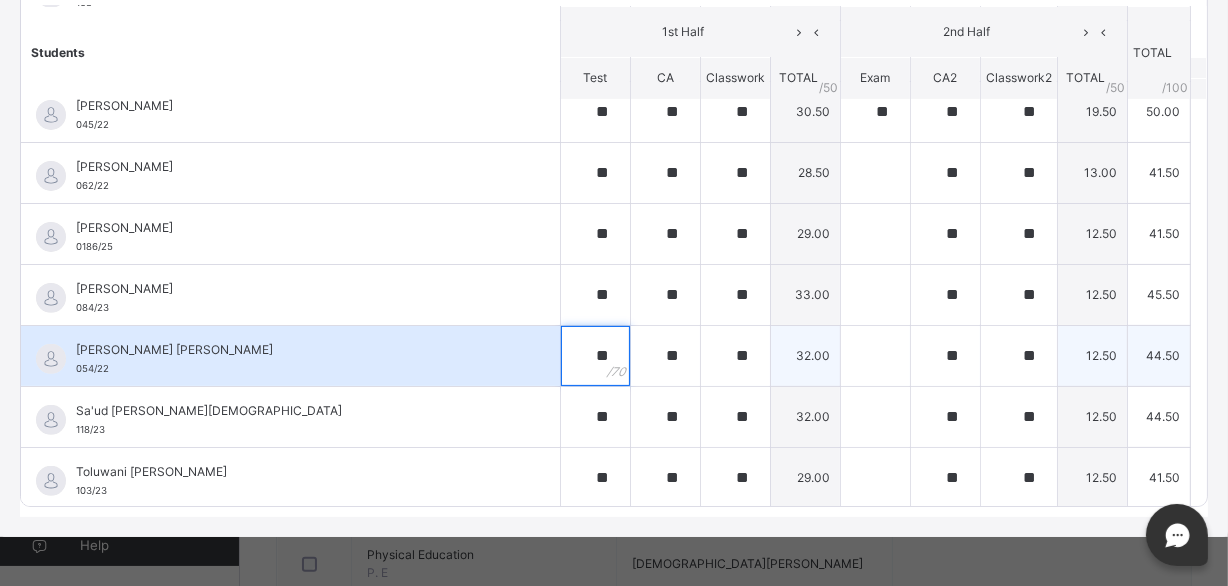 click on "**" at bounding box center [595, 356] 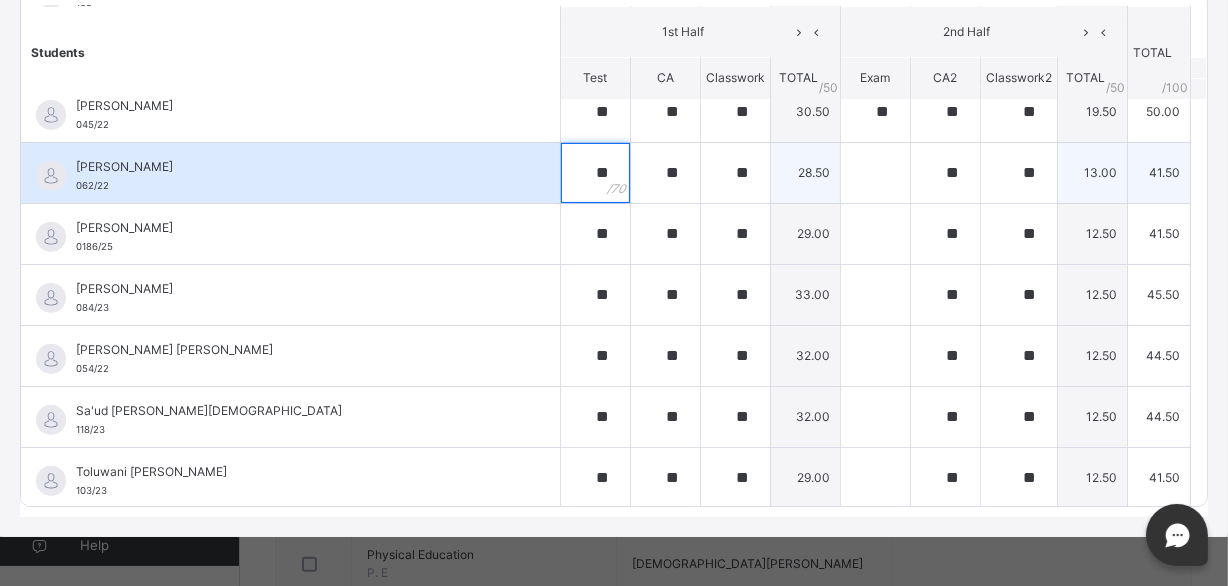 click on "**" at bounding box center (595, 173) 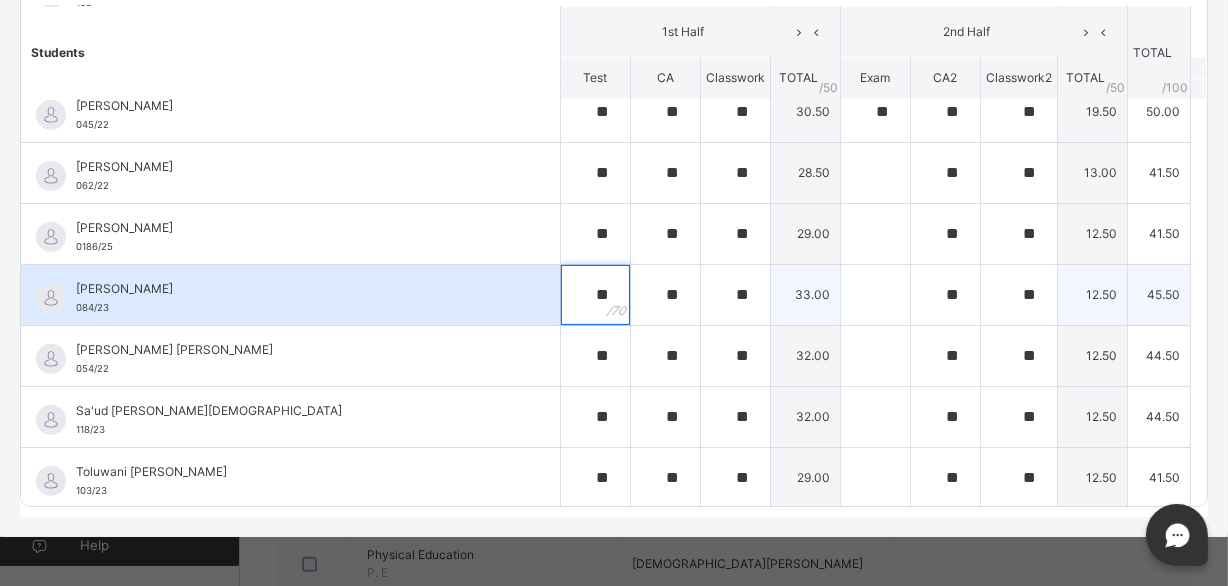 click on "**" at bounding box center (595, 295) 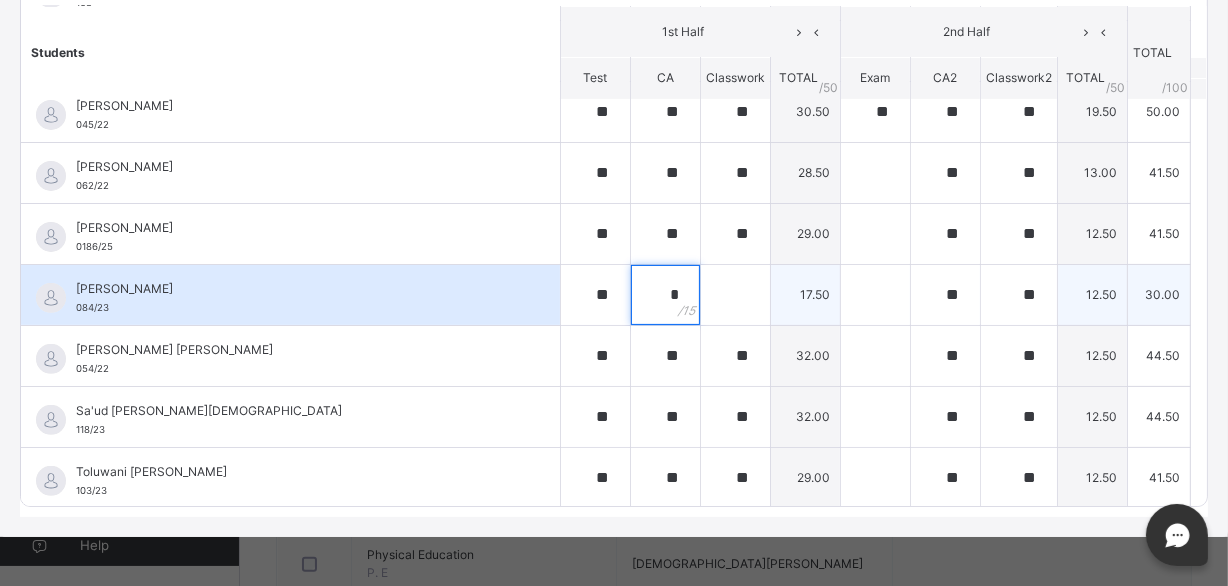 click on "*" at bounding box center [665, 295] 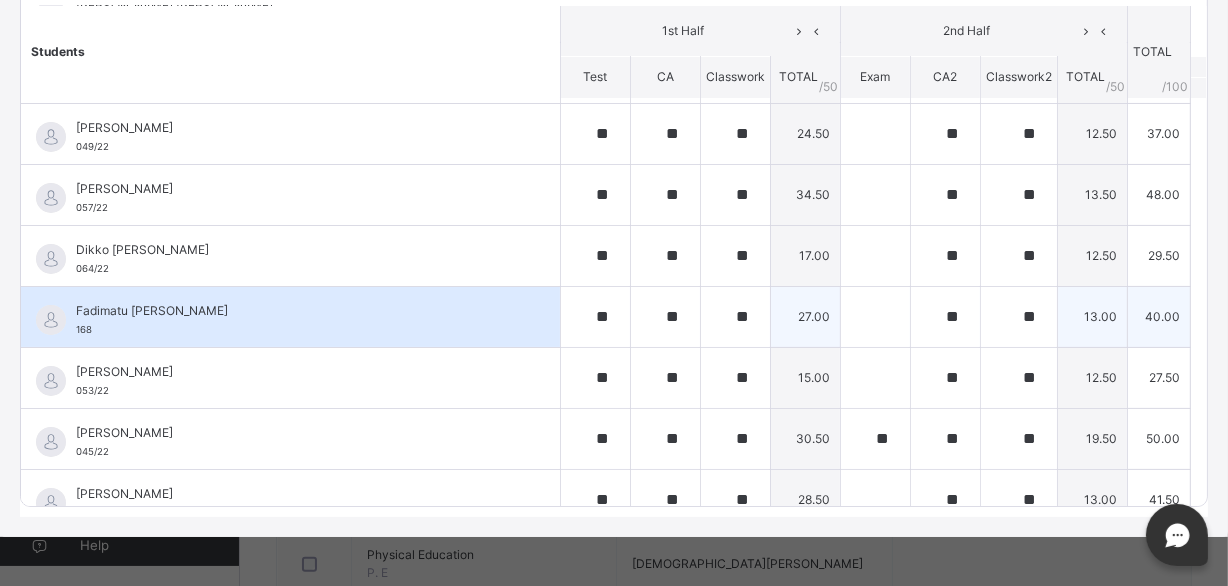 scroll, scrollTop: 112, scrollLeft: 0, axis: vertical 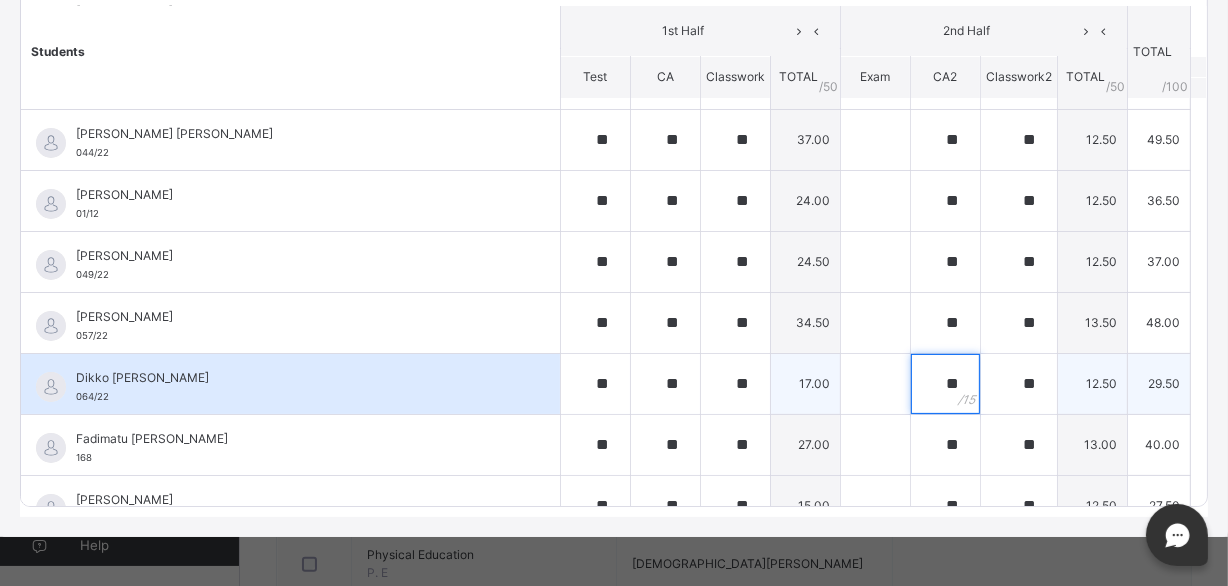 click on "**" at bounding box center [945, 384] 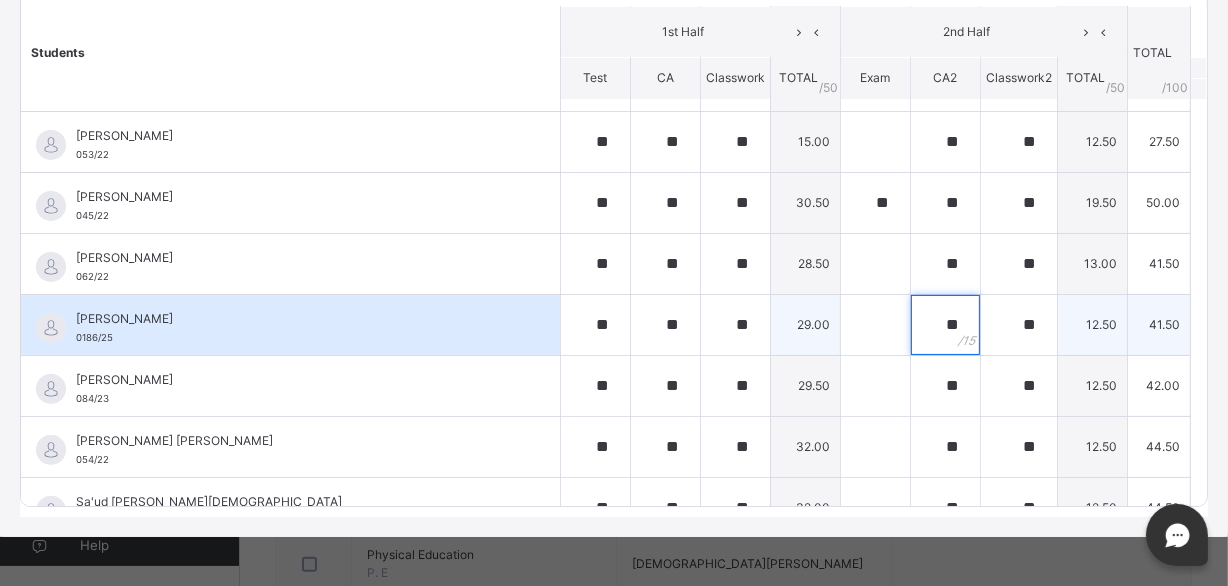 click on "**" at bounding box center (945, 325) 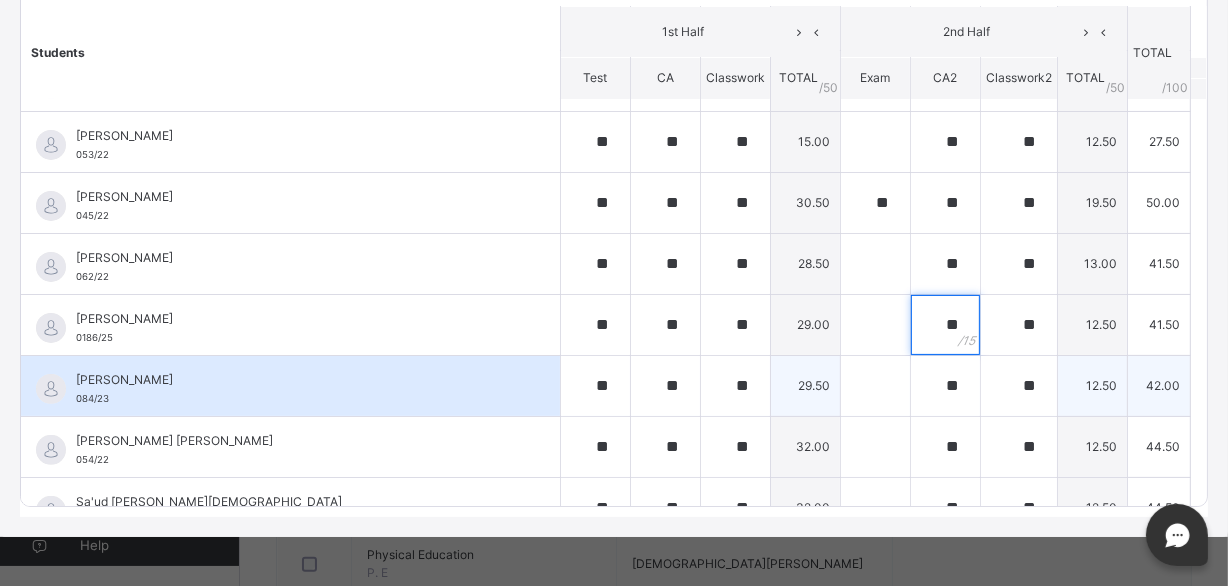 scroll, scrollTop: 567, scrollLeft: 0, axis: vertical 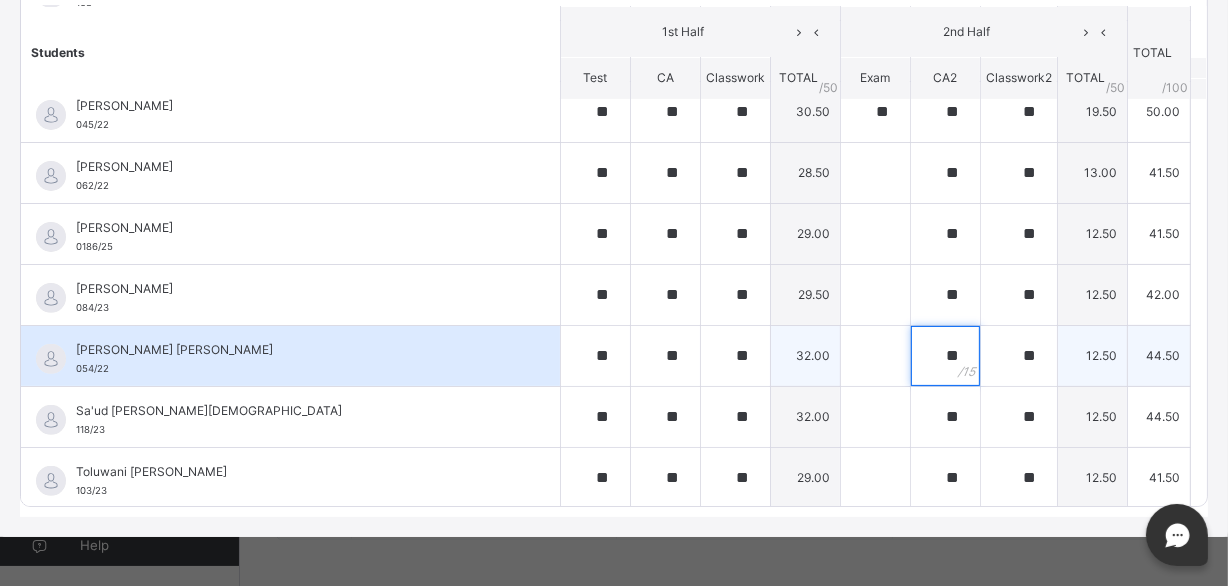 click on "**" at bounding box center (945, 356) 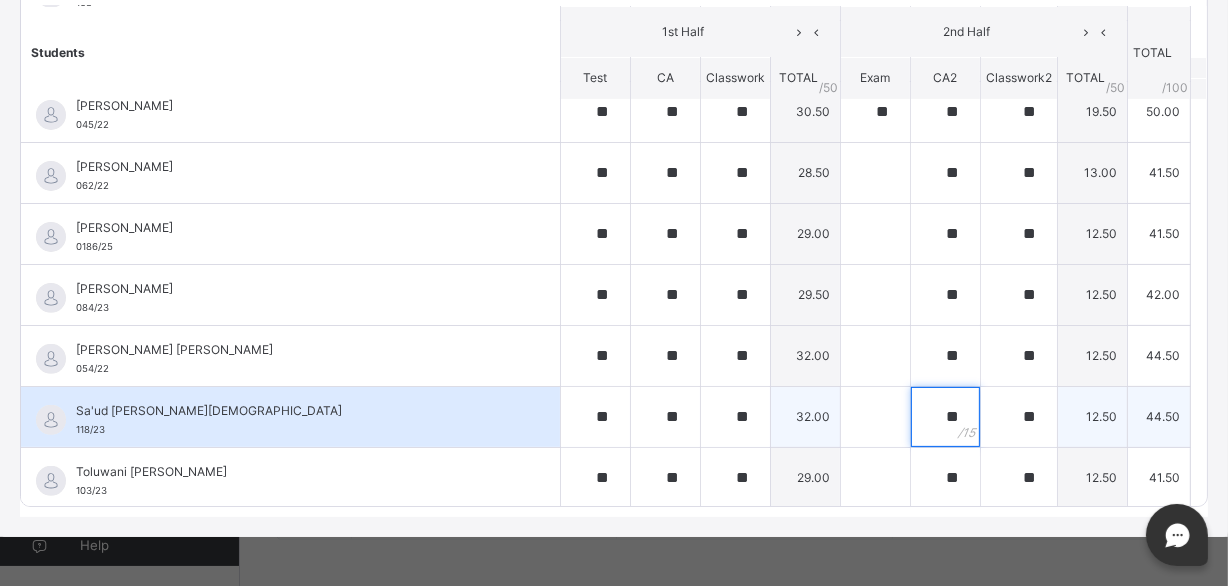 click on "**" at bounding box center (945, 417) 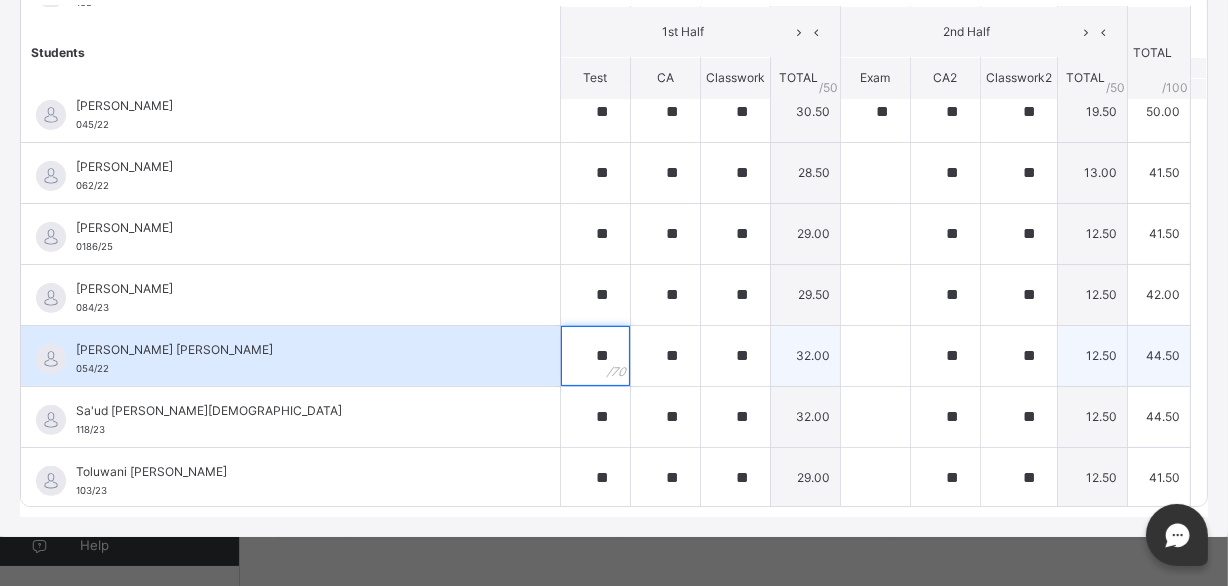 click on "**" at bounding box center [595, 356] 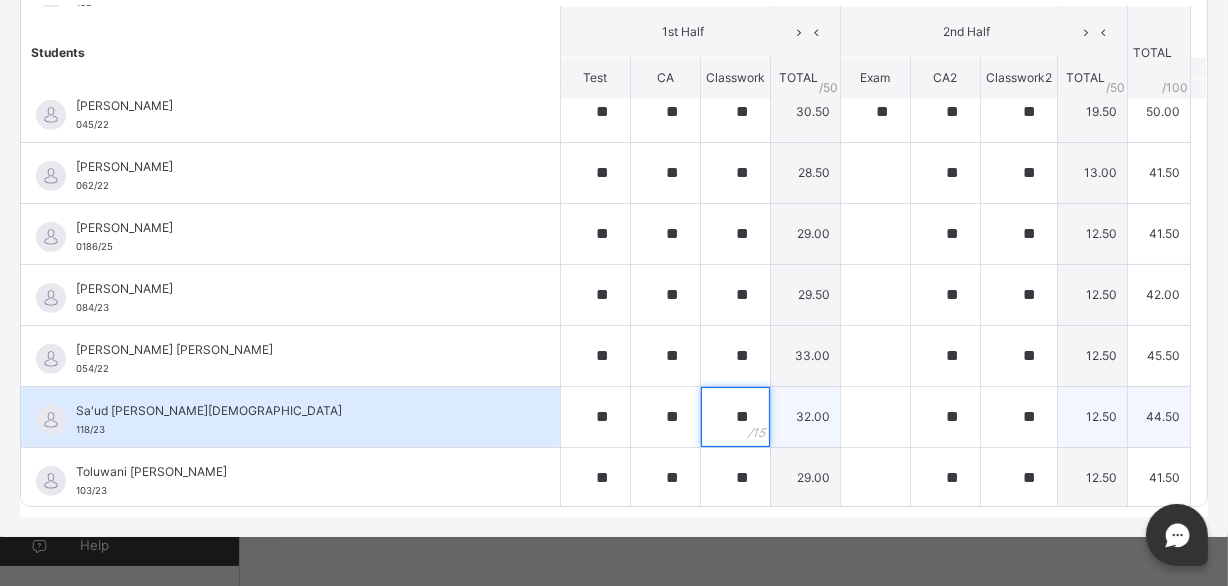 click on "**" at bounding box center [735, 417] 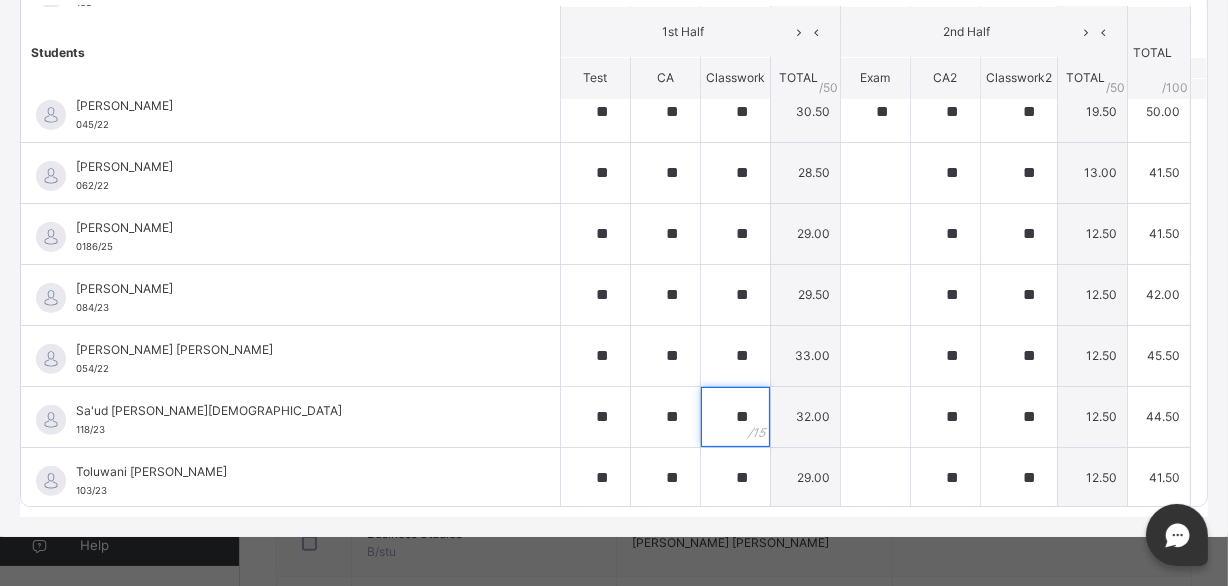 scroll, scrollTop: 919, scrollLeft: 0, axis: vertical 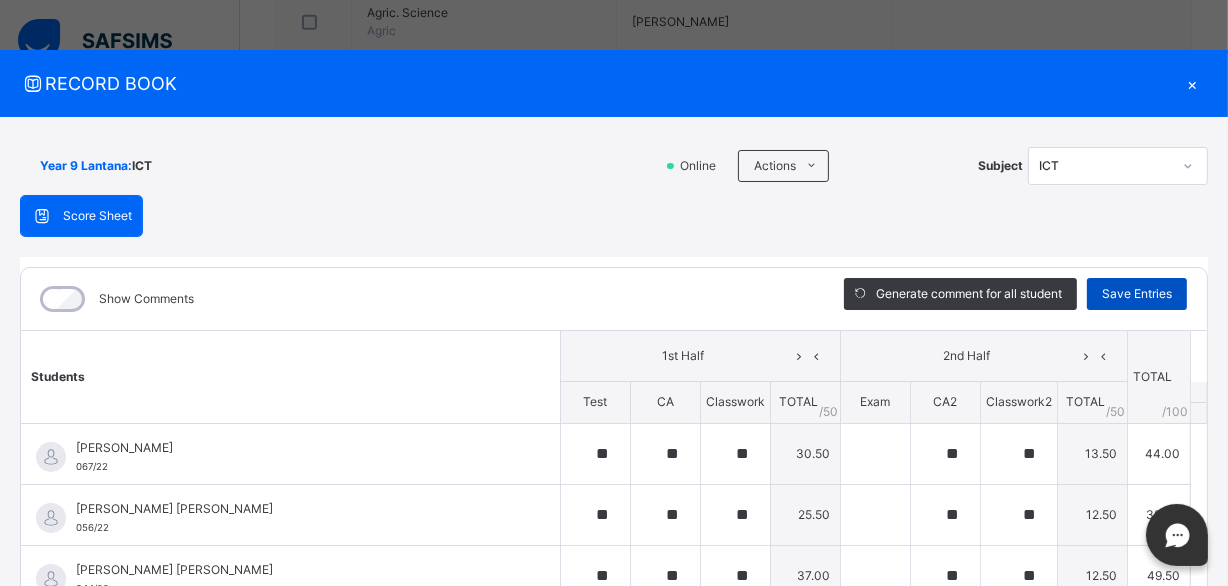 click on "Save Entries" at bounding box center [1137, 294] 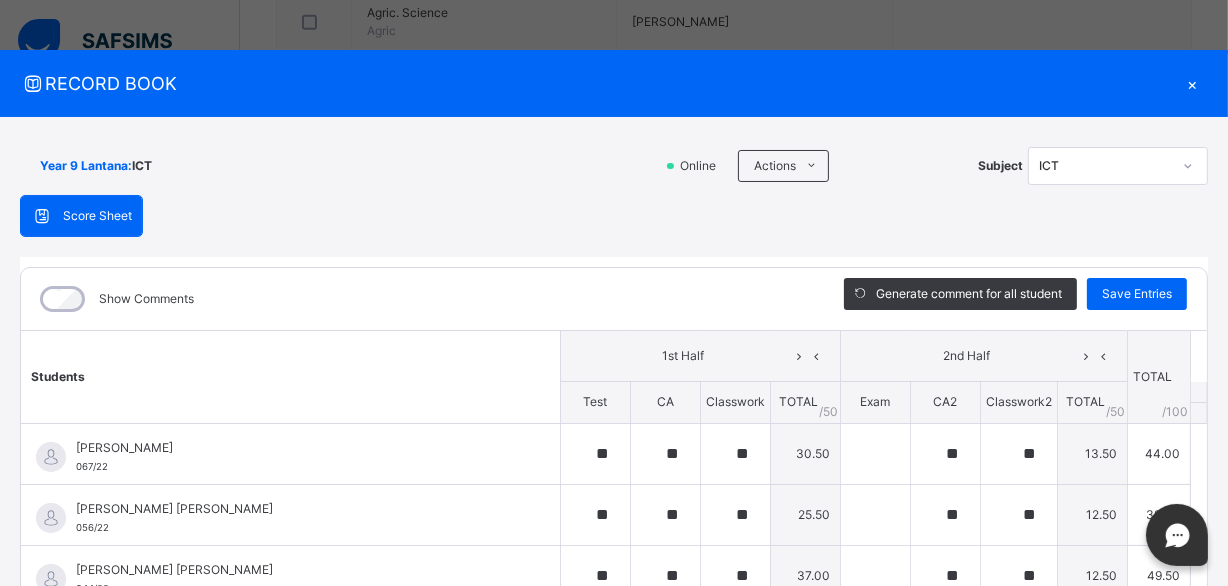 click on "×" at bounding box center (1193, 83) 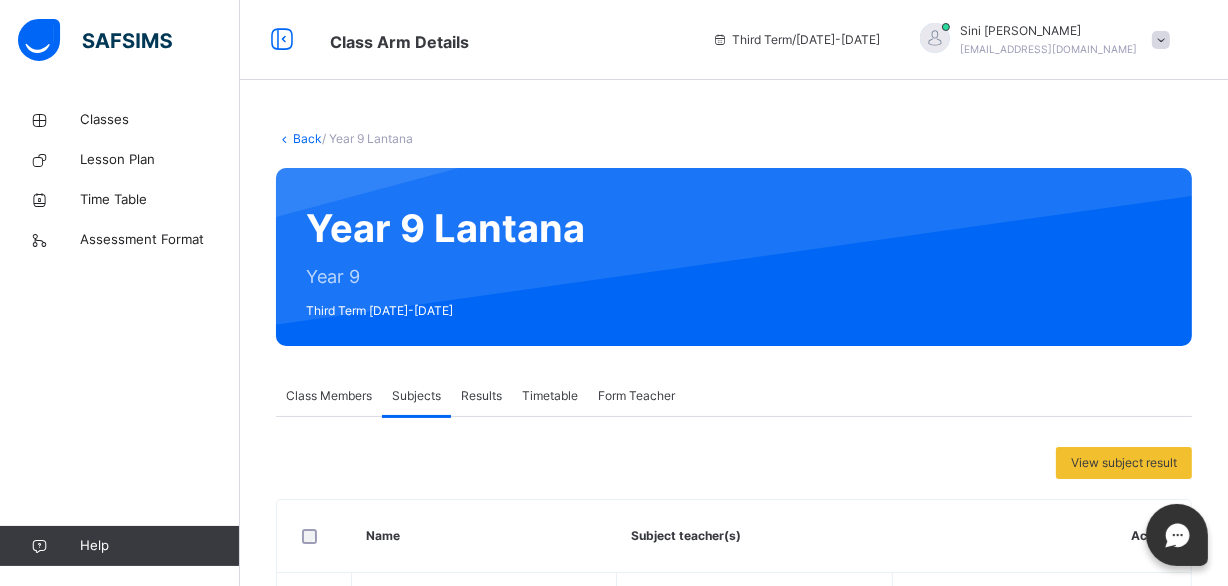 scroll, scrollTop: 0, scrollLeft: 0, axis: both 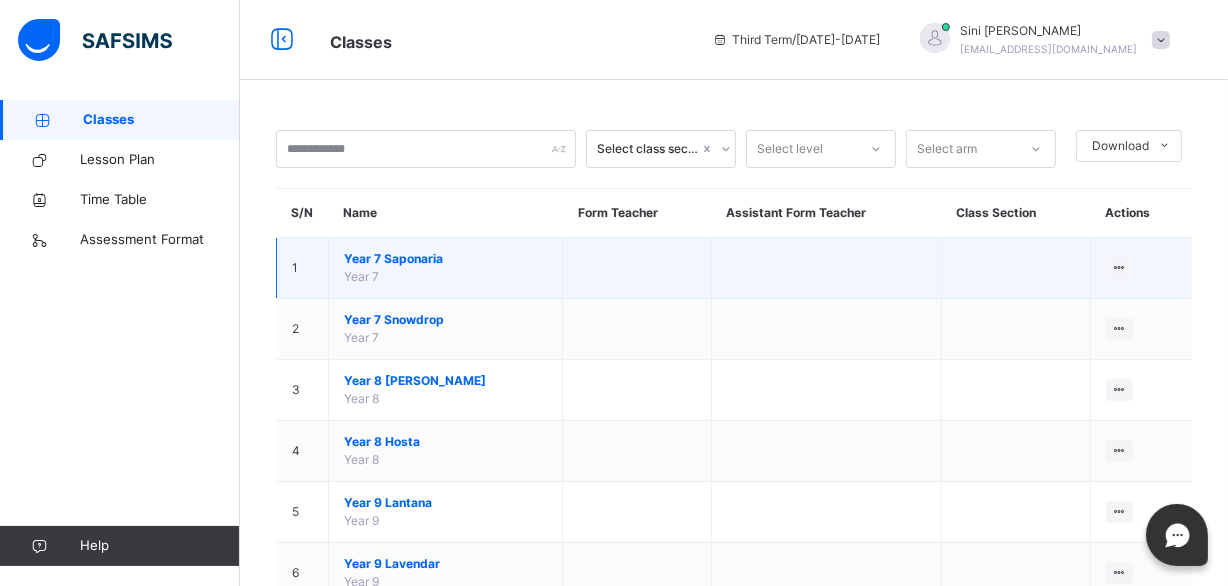 click on "Year 7   Saponaria" at bounding box center [445, 259] 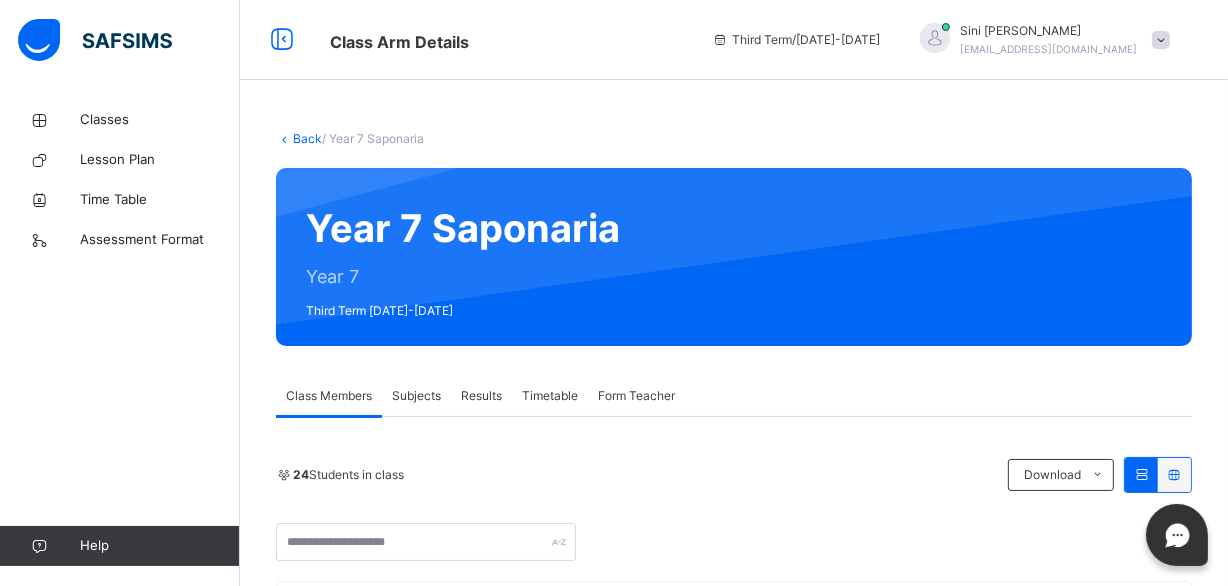 click on "Subjects" at bounding box center (416, 396) 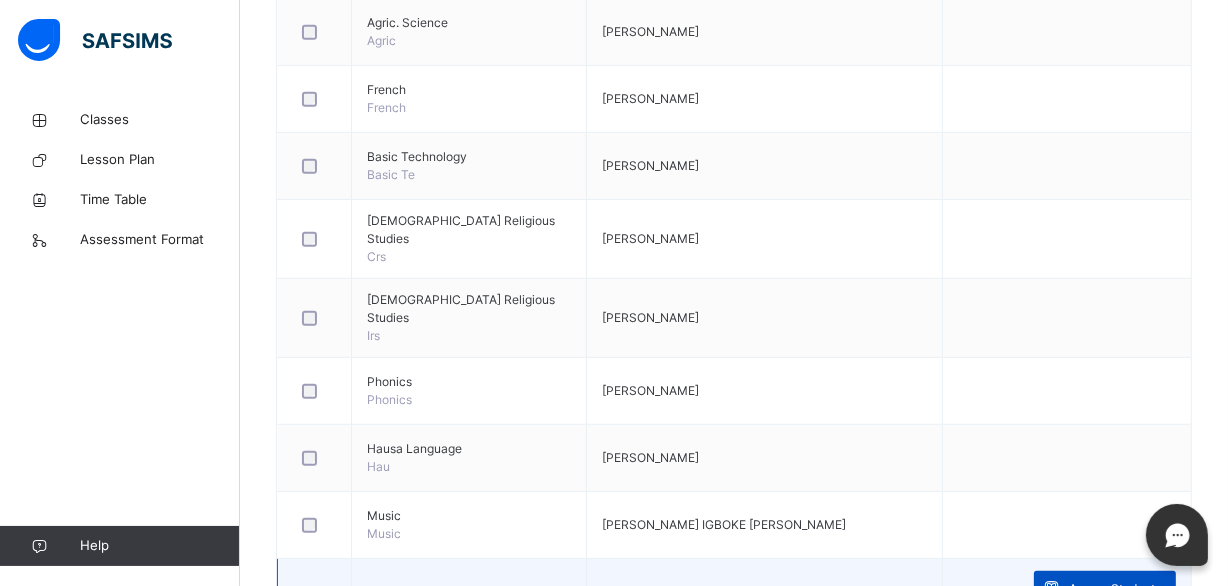 scroll, scrollTop: 1272, scrollLeft: 0, axis: vertical 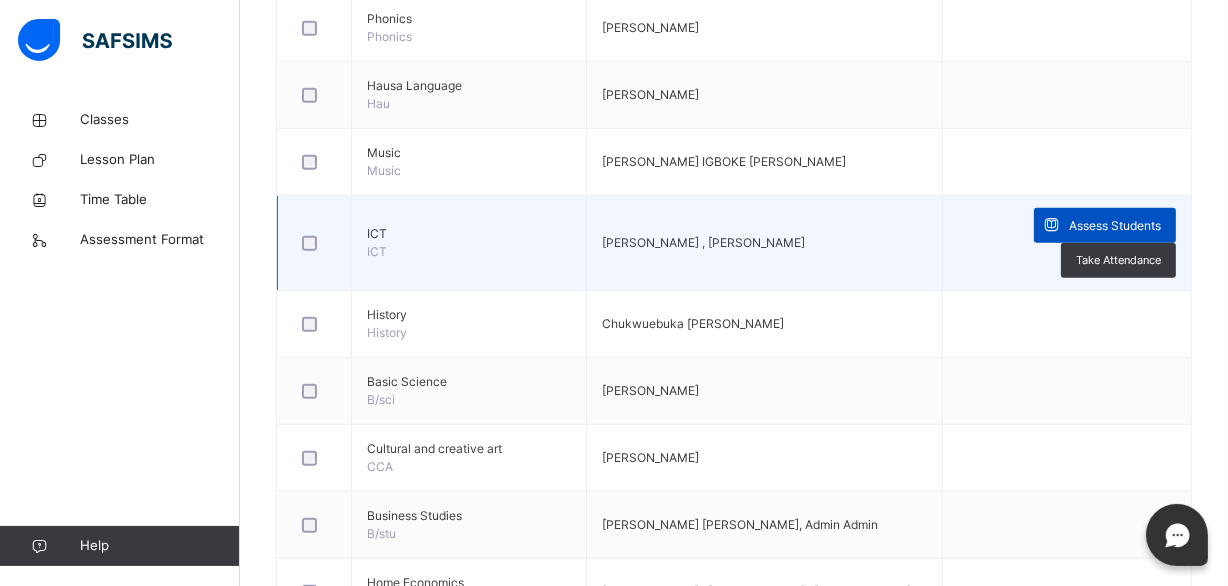 click on "Assess Students" at bounding box center [1115, 226] 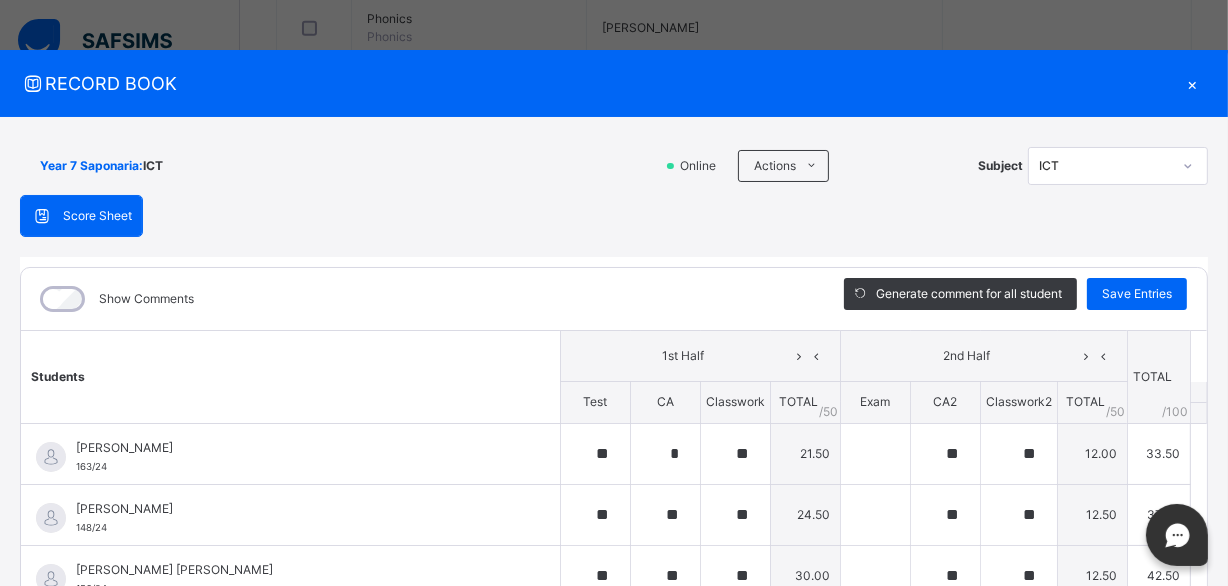 scroll, scrollTop: 1373, scrollLeft: 0, axis: vertical 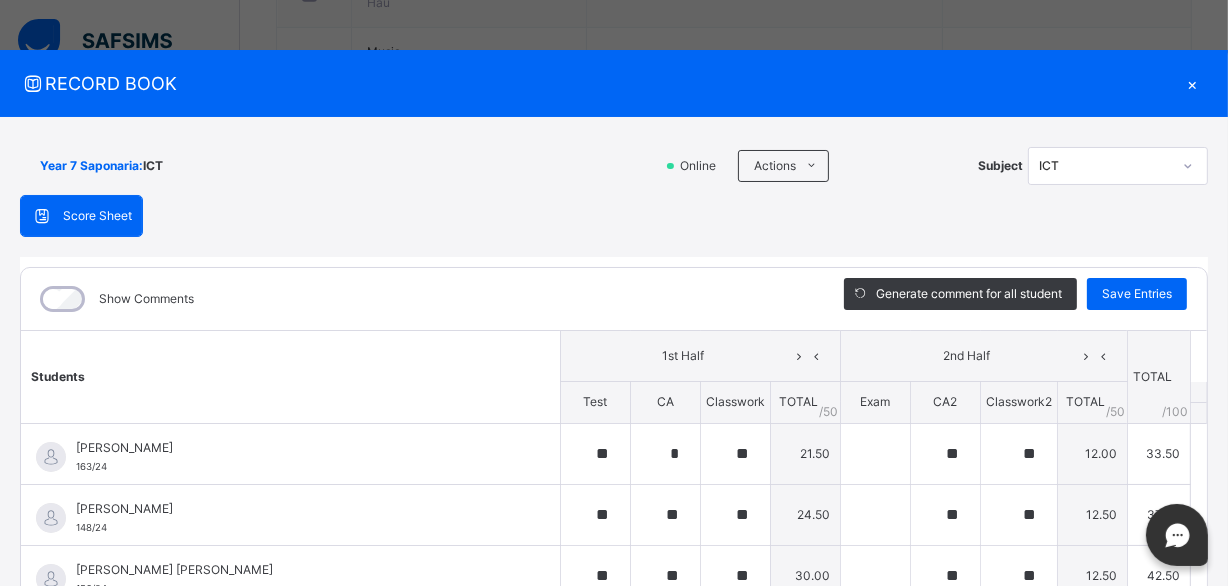 click on "×" at bounding box center (1193, 83) 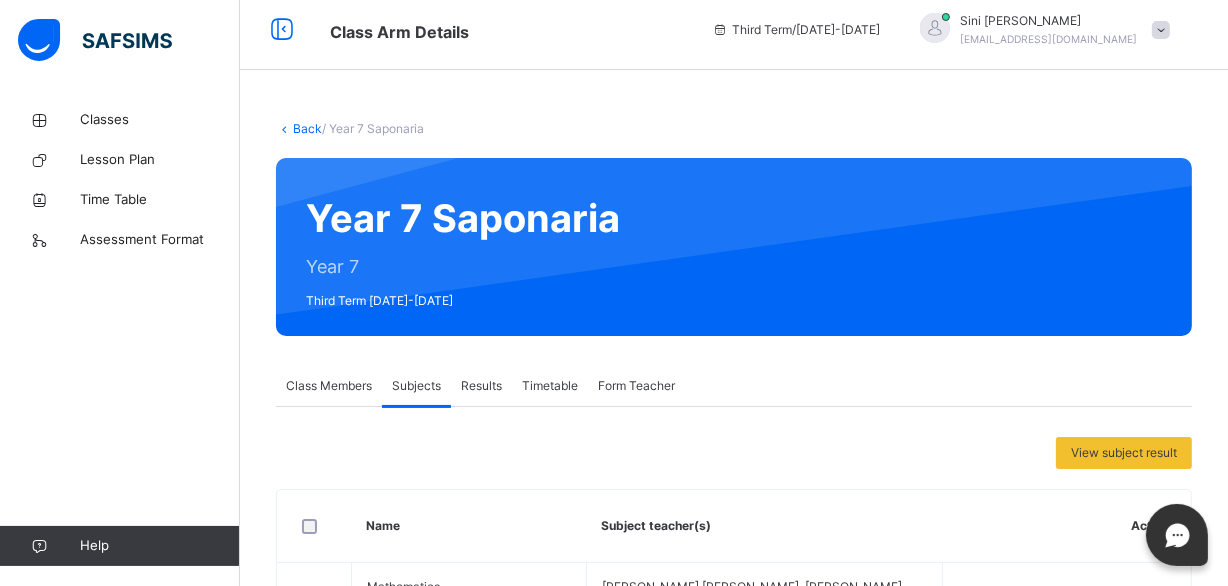 scroll, scrollTop: 0, scrollLeft: 0, axis: both 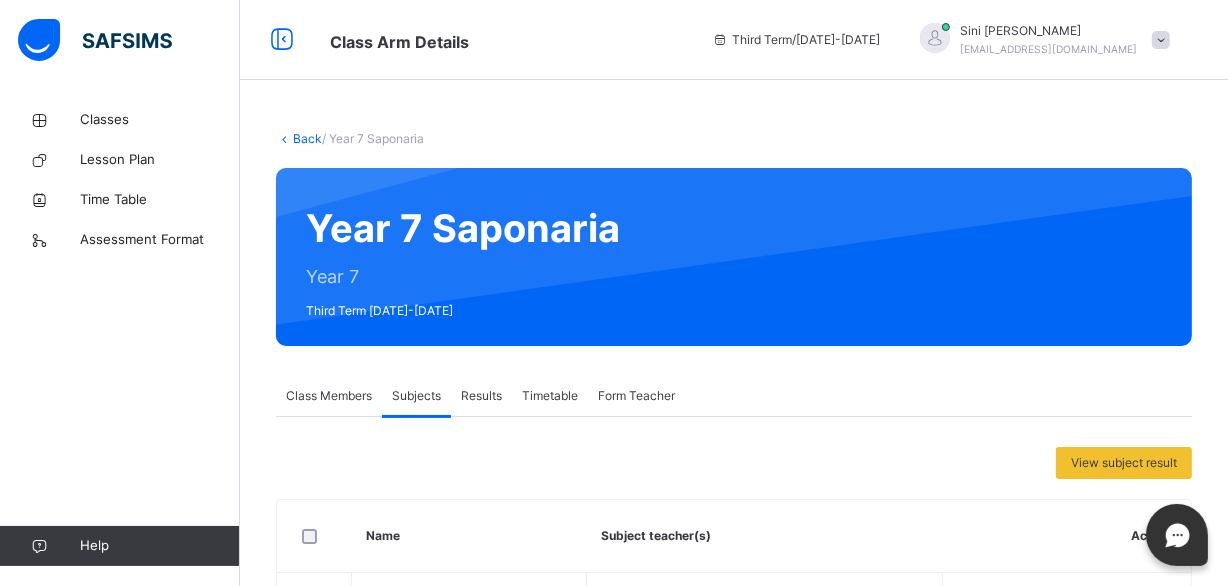 click at bounding box center [1161, 40] 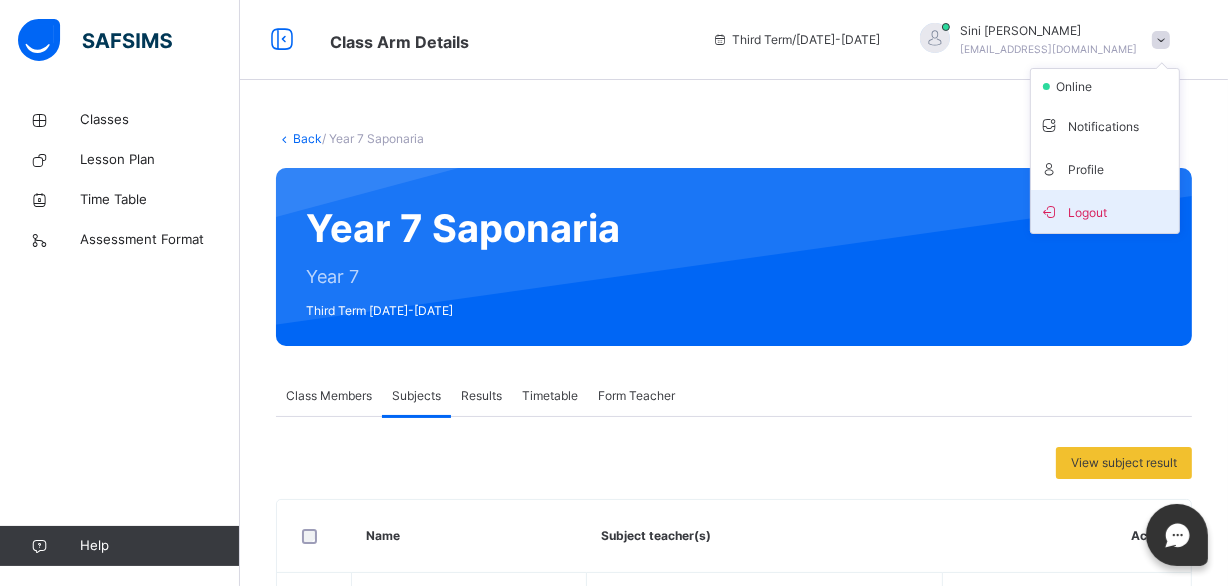 click on "Logout" at bounding box center (1105, 211) 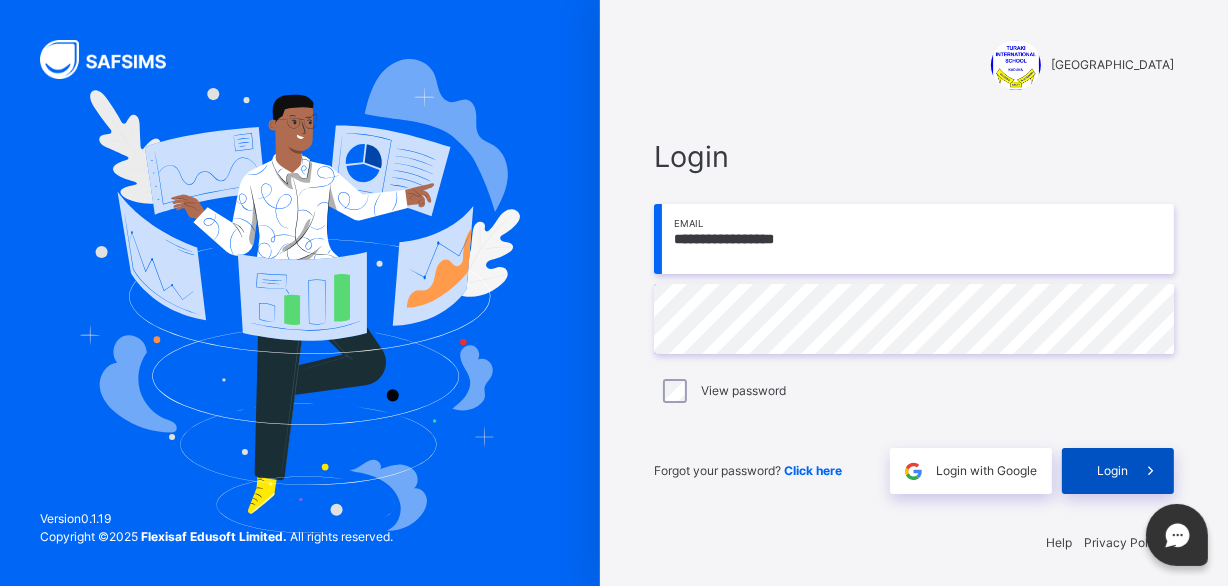 click on "Login" at bounding box center [1112, 471] 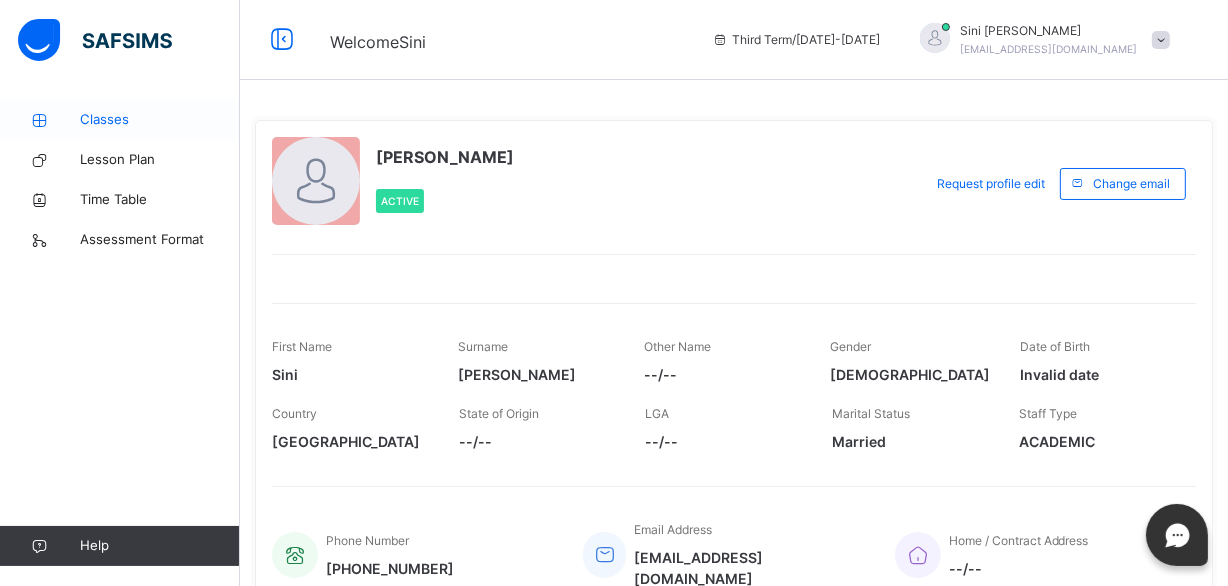 click on "Classes" at bounding box center (160, 120) 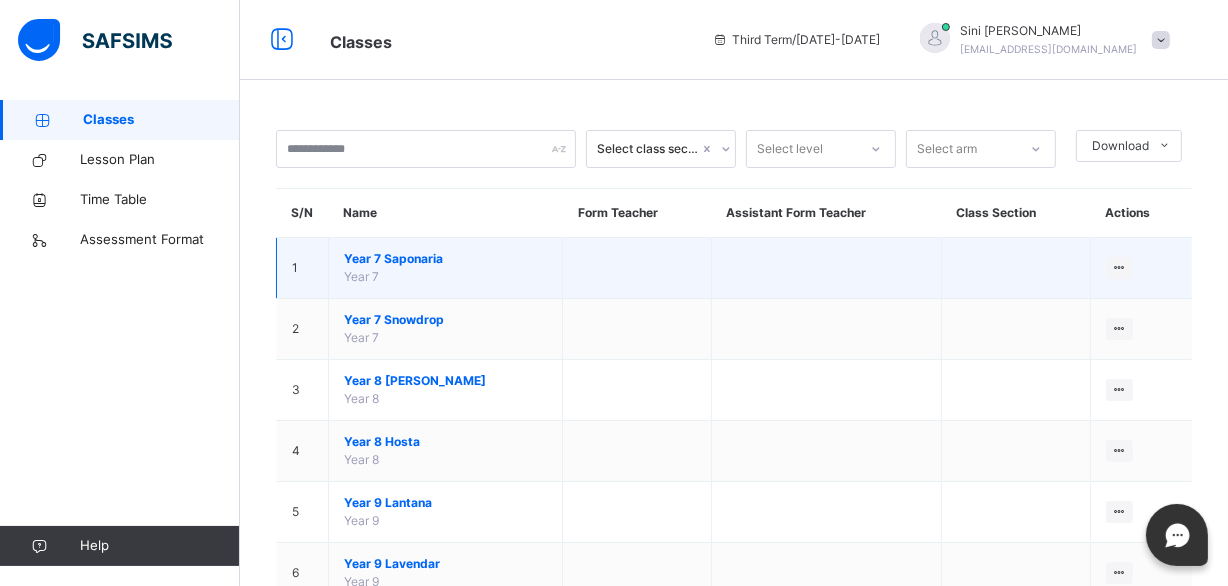 click on "Year 7   Saponaria" at bounding box center (445, 259) 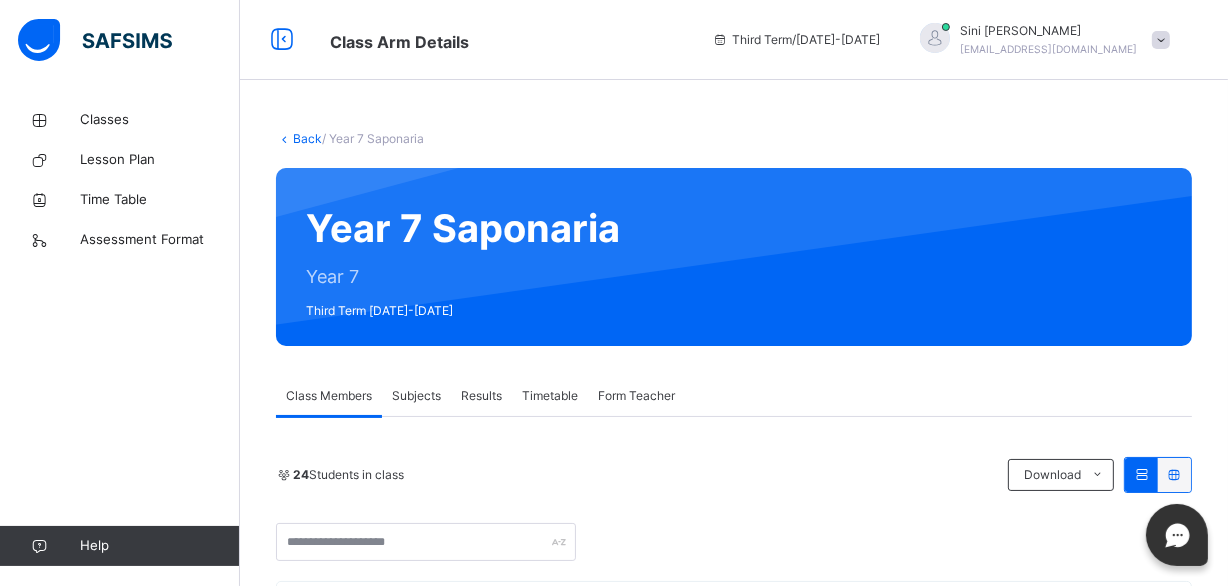 click on "Subjects" at bounding box center (416, 396) 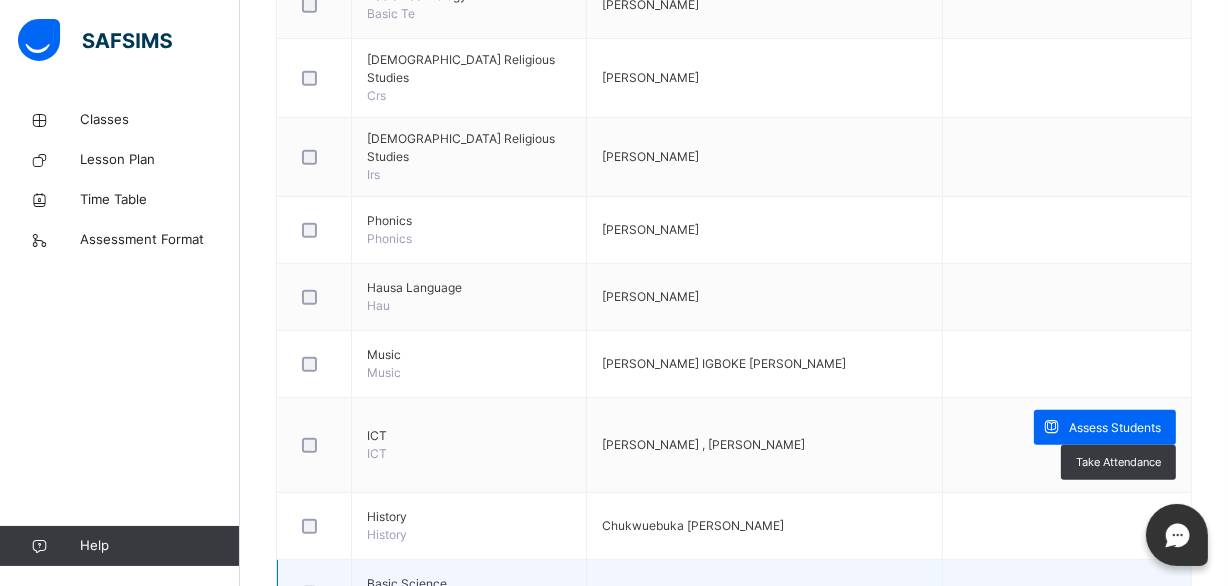 scroll, scrollTop: 1272, scrollLeft: 0, axis: vertical 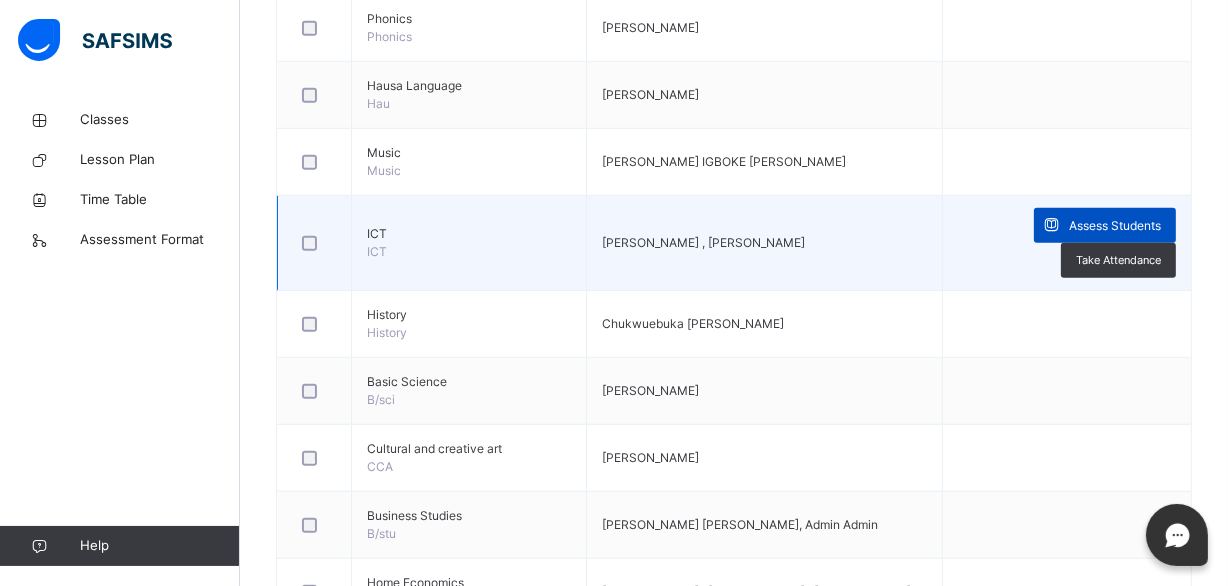 click on "Assess Students" at bounding box center (1115, 226) 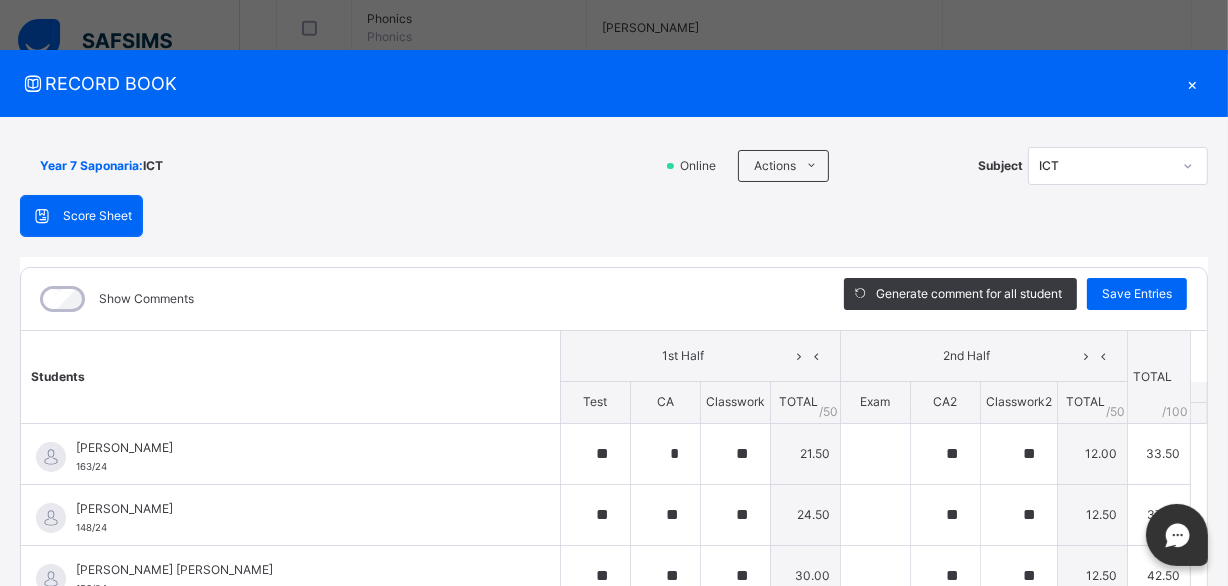 scroll, scrollTop: 324, scrollLeft: 0, axis: vertical 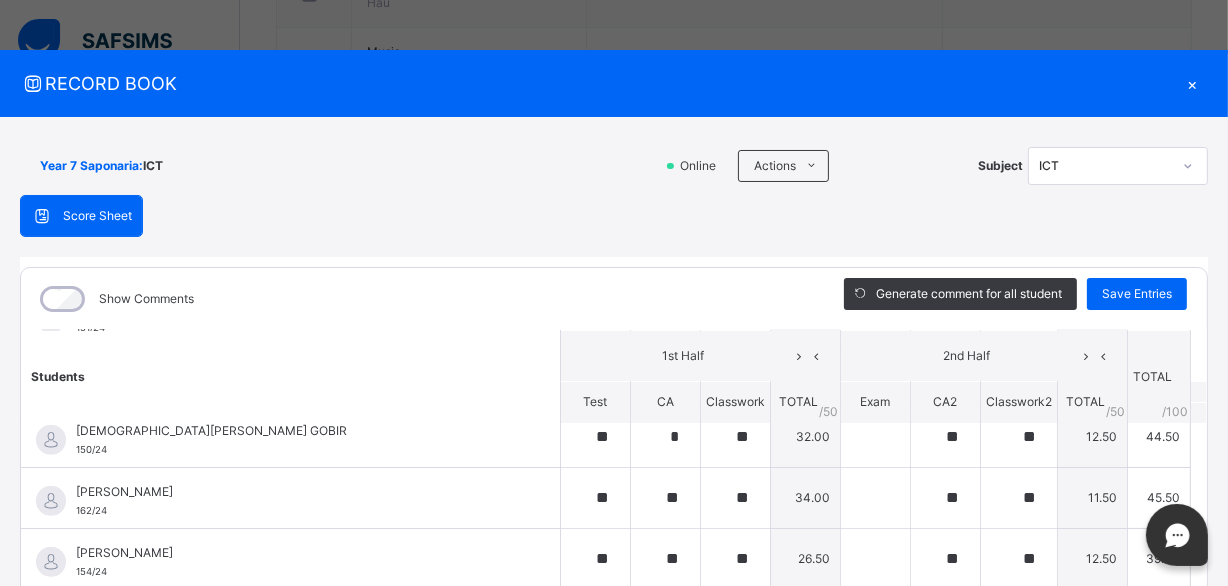 click on "×" at bounding box center [1193, 83] 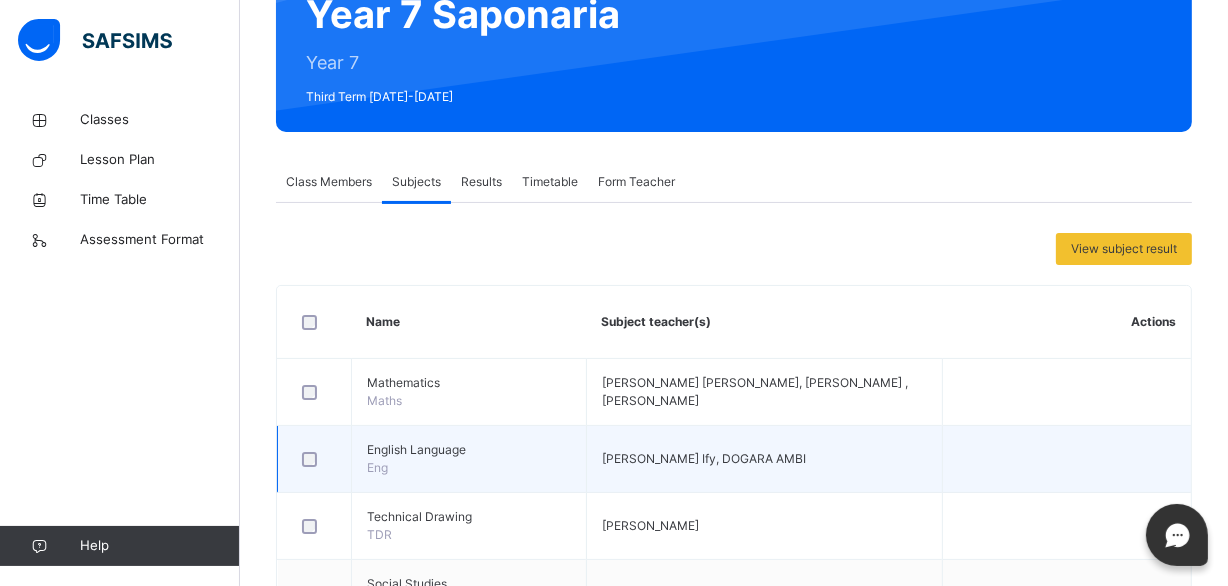 scroll, scrollTop: 0, scrollLeft: 0, axis: both 